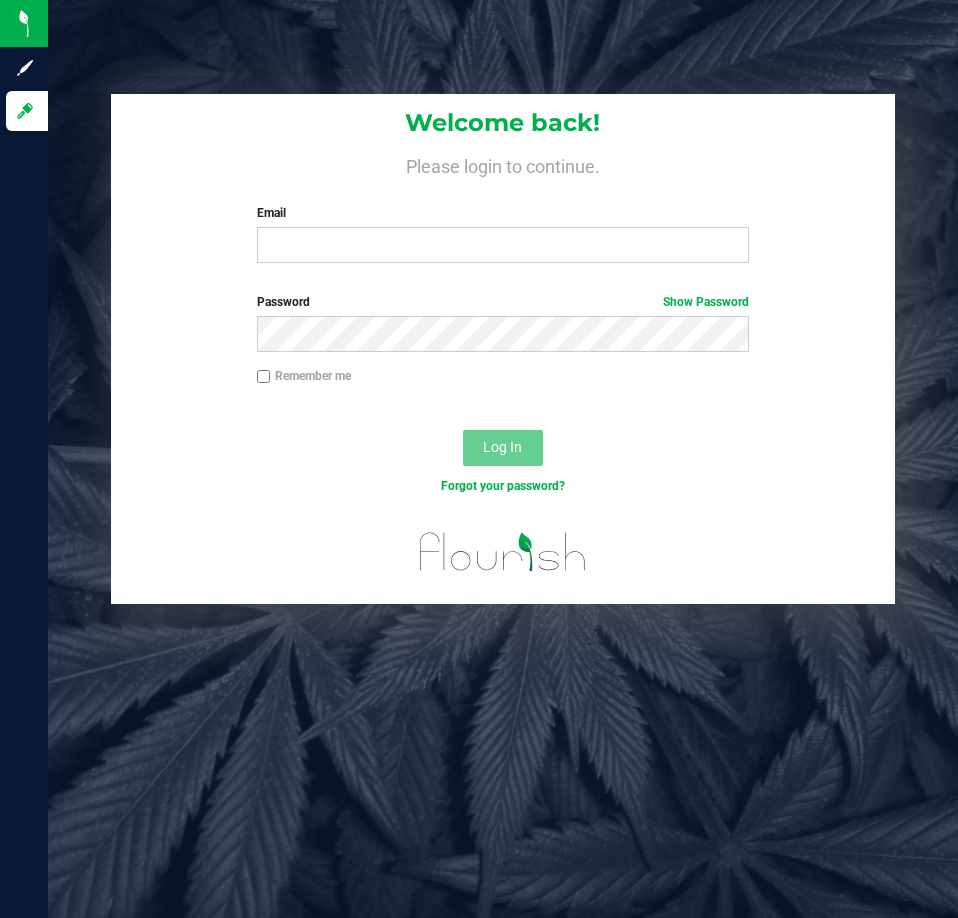 scroll, scrollTop: 0, scrollLeft: 0, axis: both 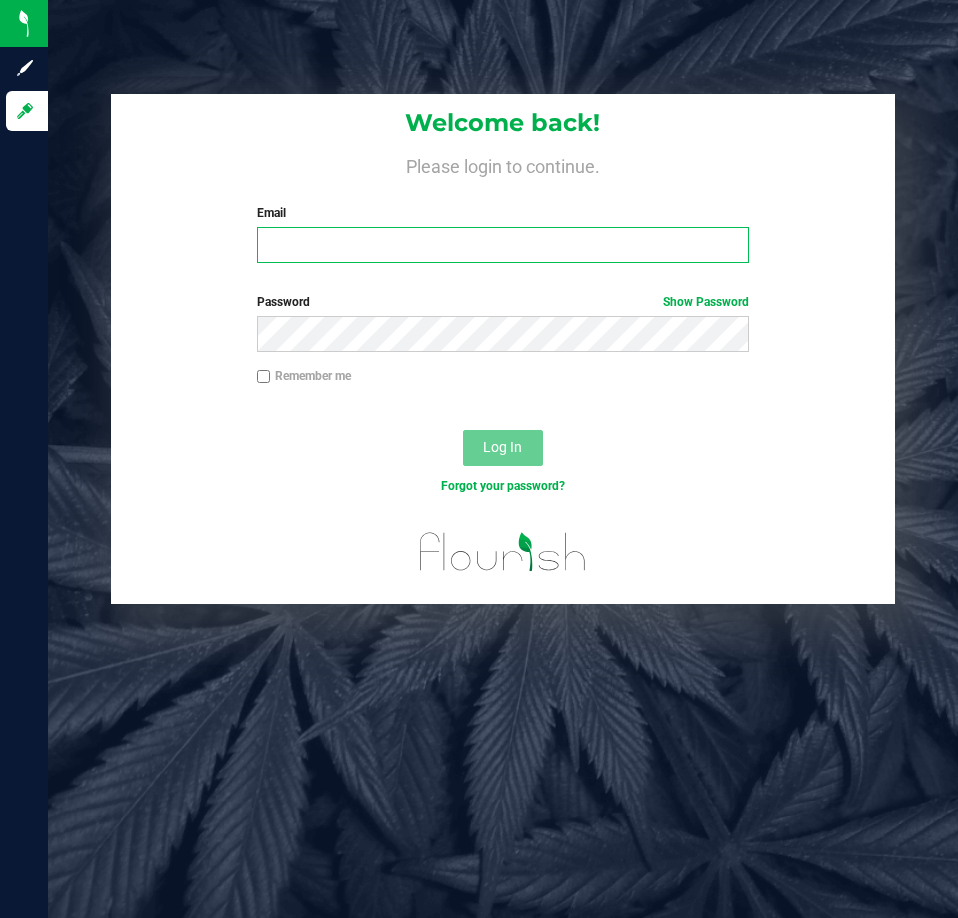 click on "Email" at bounding box center [503, 245] 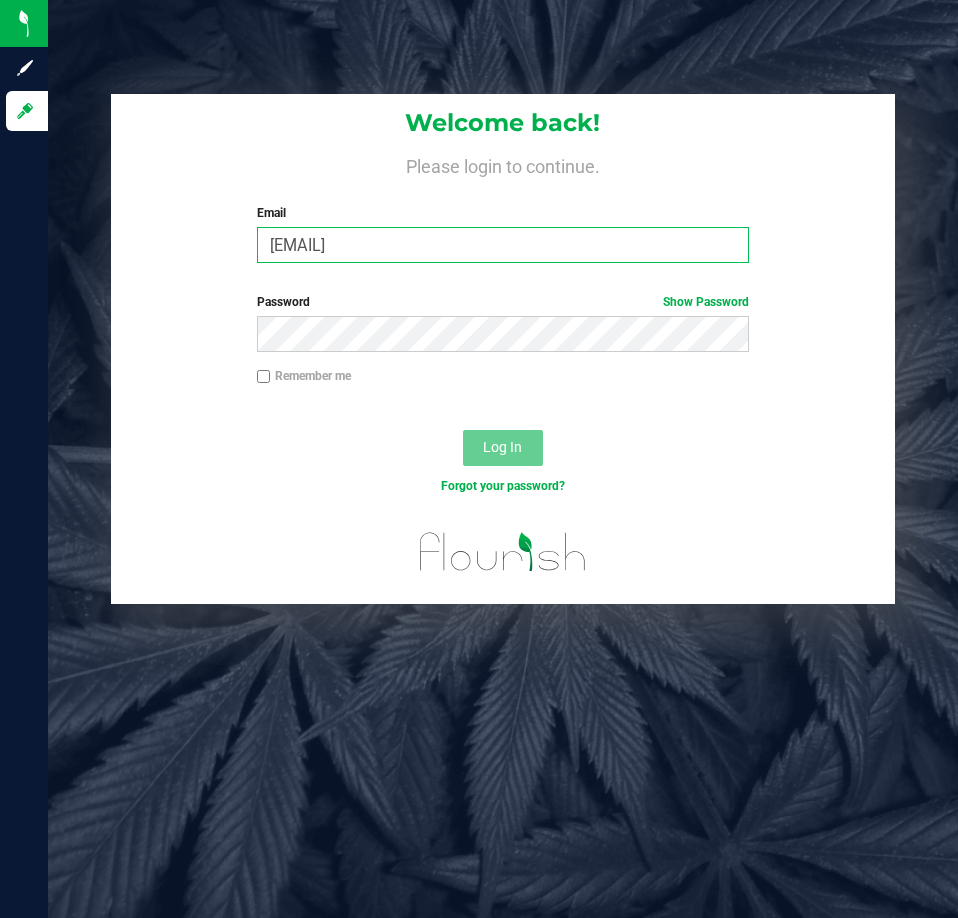 type on "[EMAIL]" 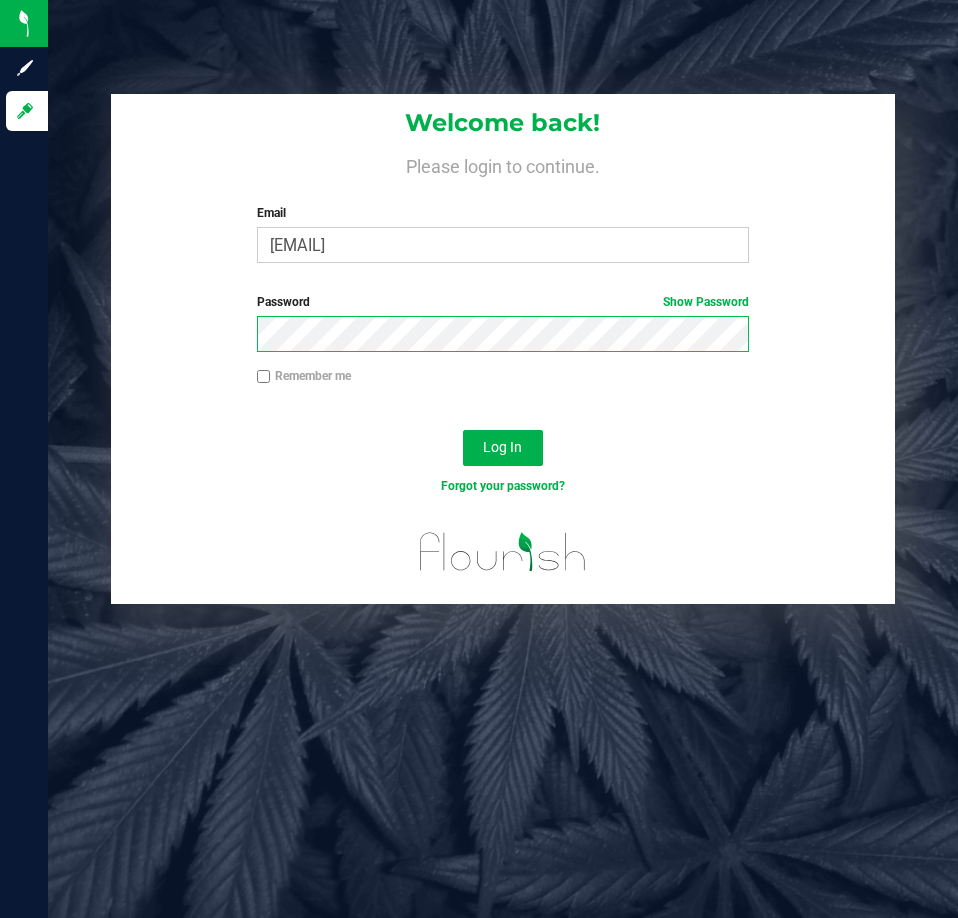 click on "Log In" at bounding box center (503, 448) 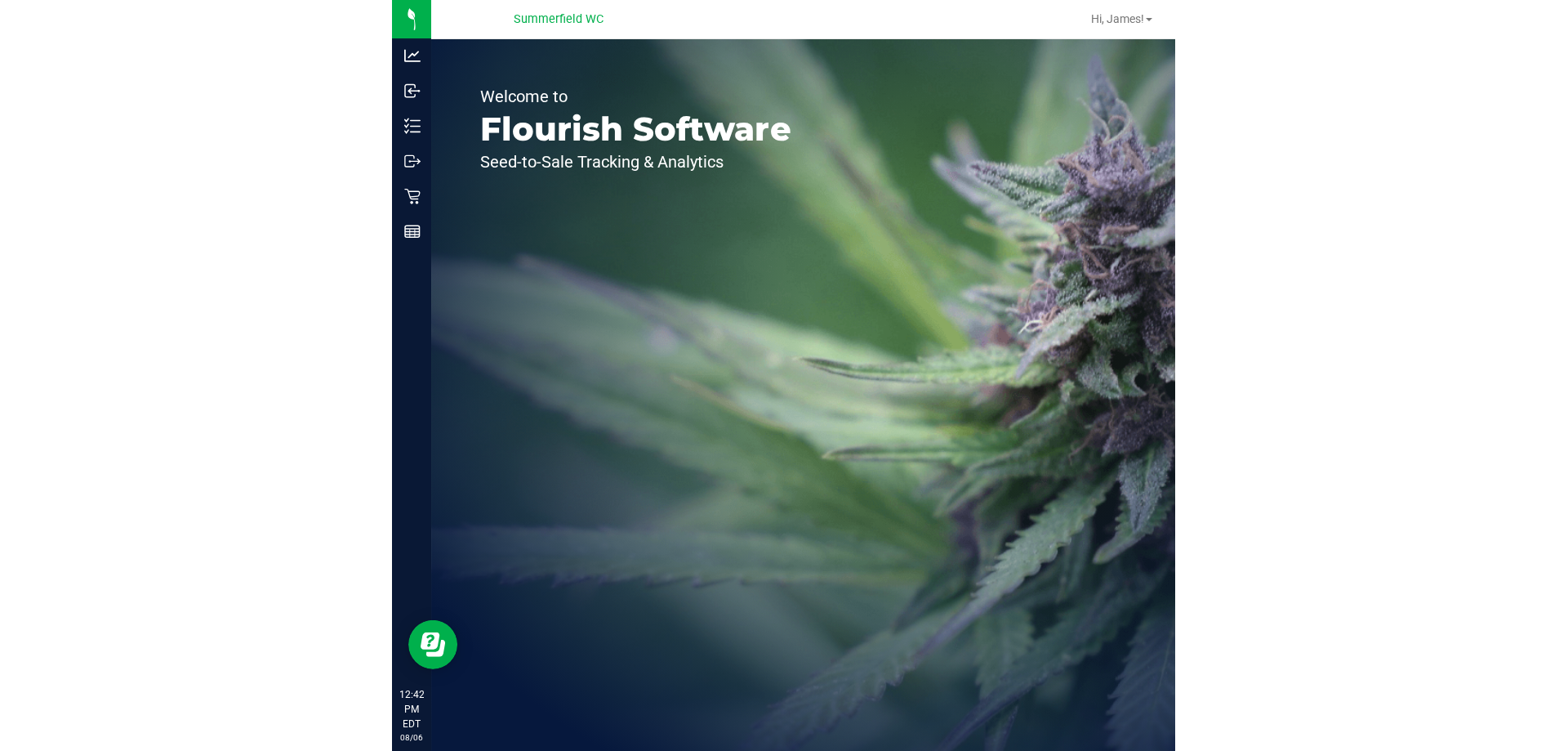 scroll, scrollTop: 0, scrollLeft: 0, axis: both 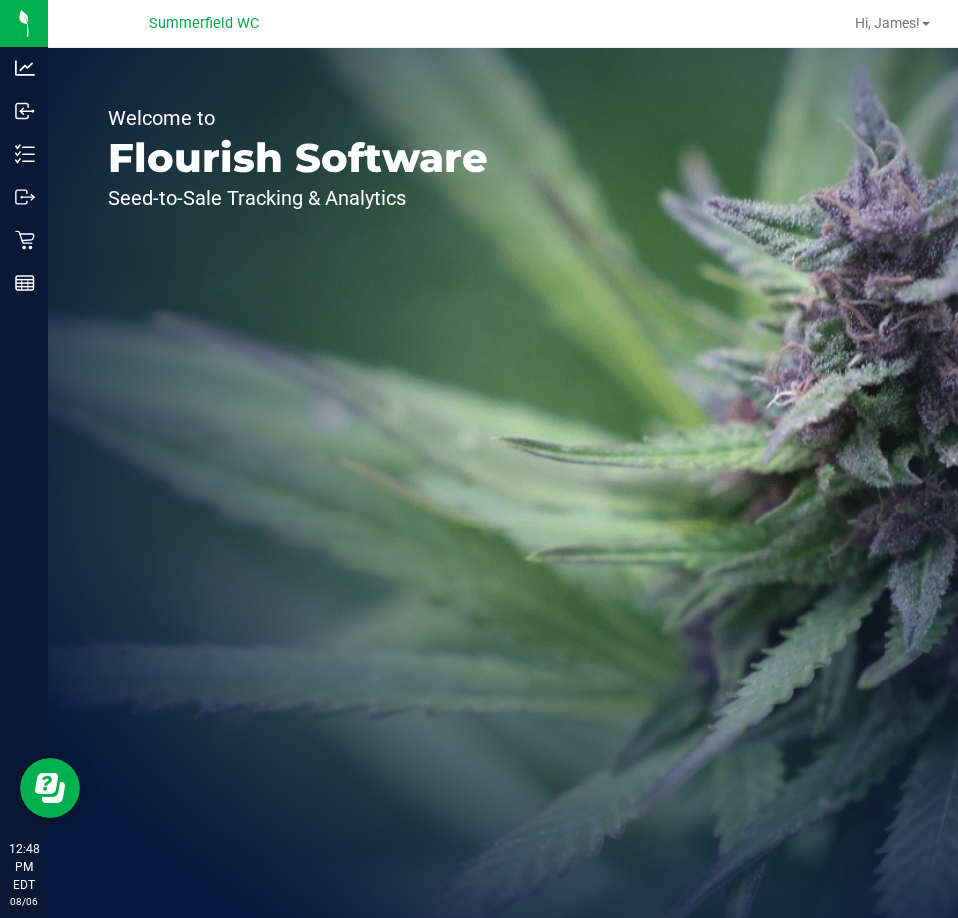drag, startPoint x: 381, startPoint y: 30, endPoint x: 366, endPoint y: 39, distance: 17.492855 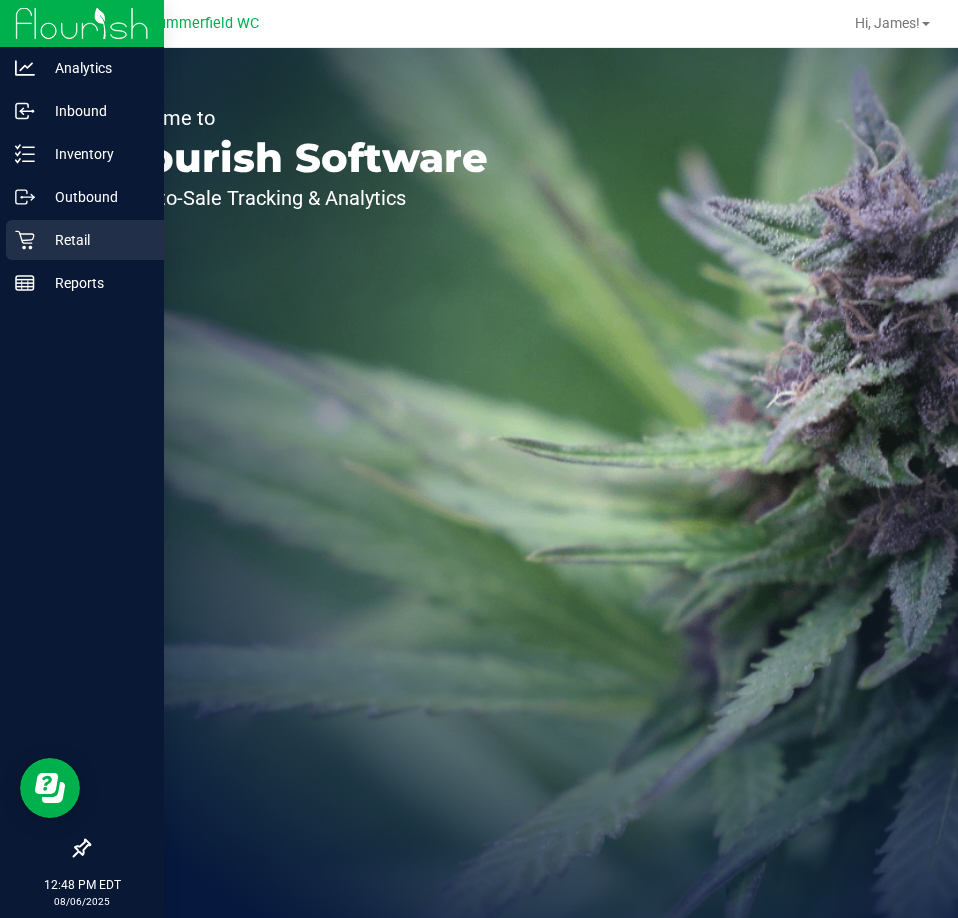 click on "Retail" at bounding box center (95, 240) 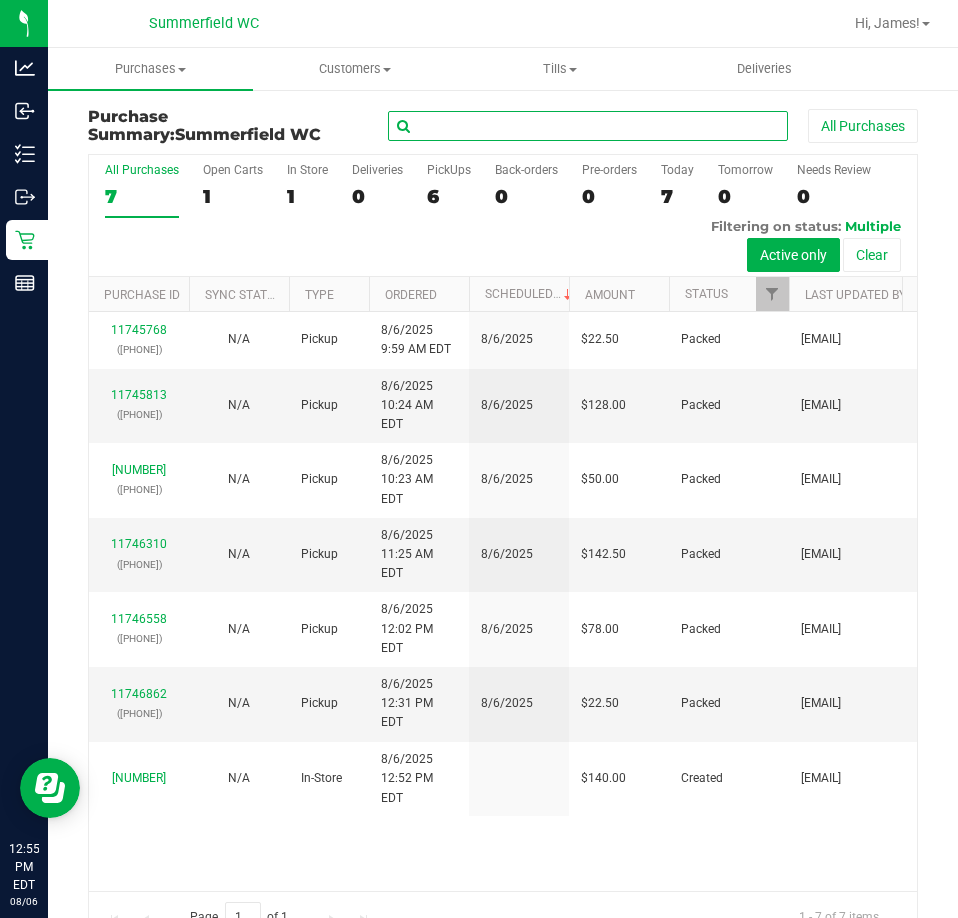 click at bounding box center [588, 126] 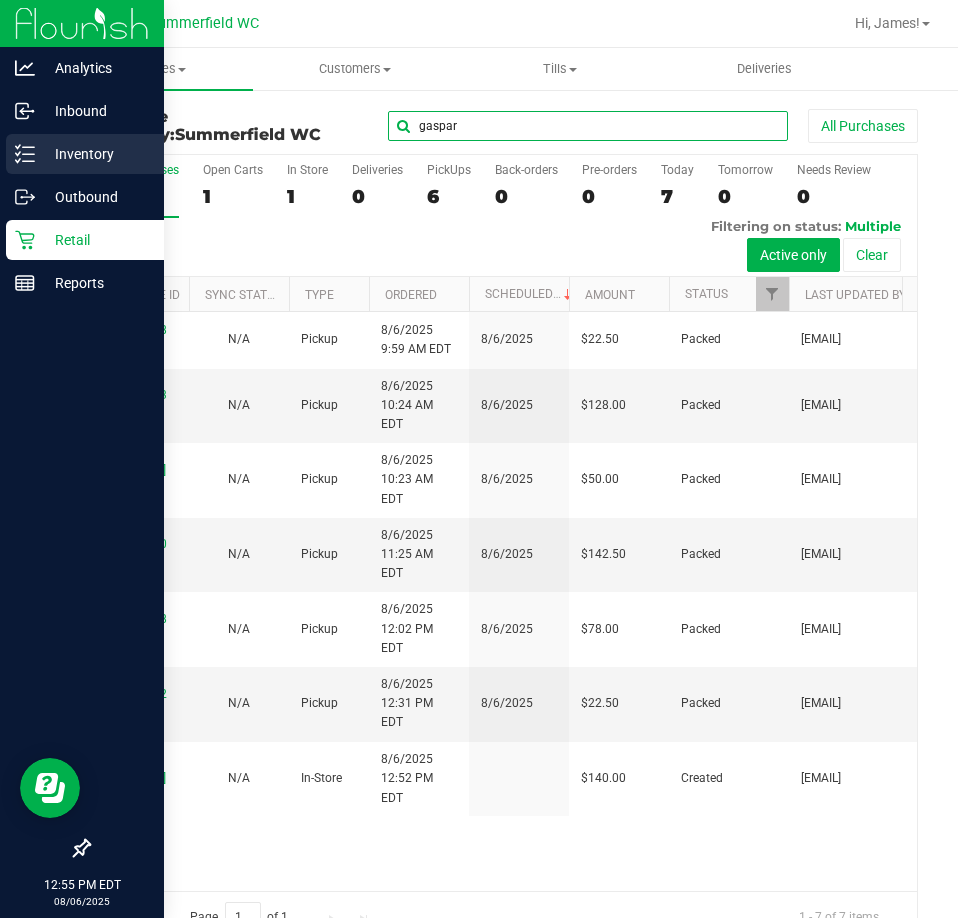 type on "gaspar" 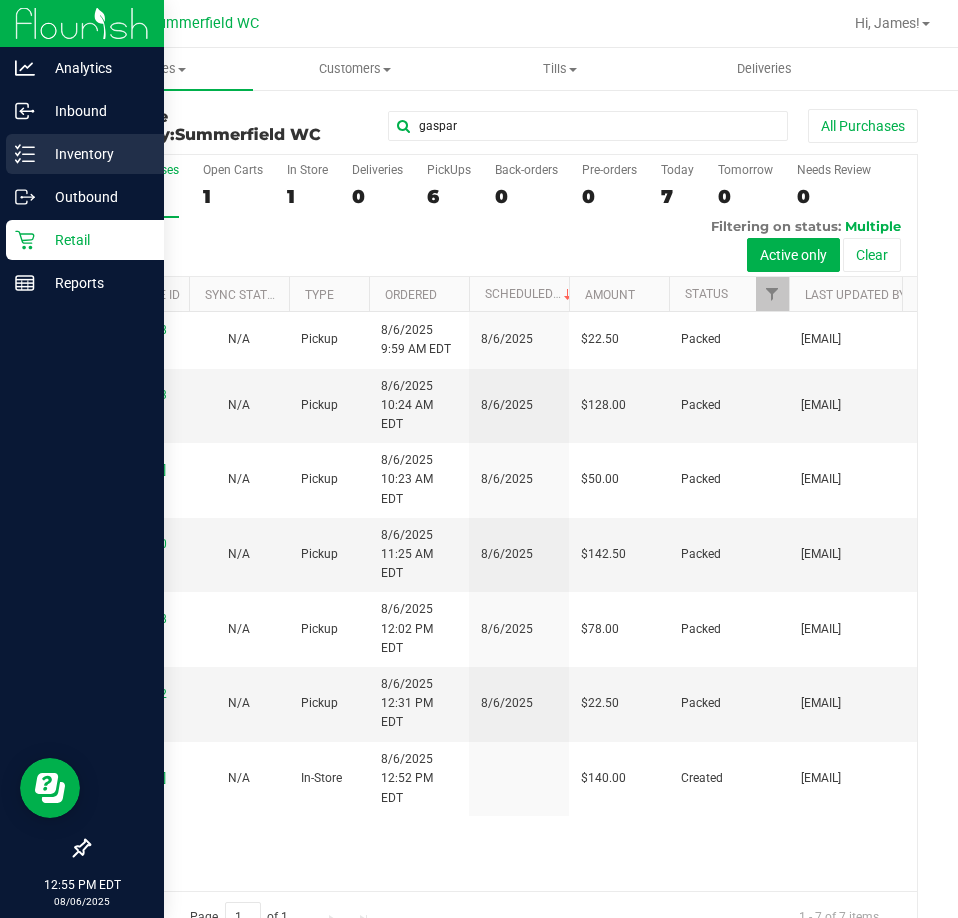 click on "Inventory" at bounding box center [85, 154] 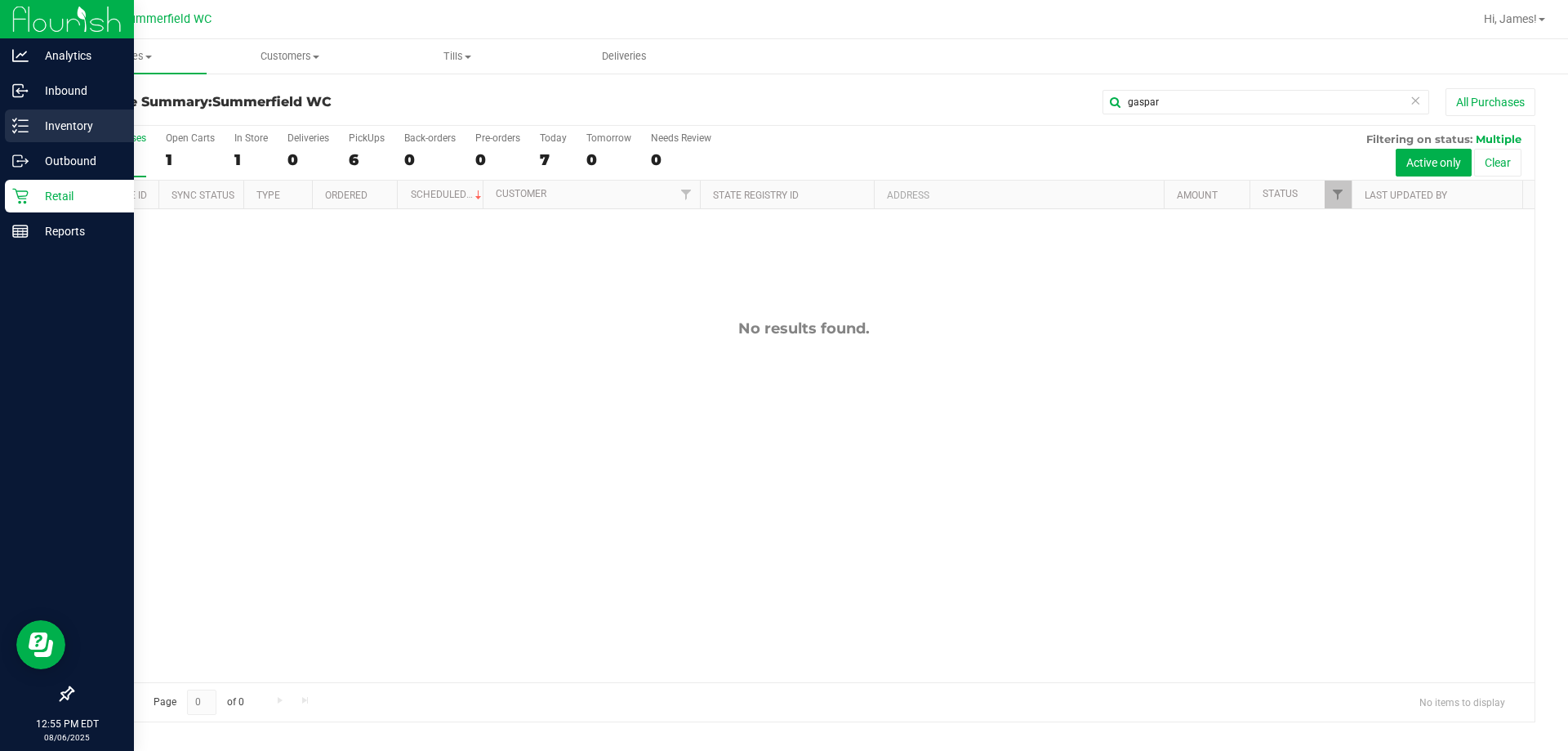 click on "Inventory" at bounding box center (78, 126) 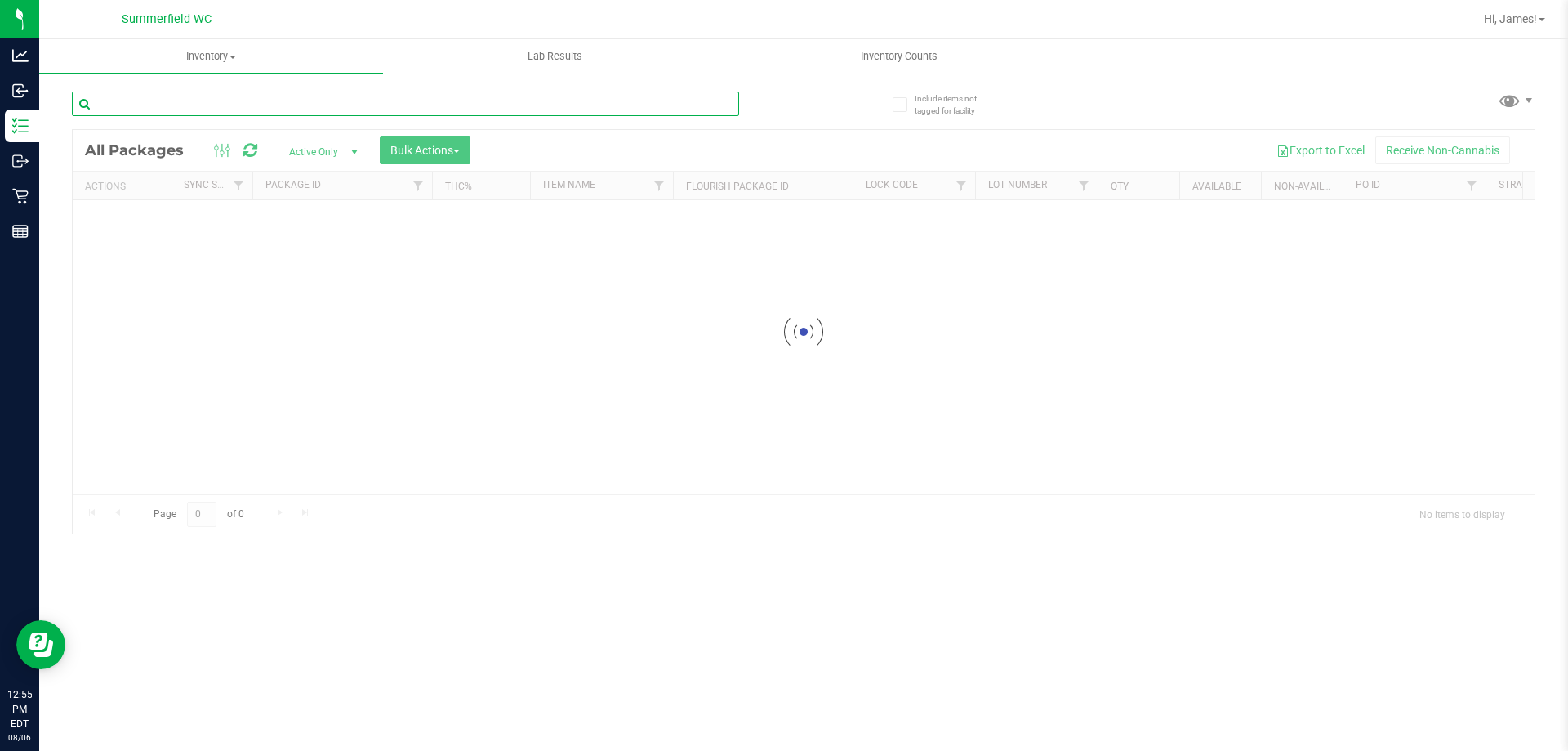 click at bounding box center (405, 104) 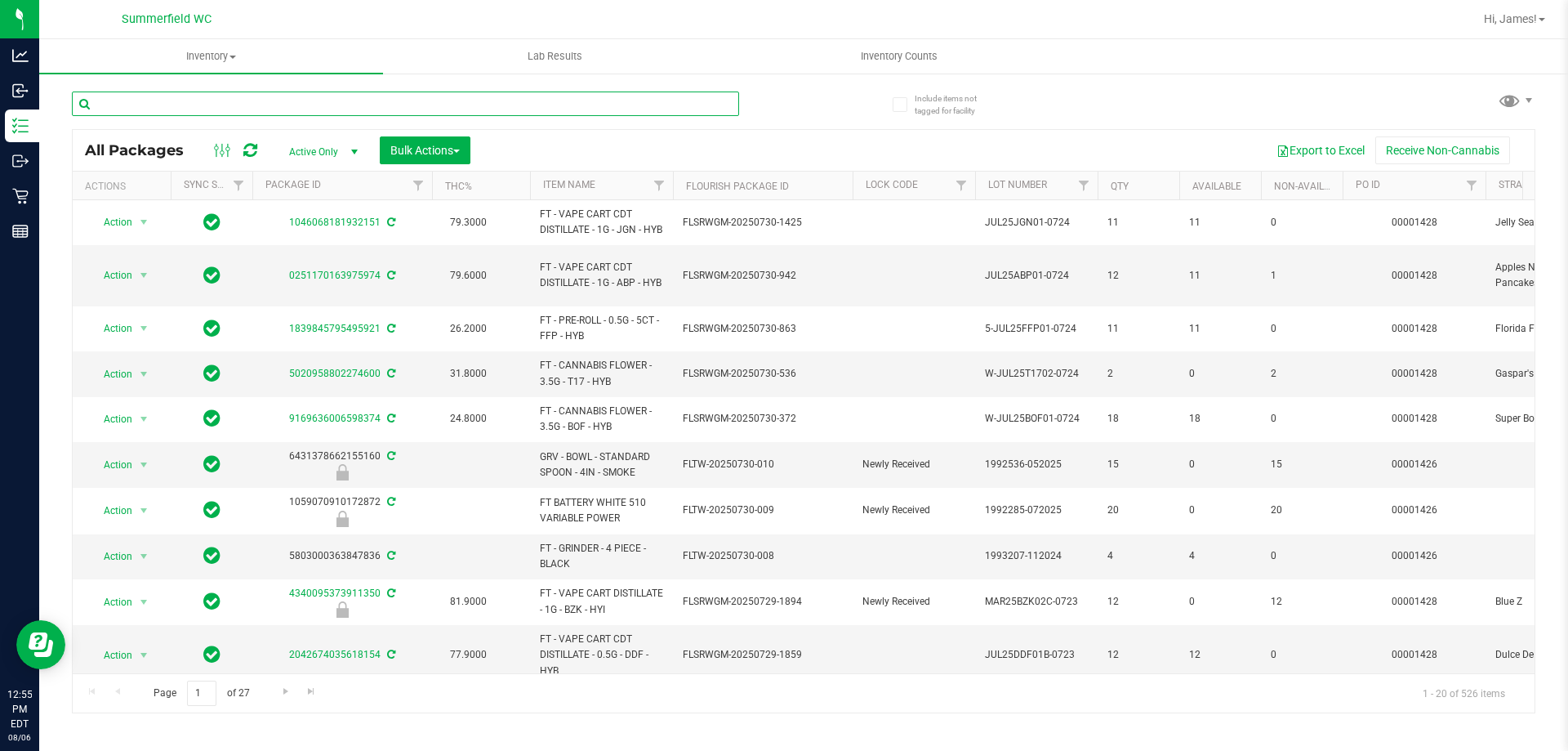 click at bounding box center [405, 104] 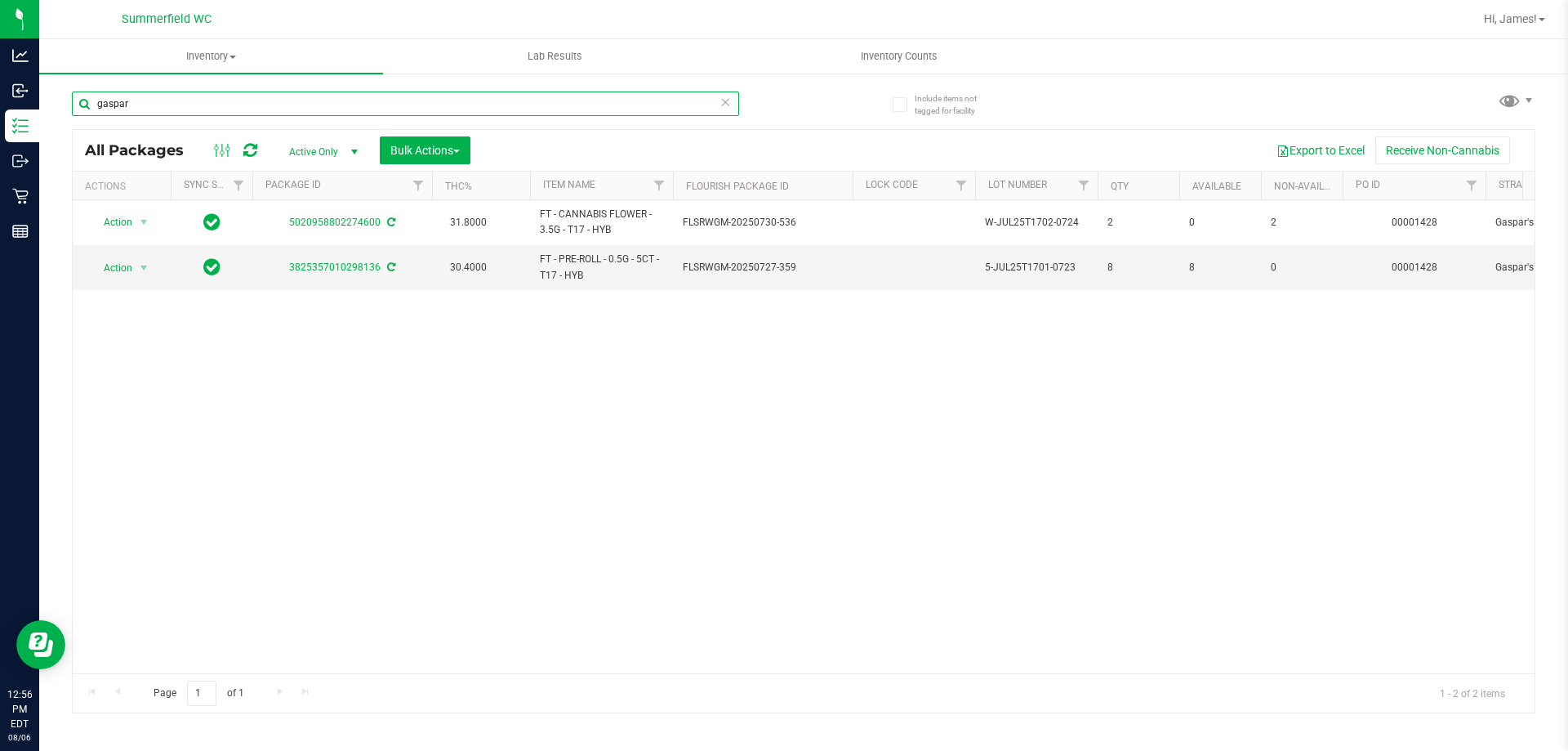 type on "gaspar" 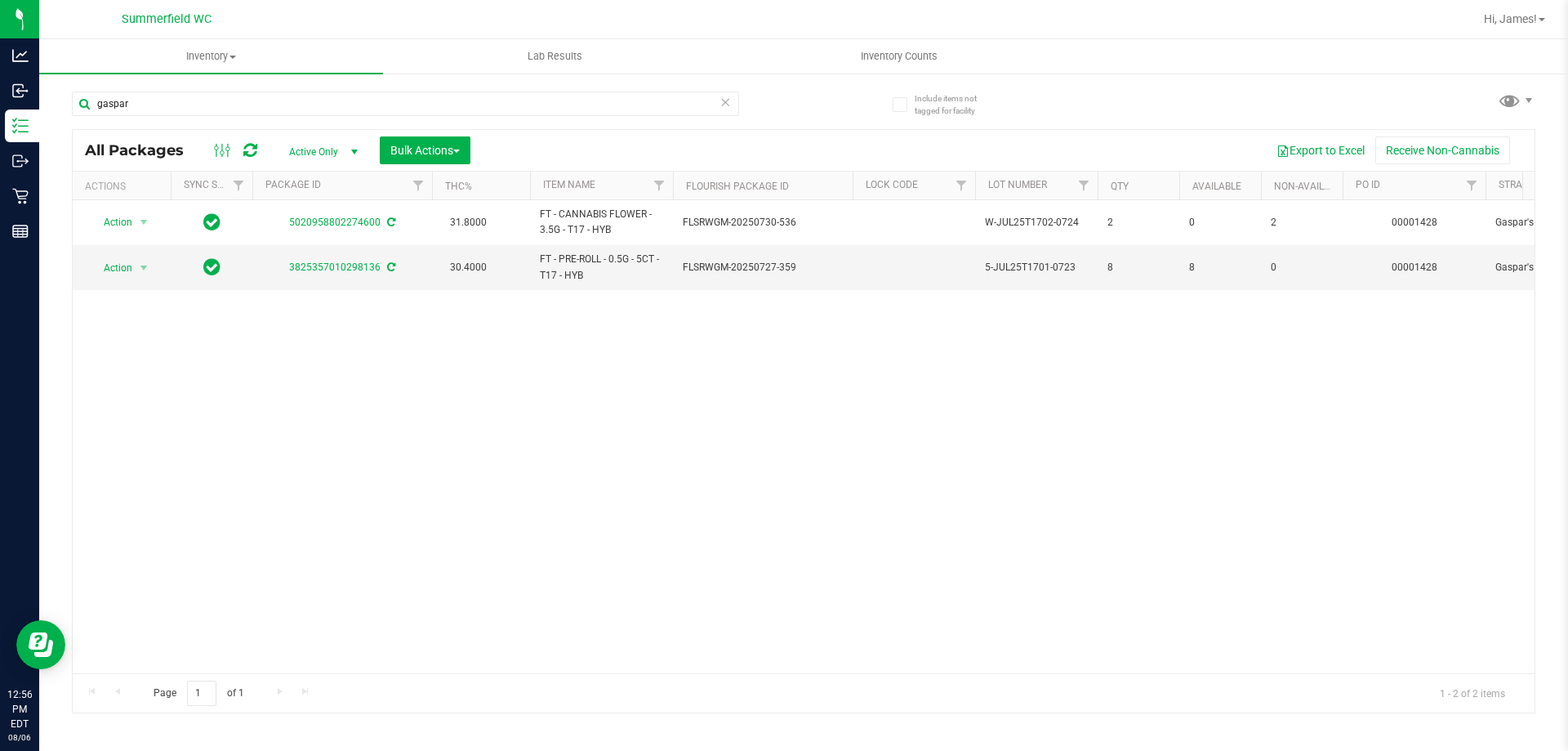 click on "Action Action Adjust qty Create package Edit attributes Global inventory Locate package Lock package Package audit log Print package label Print product labels Schedule for destruction
5020958802274600
31.8000
FT - CANNABIS FLOWER - 3.5G - T17 - HYB
FLSRWGM-20250730-536
W-JUL25T1702-0724
2
0
2
00001428
Gaspar's Grapes
$50.00000
Pass
FLO-BUD-FT-CAN-T17
0.0000
FT - CANNABIS FLOWER - 3.5G - T17 - HYB" at bounding box center (804, 436) 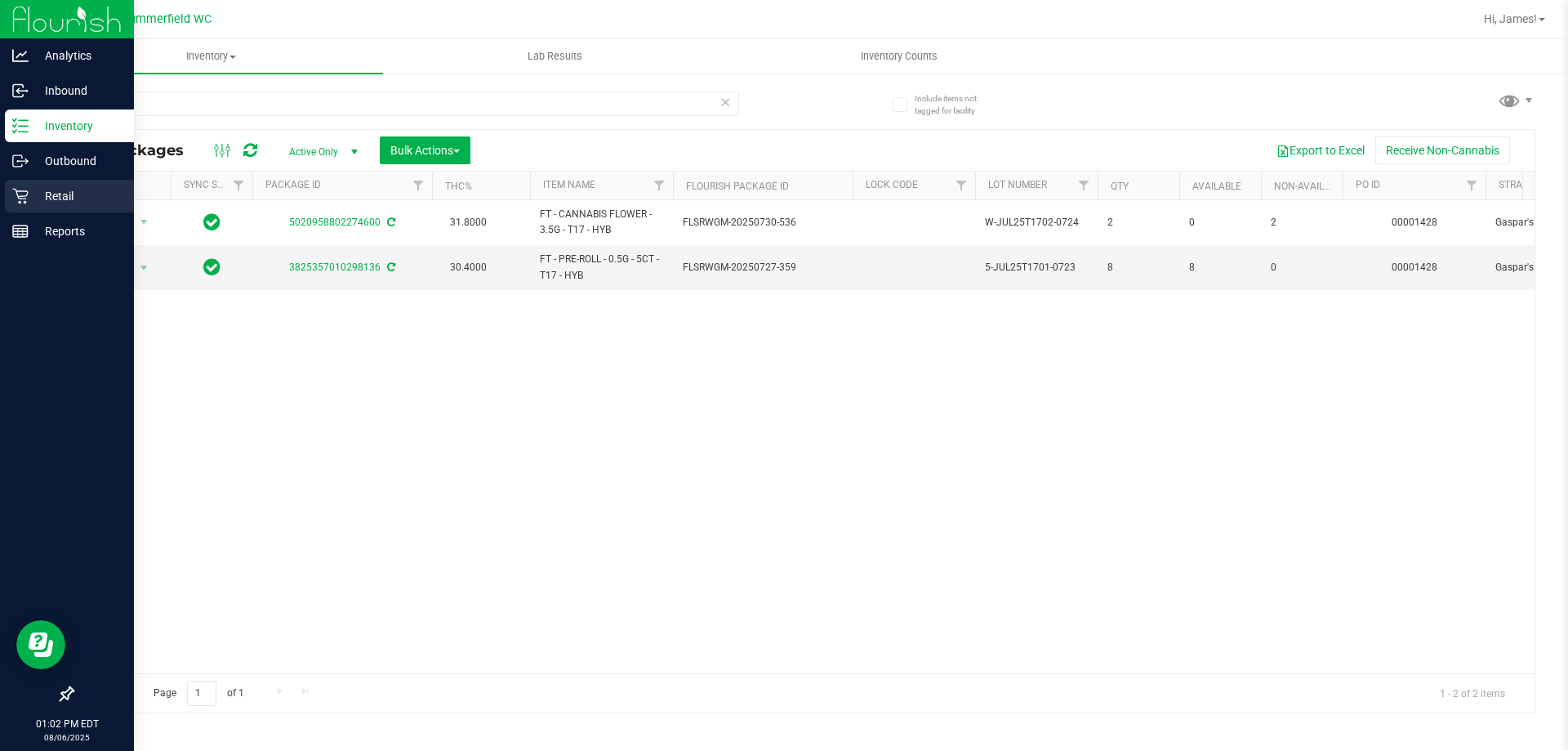 click 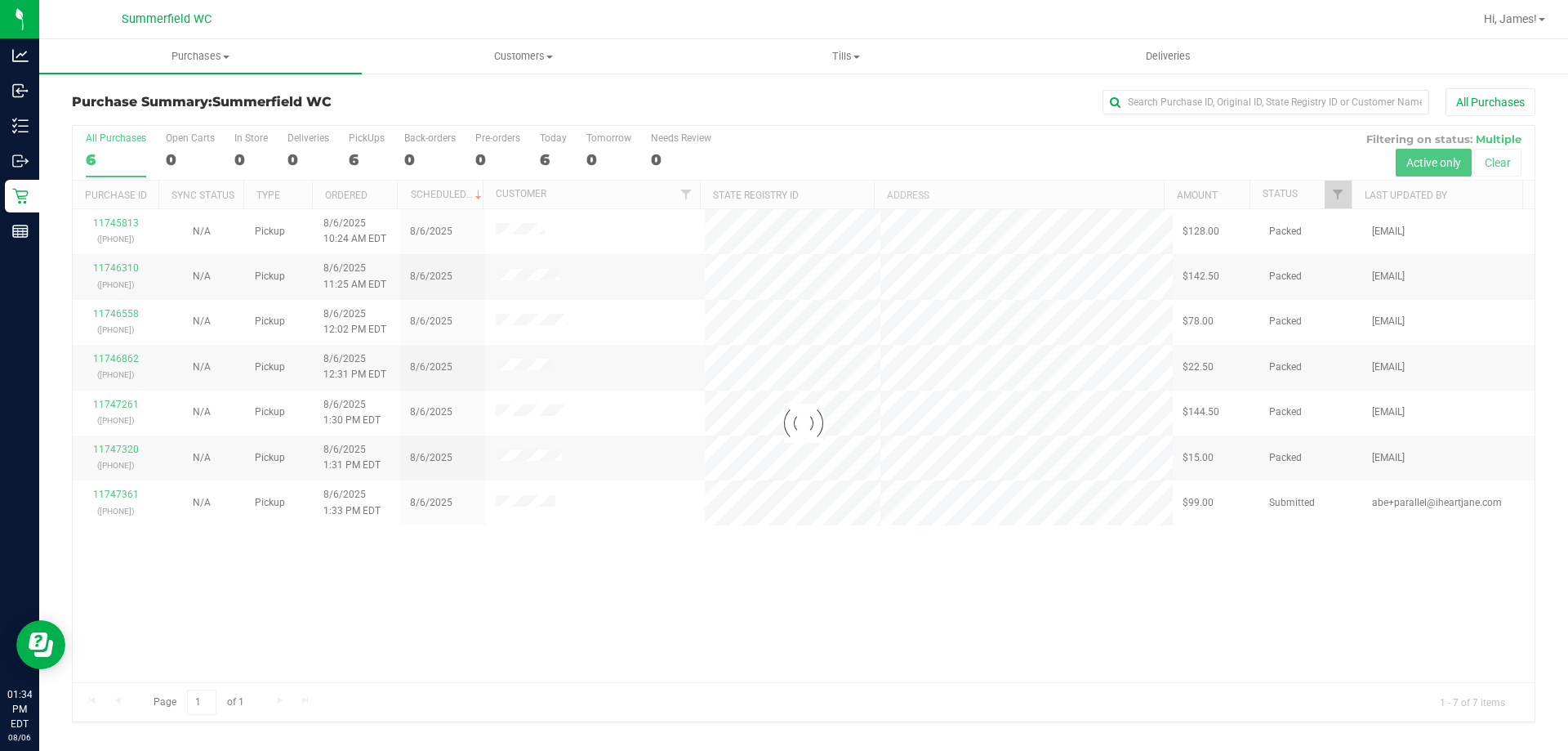 click at bounding box center (804, 423) 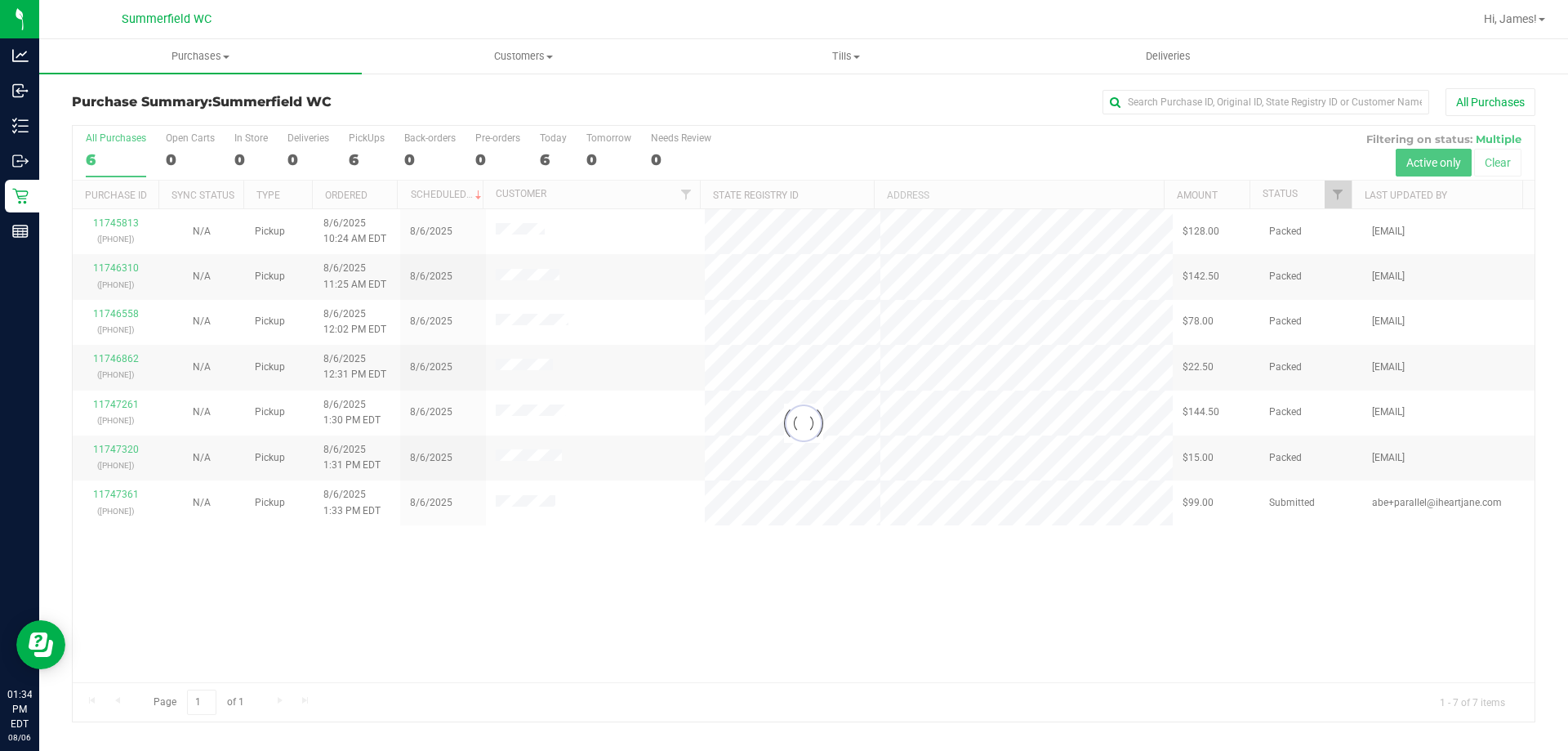click at bounding box center (804, 423) 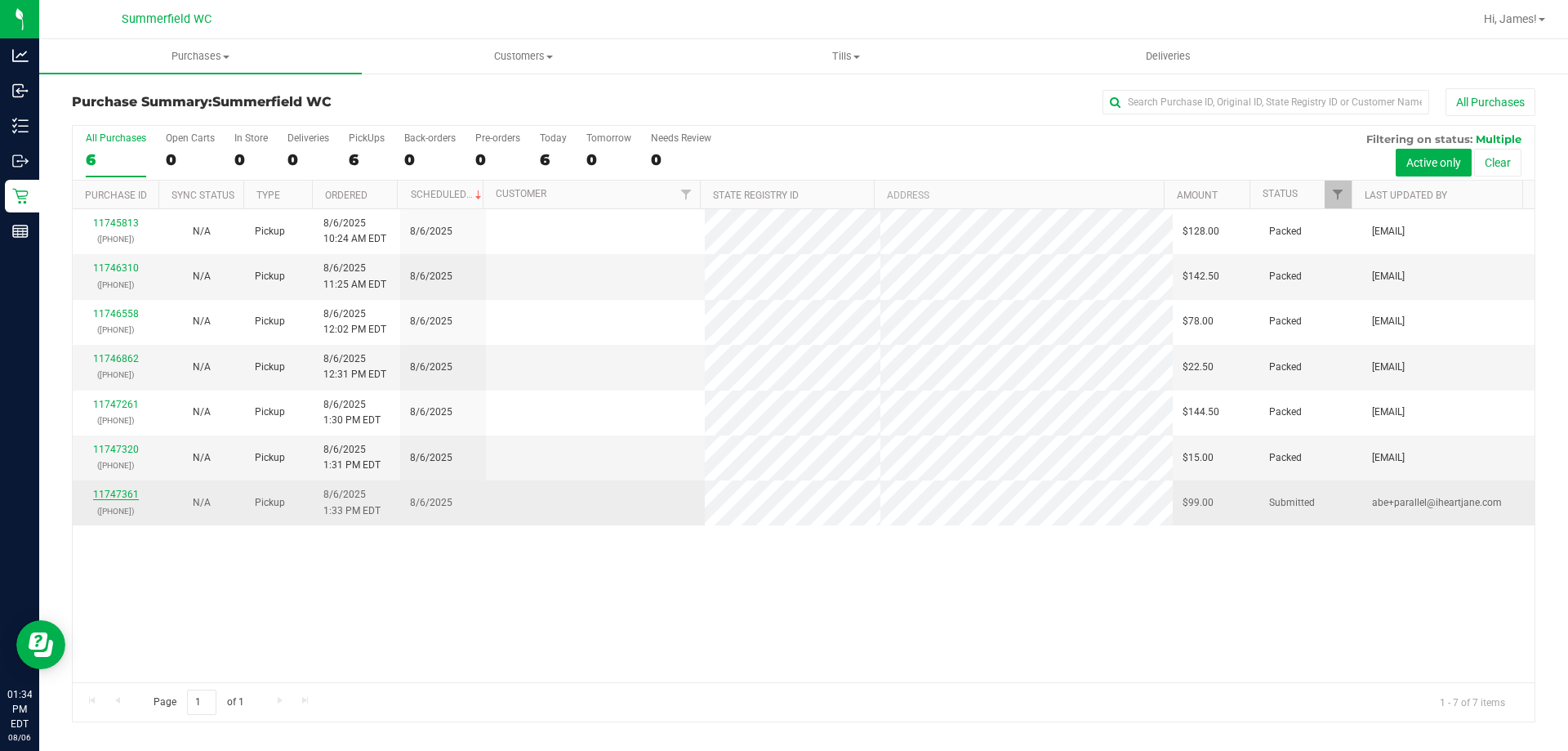 click on "11747361" at bounding box center (116, 494) 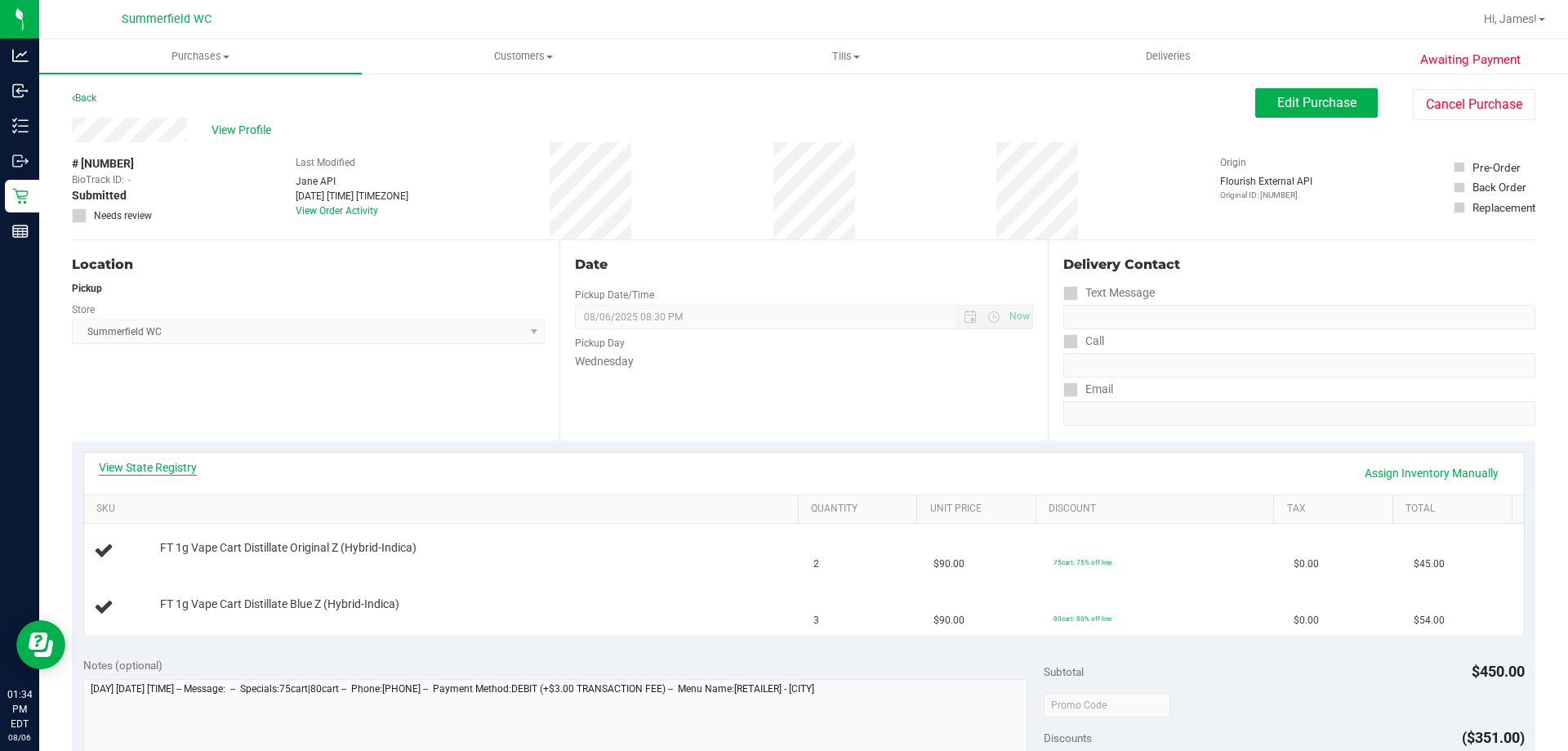 click on "View State Registry" at bounding box center (148, 467) 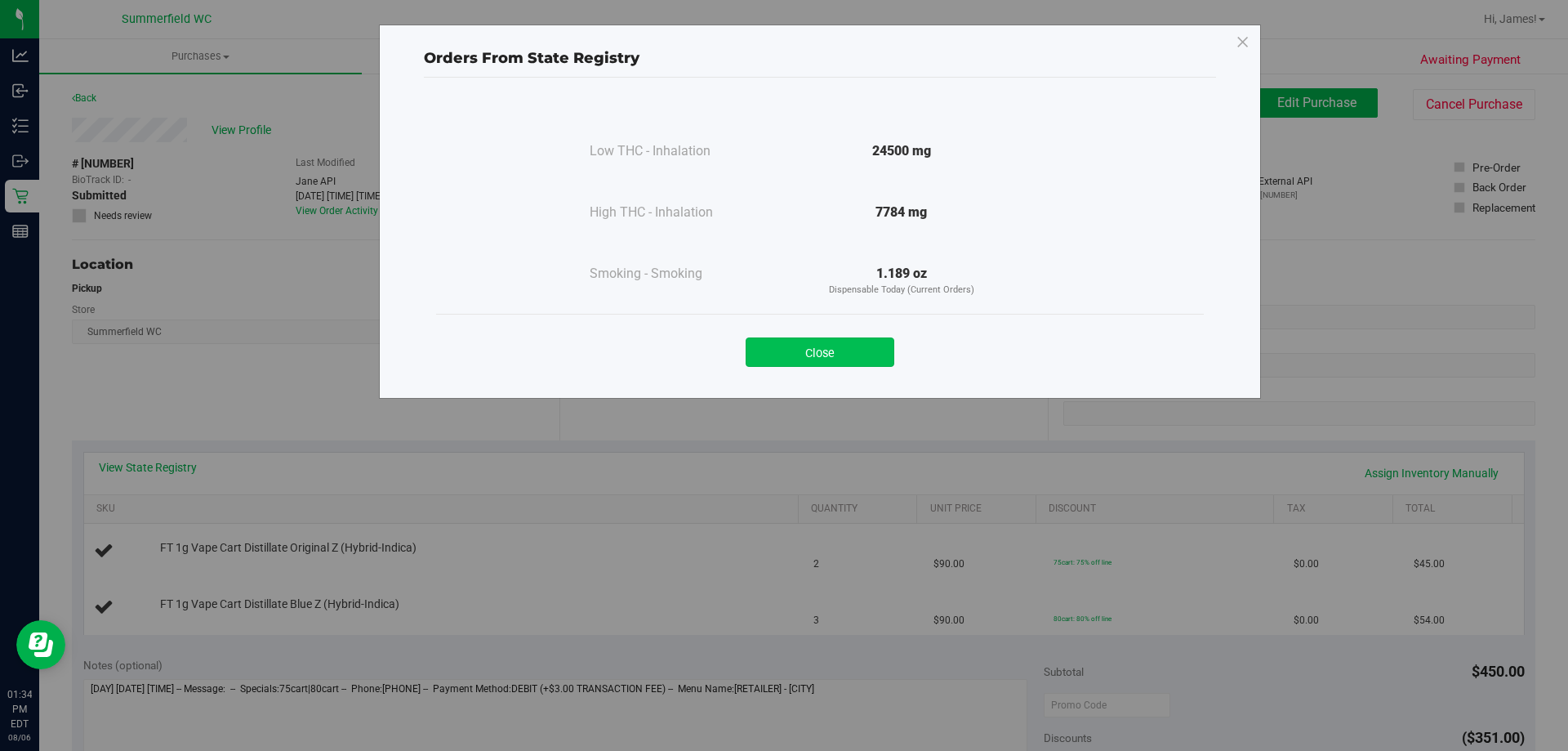 click on "Close" at bounding box center (820, 352) 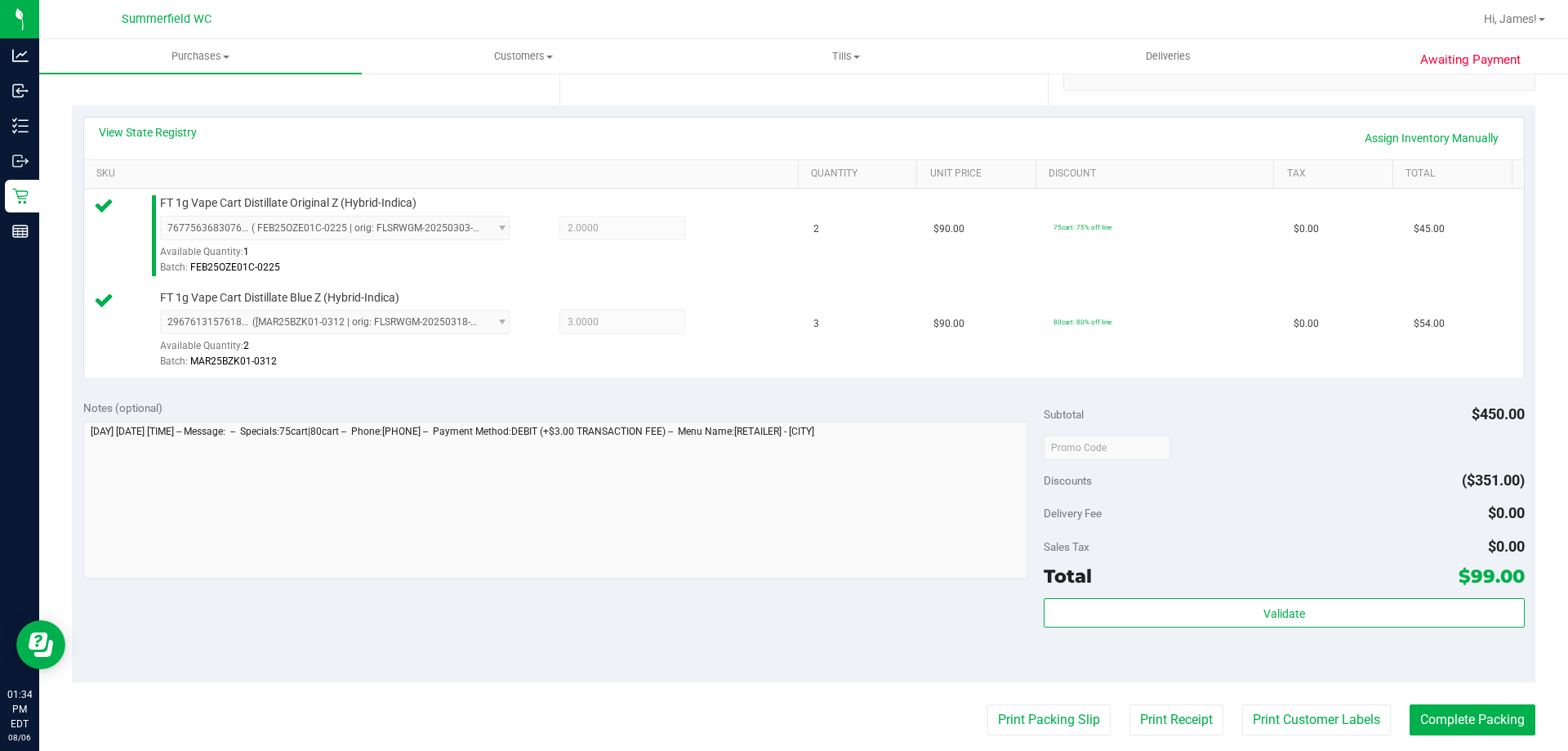 scroll, scrollTop: 409, scrollLeft: 0, axis: vertical 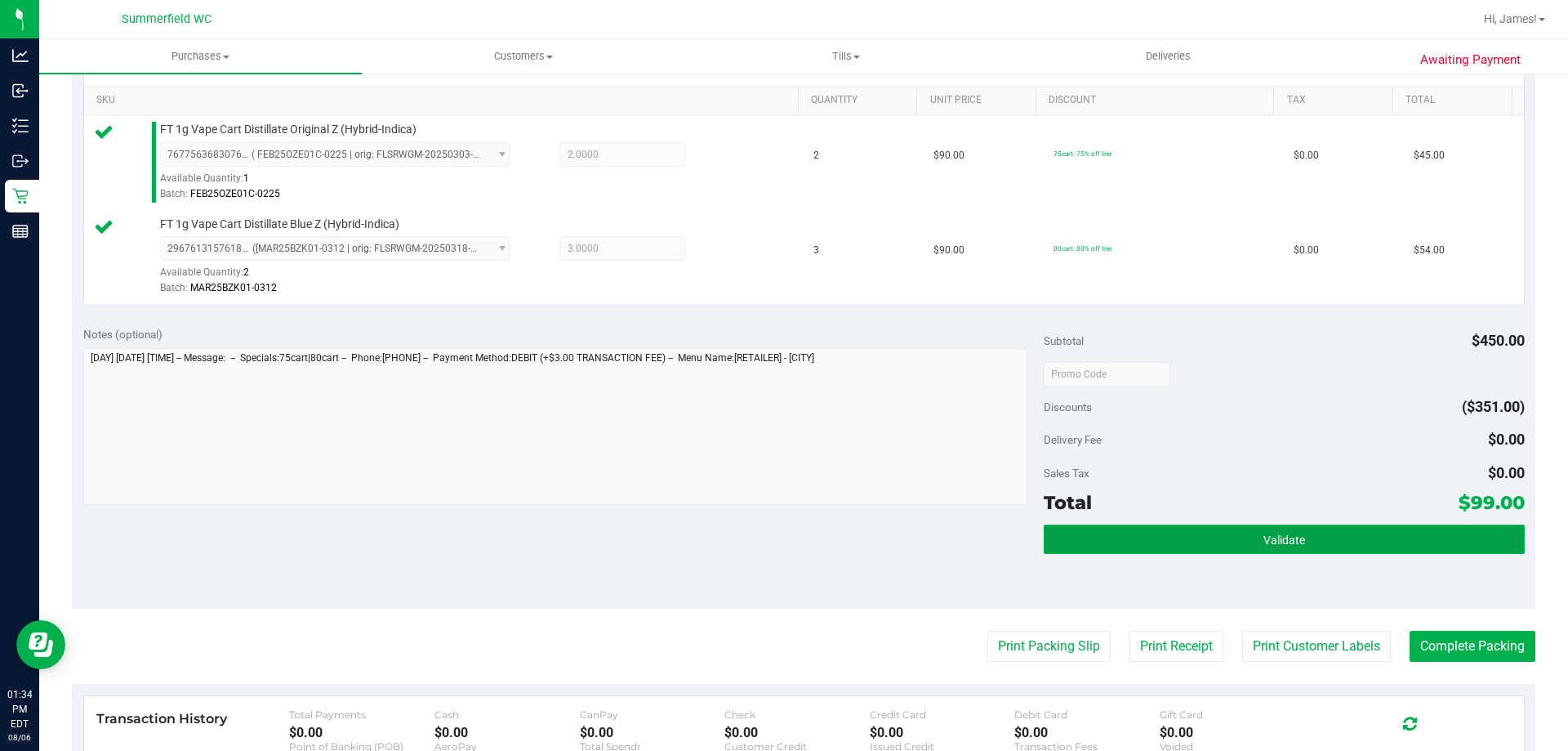 click on "Validate" at bounding box center [1284, 539] 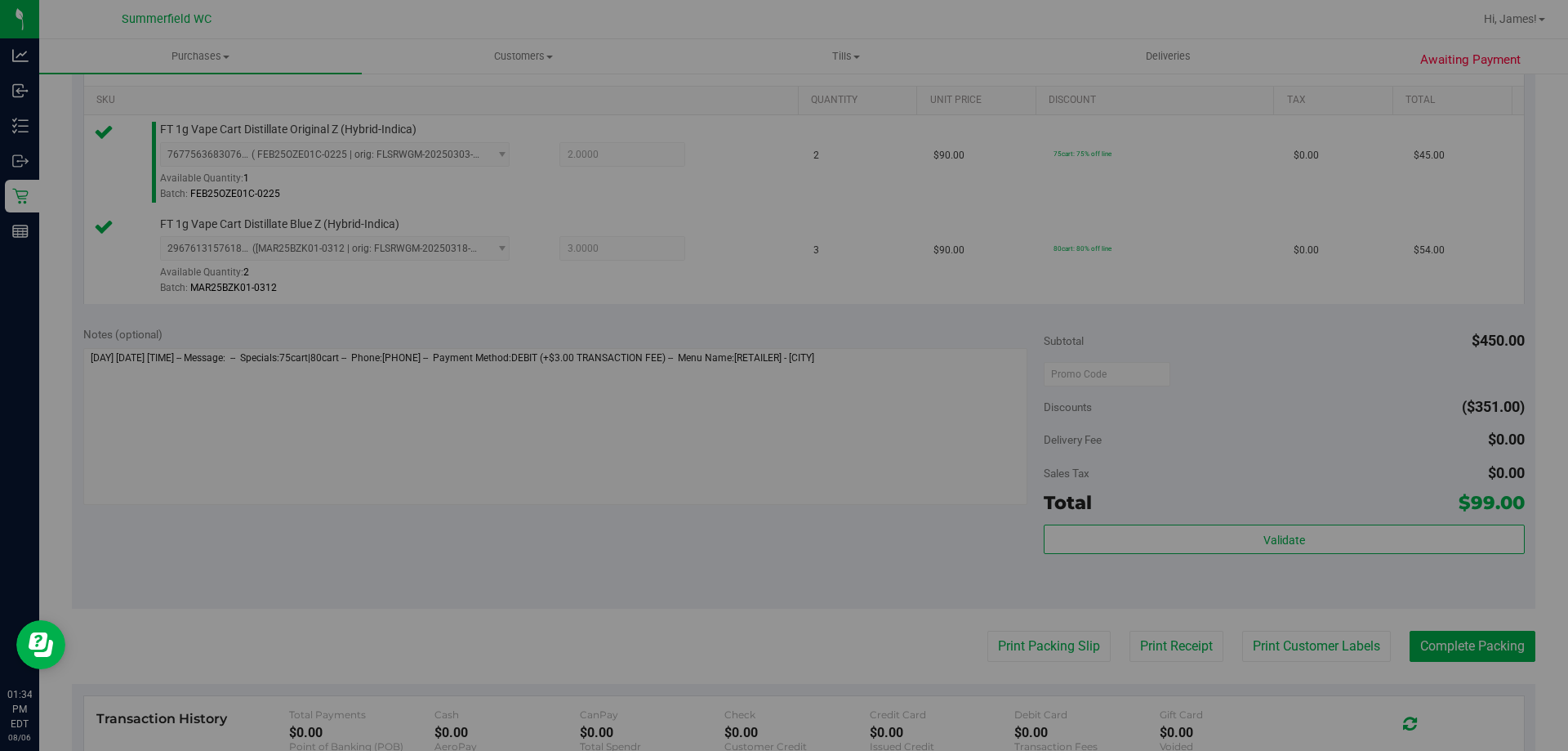 click on "Purchase Validation
To Dispense:
Low THC - Inhalation
24500 mg" at bounding box center (790, 375) 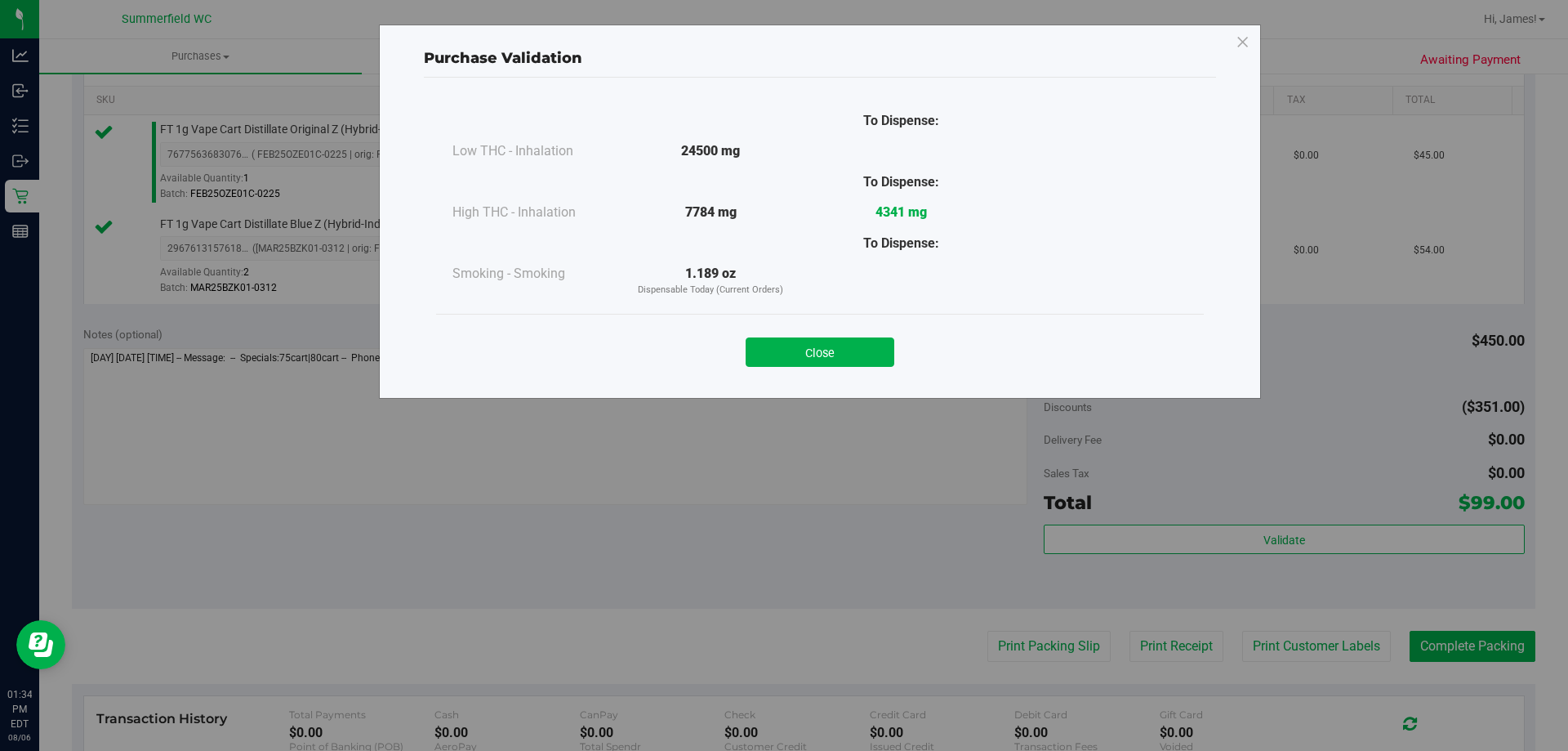 click on "Close" at bounding box center (820, 352) 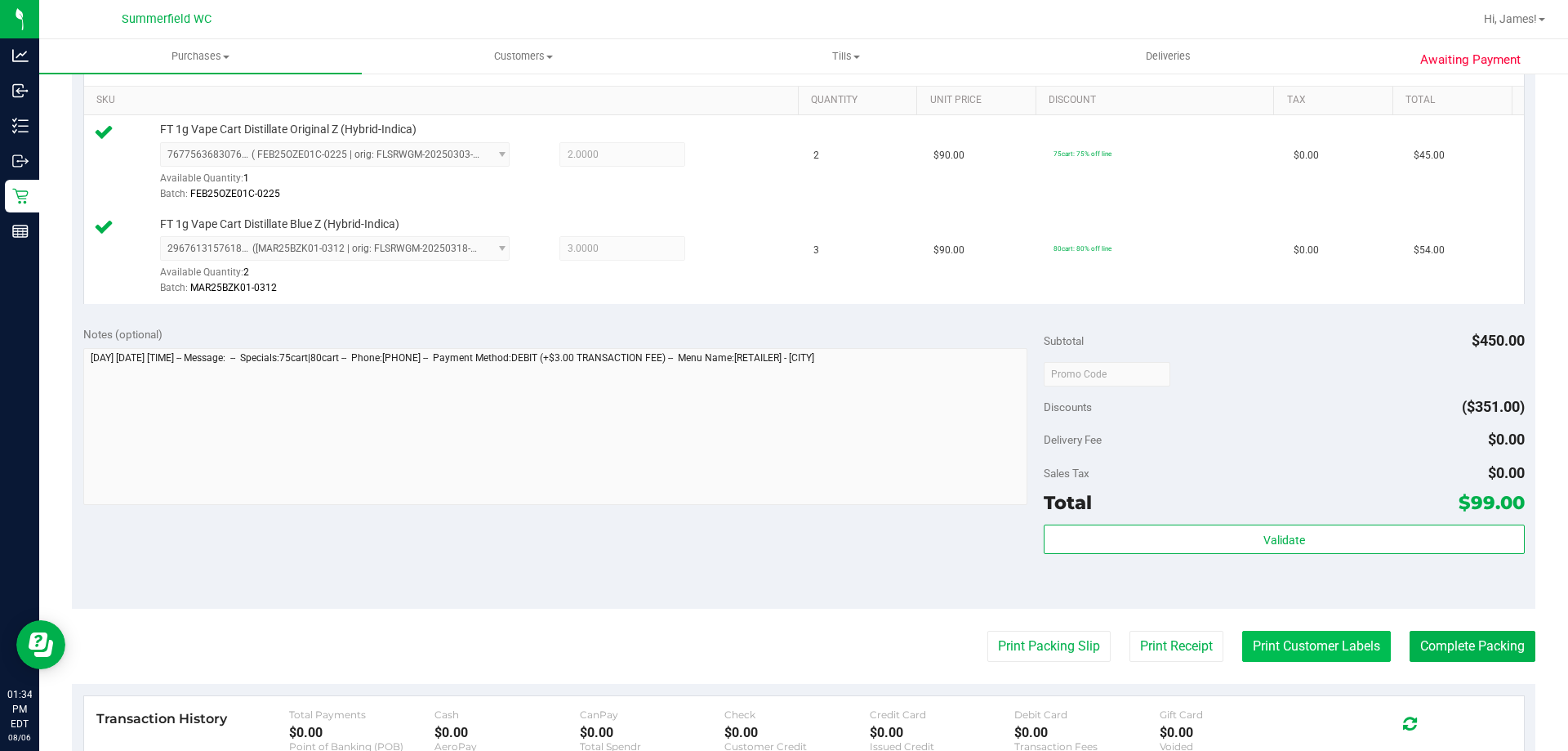 click on "Print Customer Labels" at bounding box center (1316, 646) 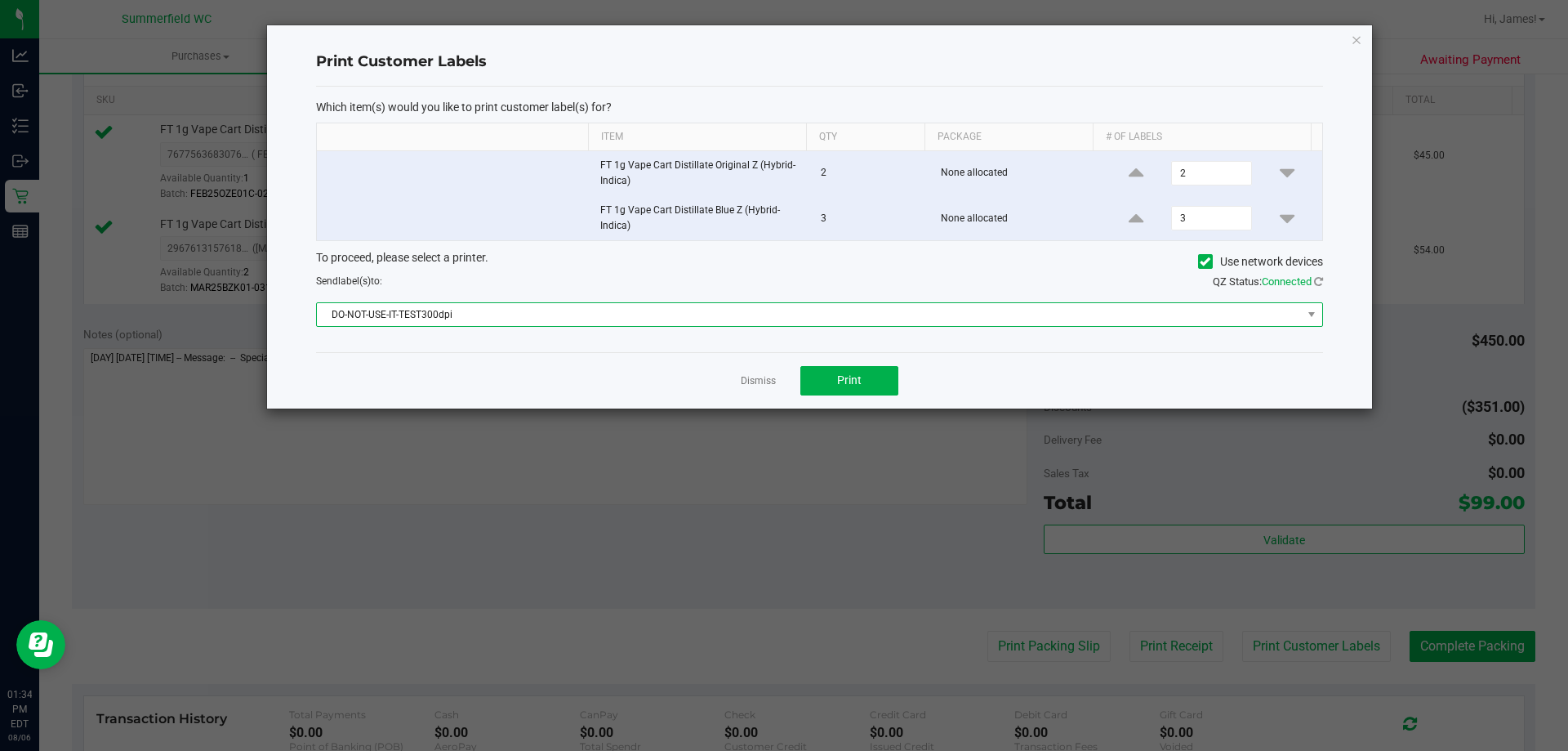 click on "DO-NOT-USE-IT-TEST300dpi" at bounding box center [809, 315] 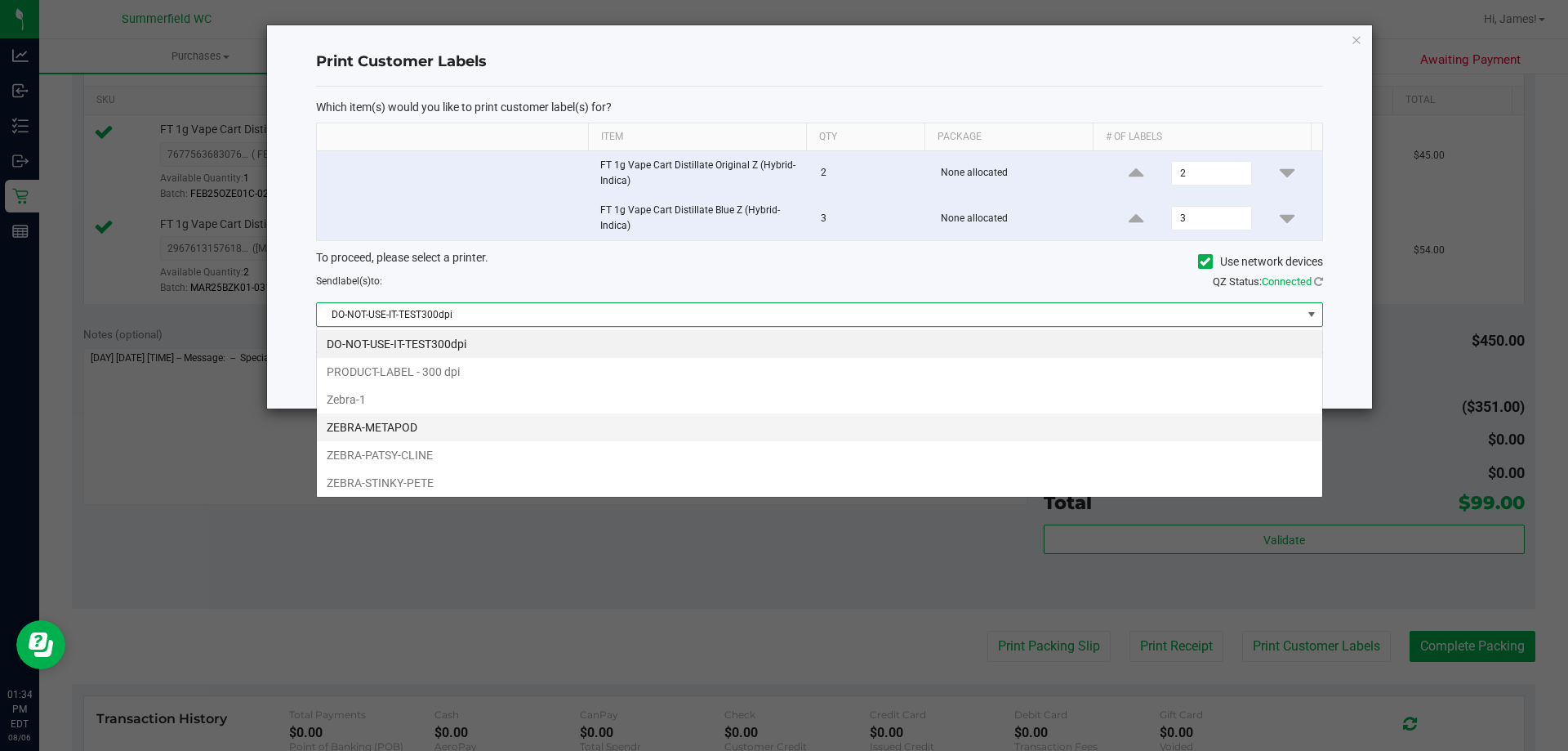 scroll, scrollTop: 81695, scrollLeft: 80660, axis: both 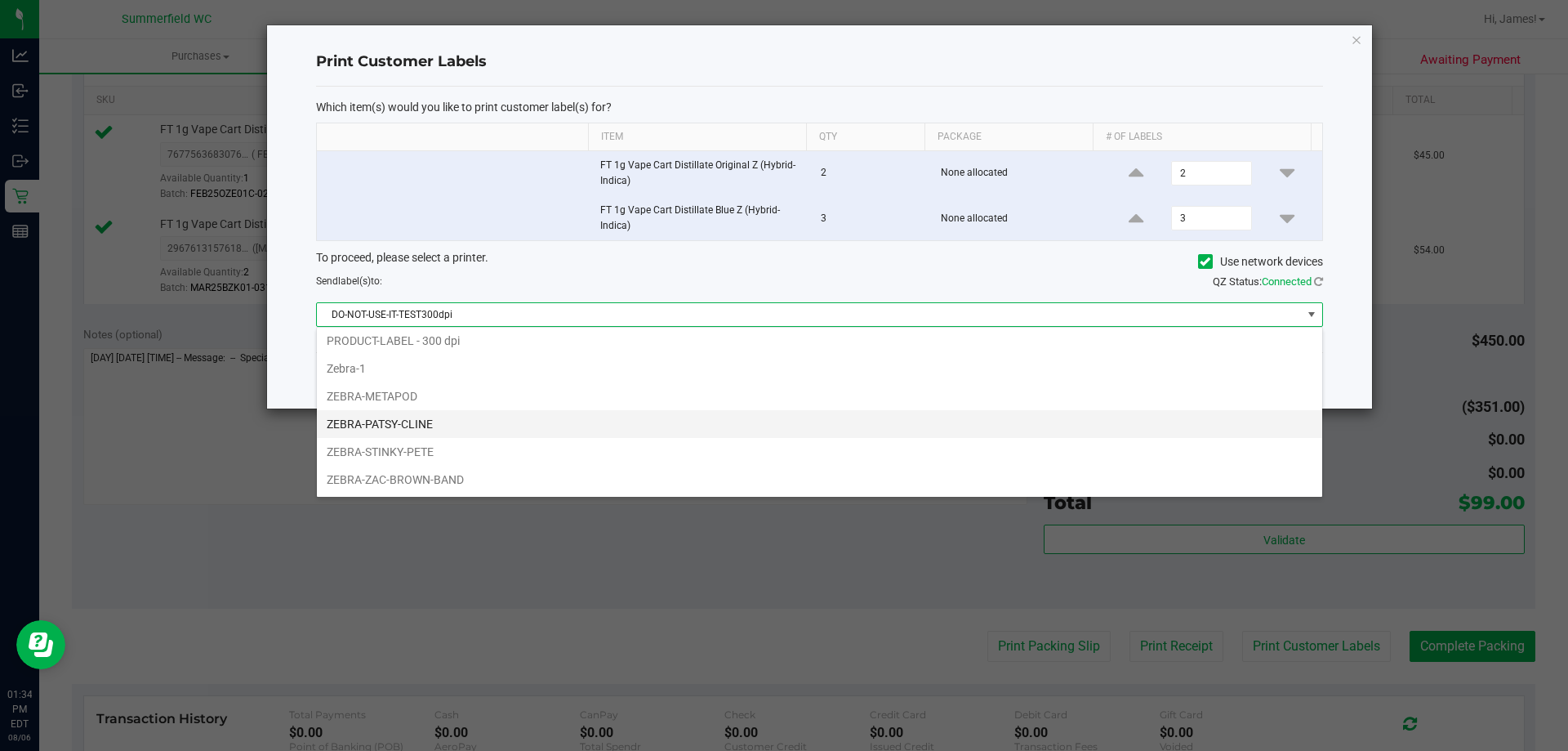 click on "ZEBRA-PATSY-CLINE" at bounding box center (819, 424) 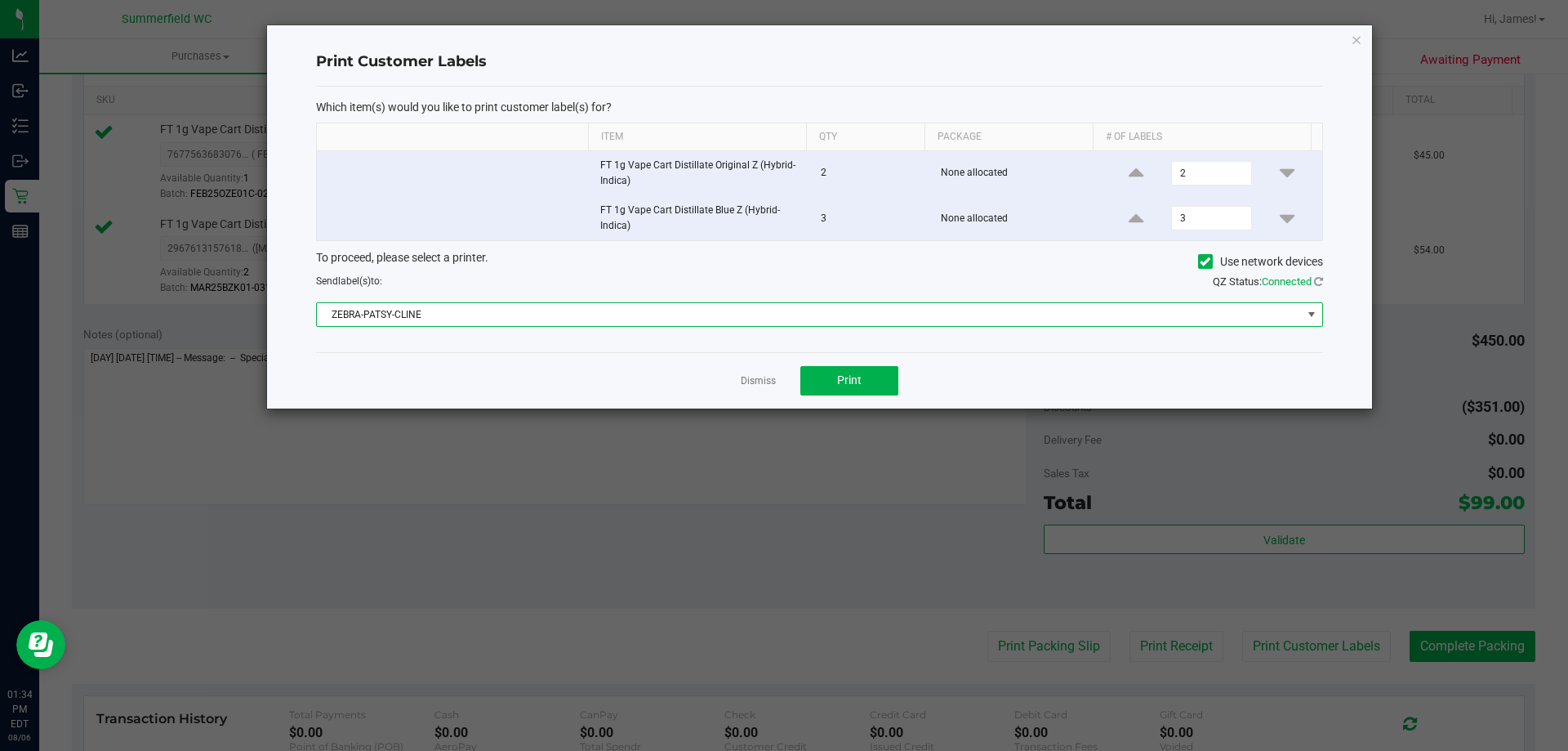 click on "ZEBRA-PATSY-CLINE" at bounding box center (809, 315) 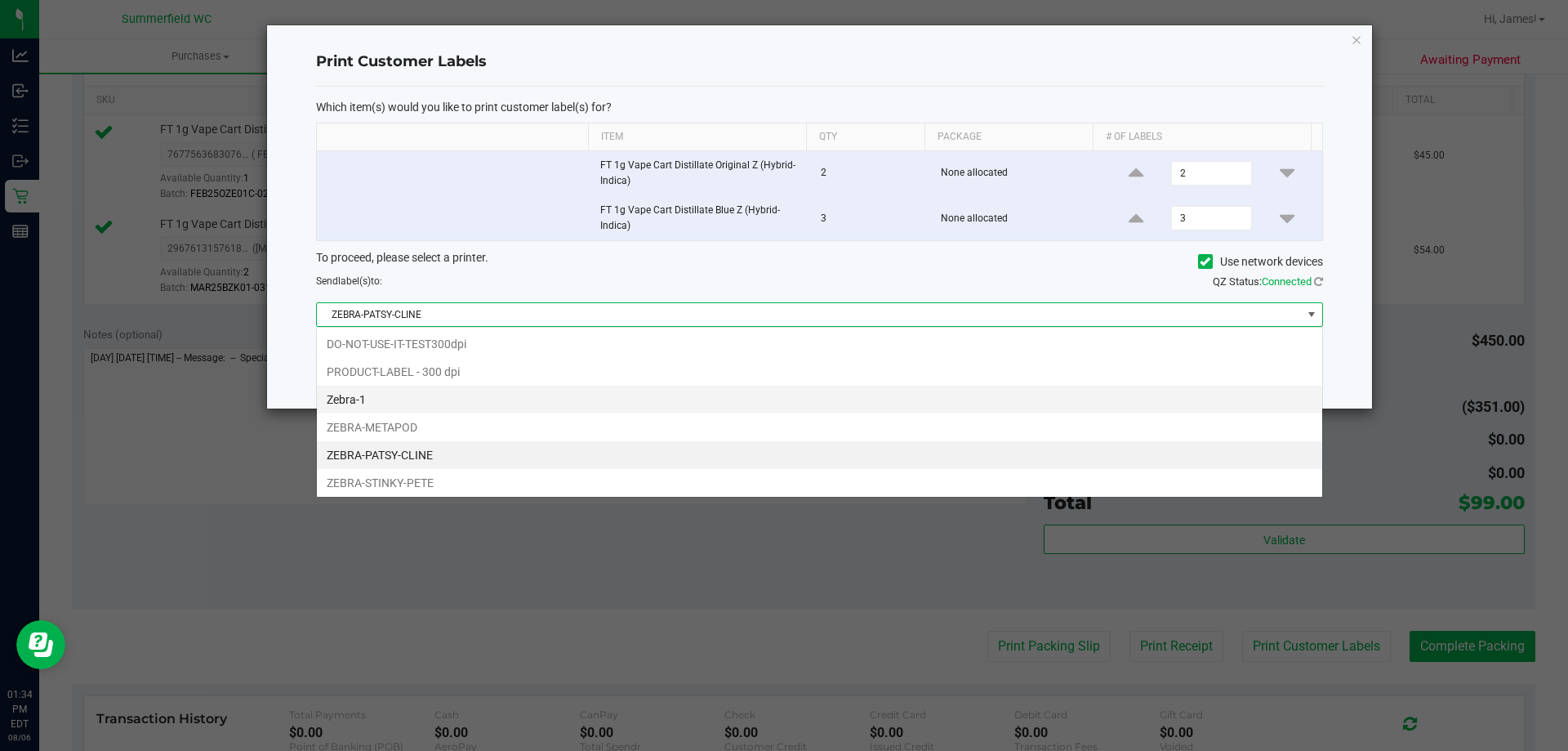 scroll, scrollTop: 81695, scrollLeft: 80660, axis: both 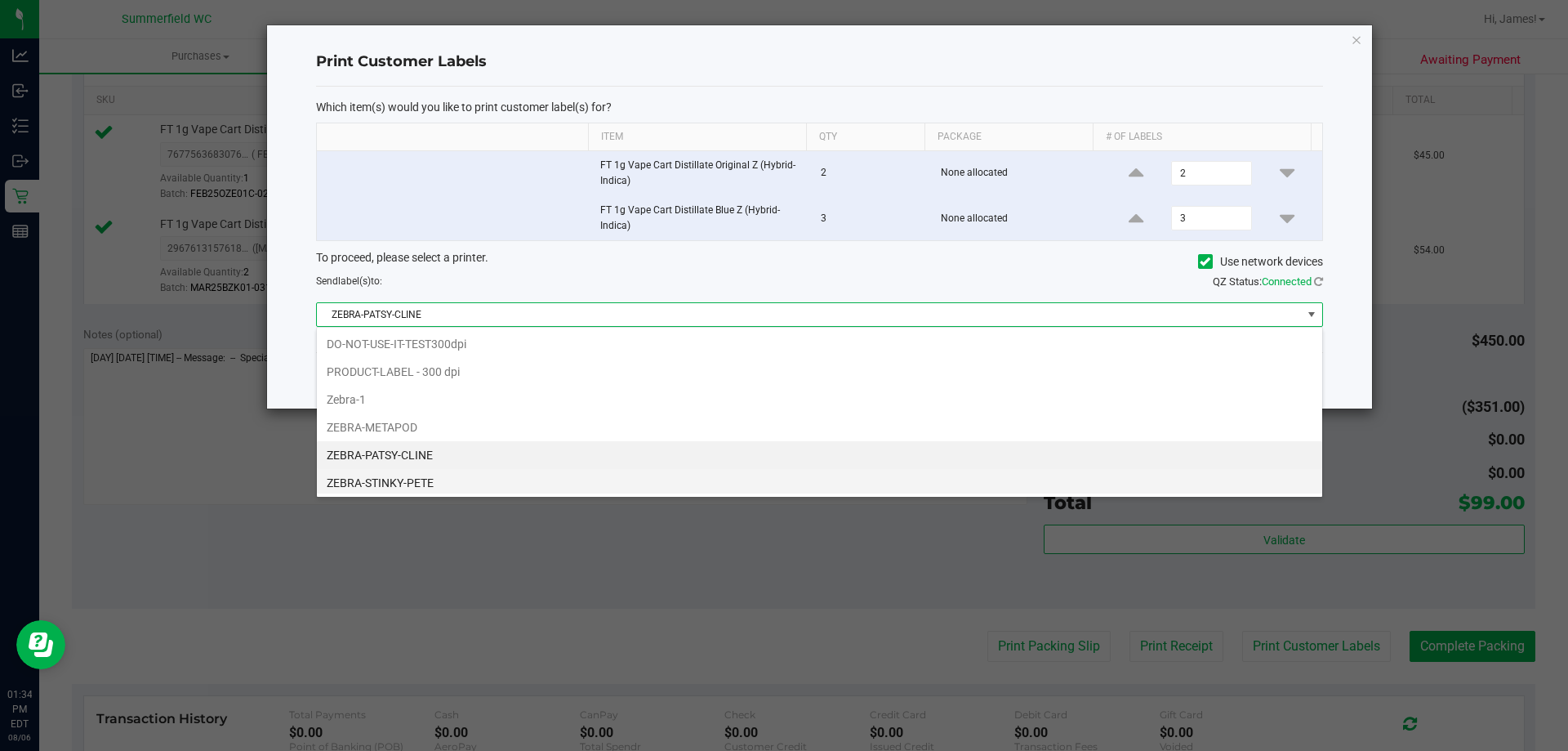 click on "ZEBRA-STINKY-PETE" at bounding box center [819, 483] 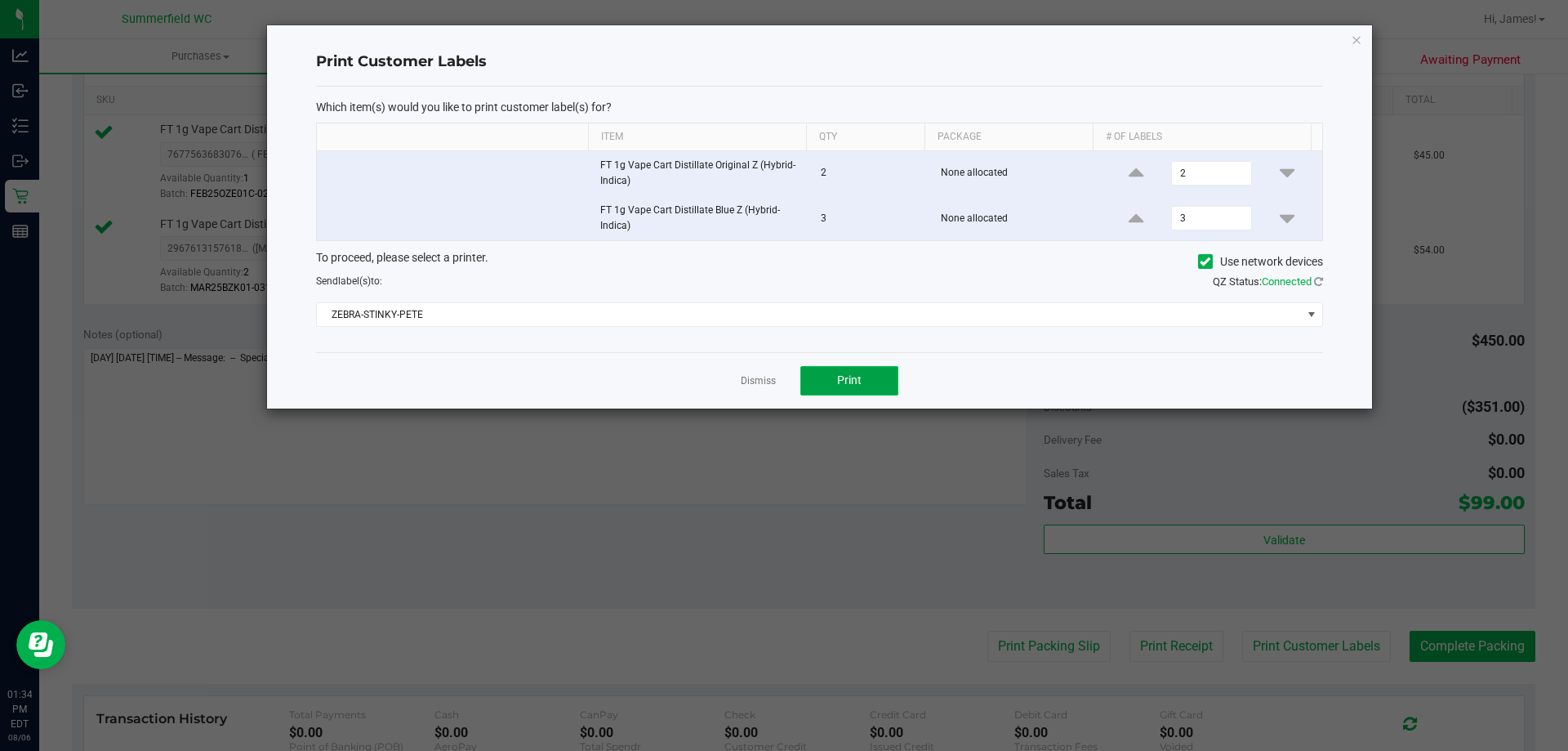 click on "Print" 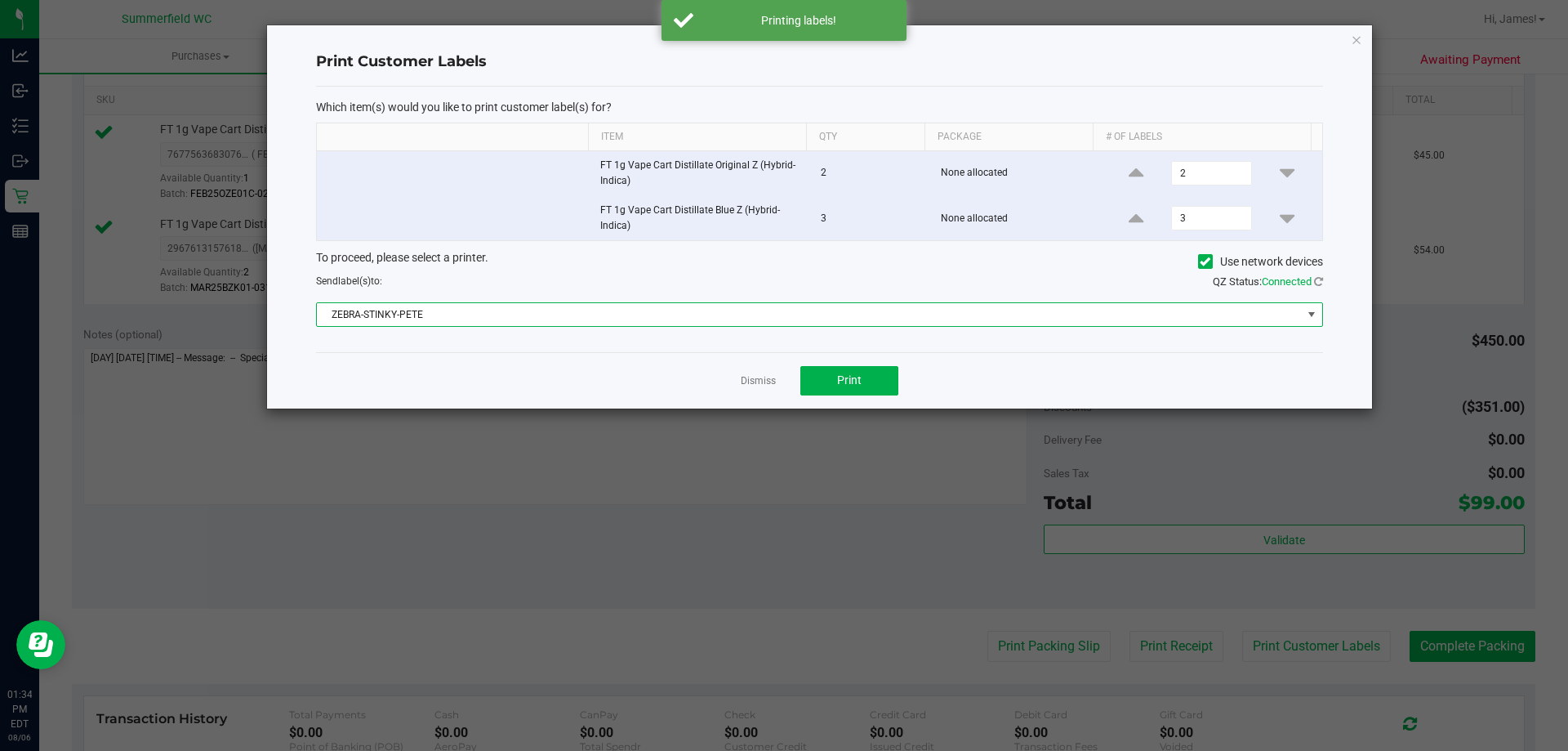 click on "ZEBRA-STINKY-PETE" at bounding box center (809, 315) 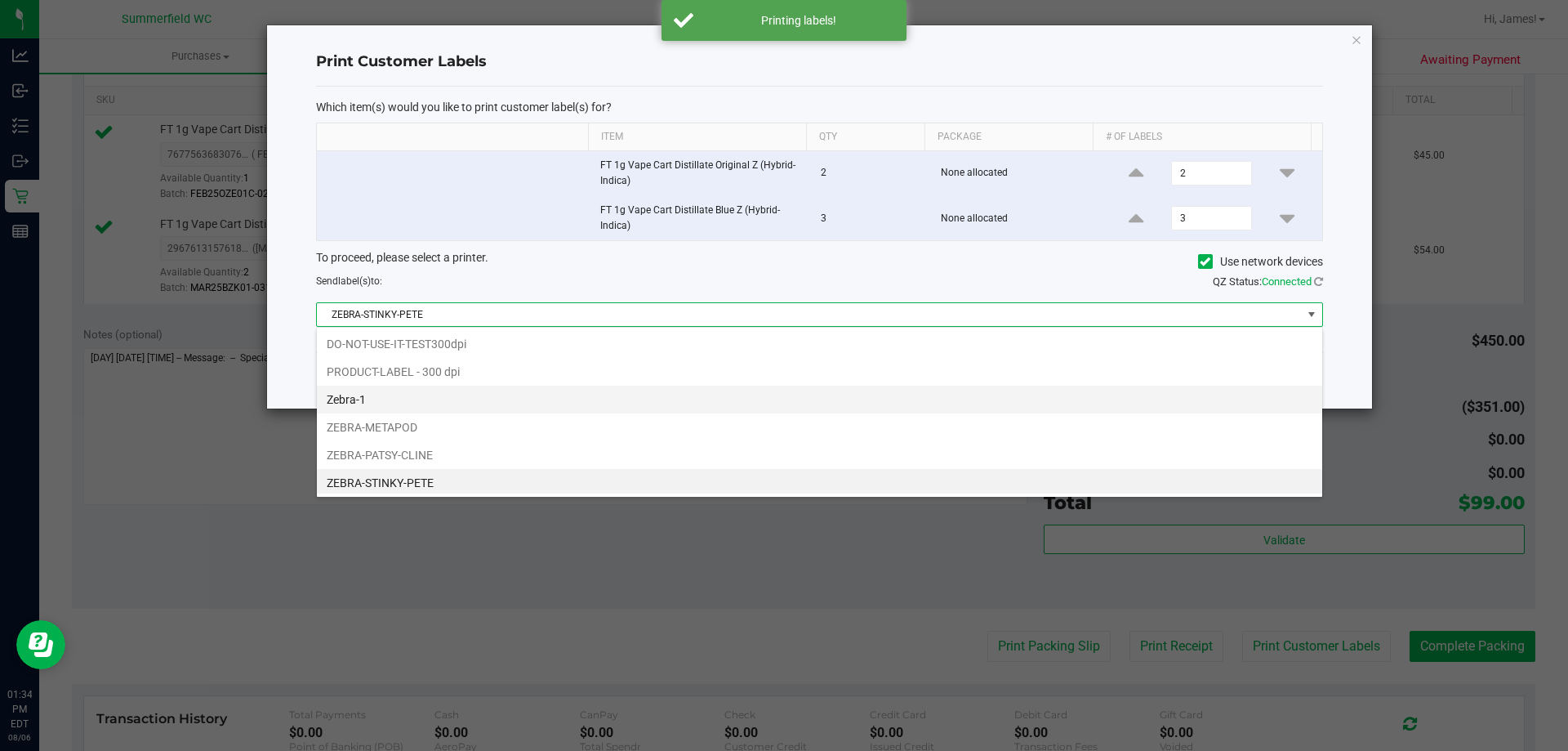 scroll, scrollTop: 3, scrollLeft: 0, axis: vertical 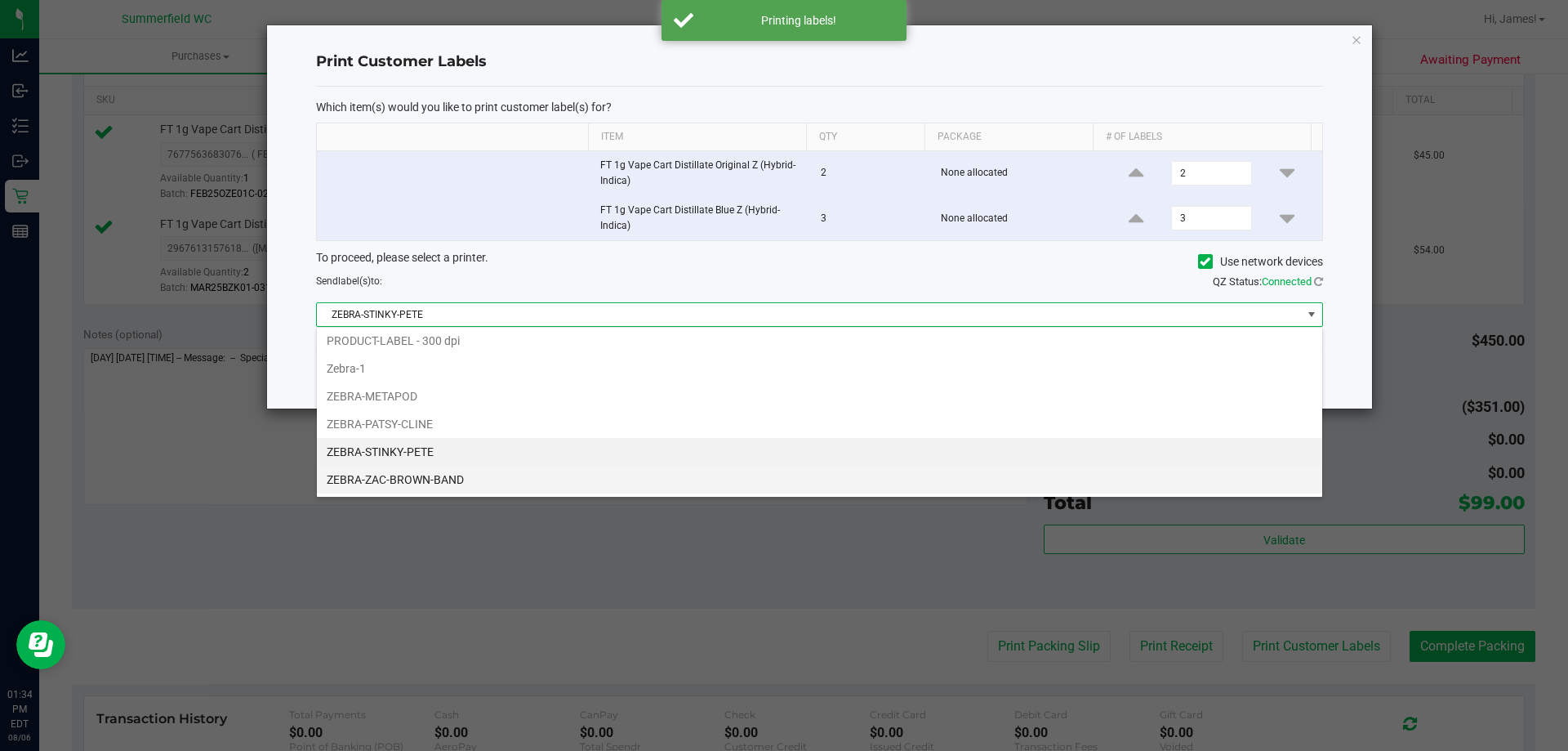 click on "ZEBRA-ZAC-BROWN-BAND" at bounding box center [819, 480] 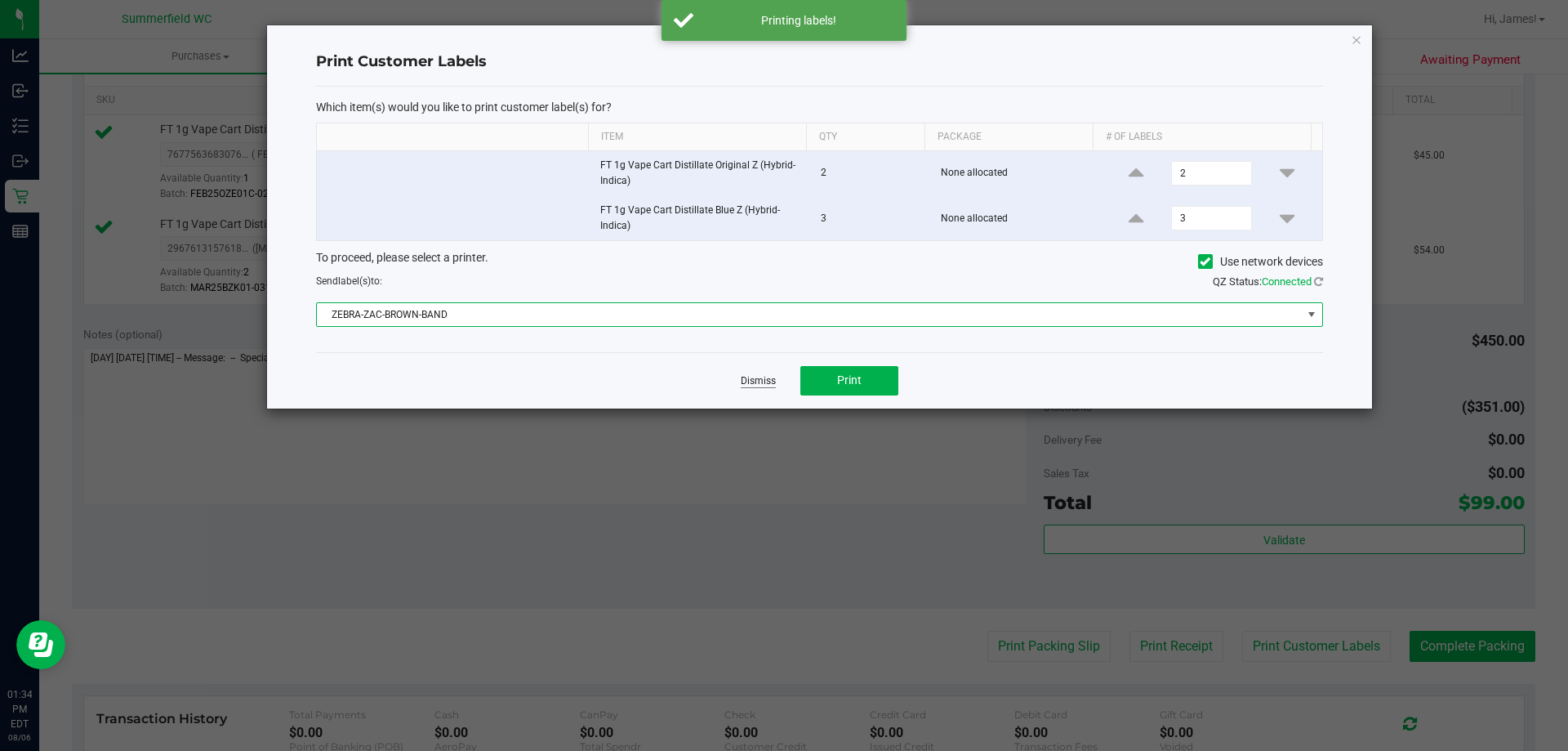 click on "Dismiss" 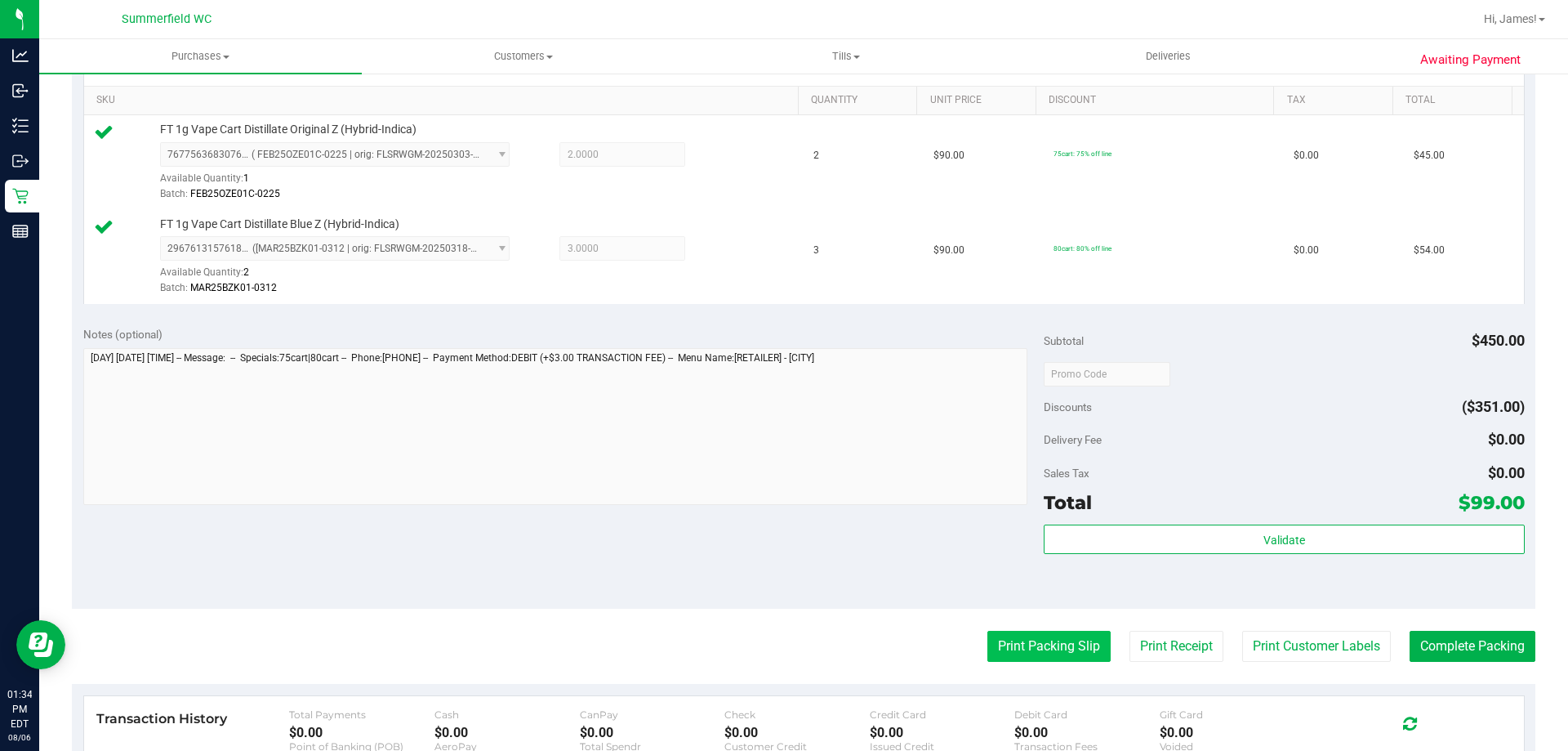 click on "Print Packing Slip" at bounding box center (1049, 646) 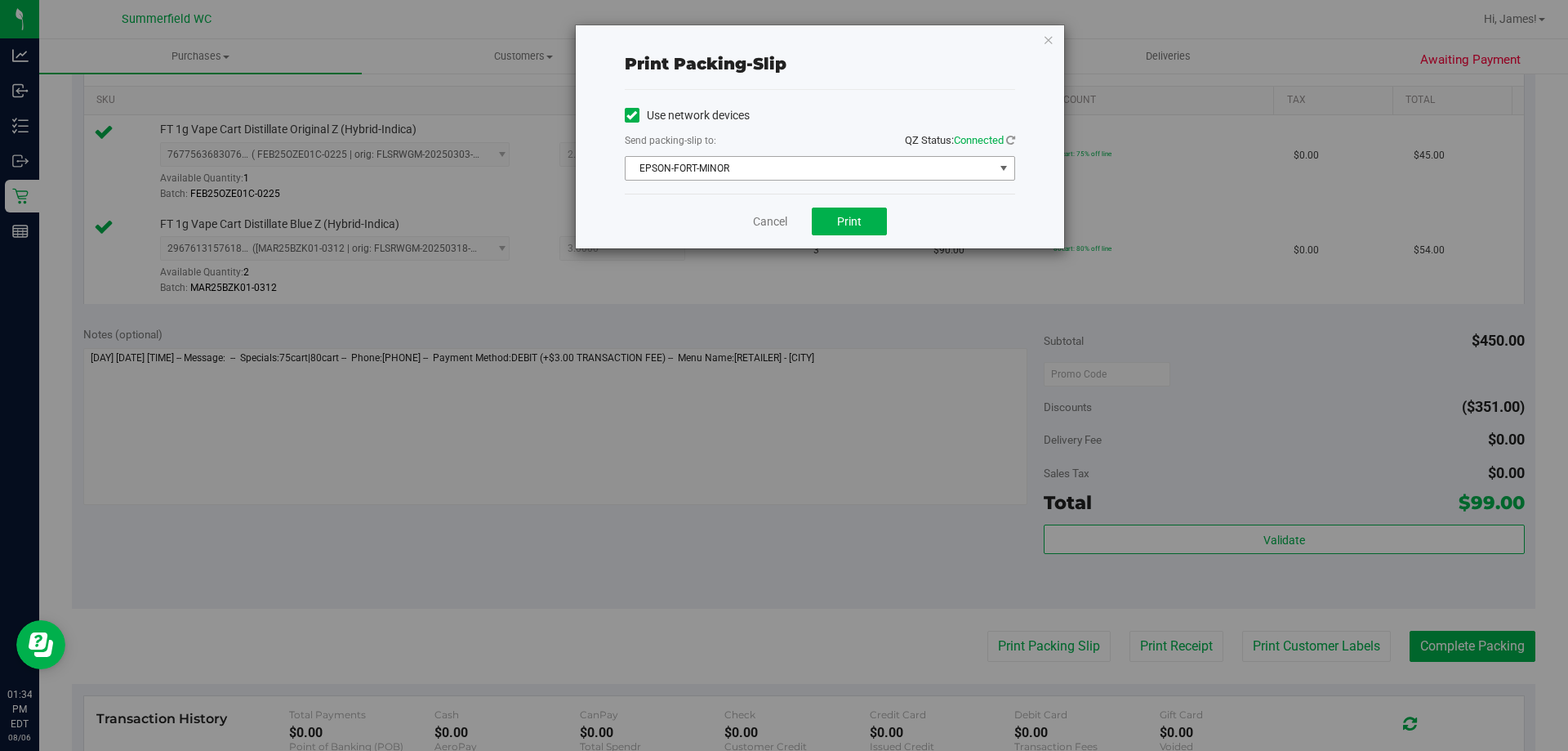 click on "EPSON-FORT-MINOR" at bounding box center (809, 168) 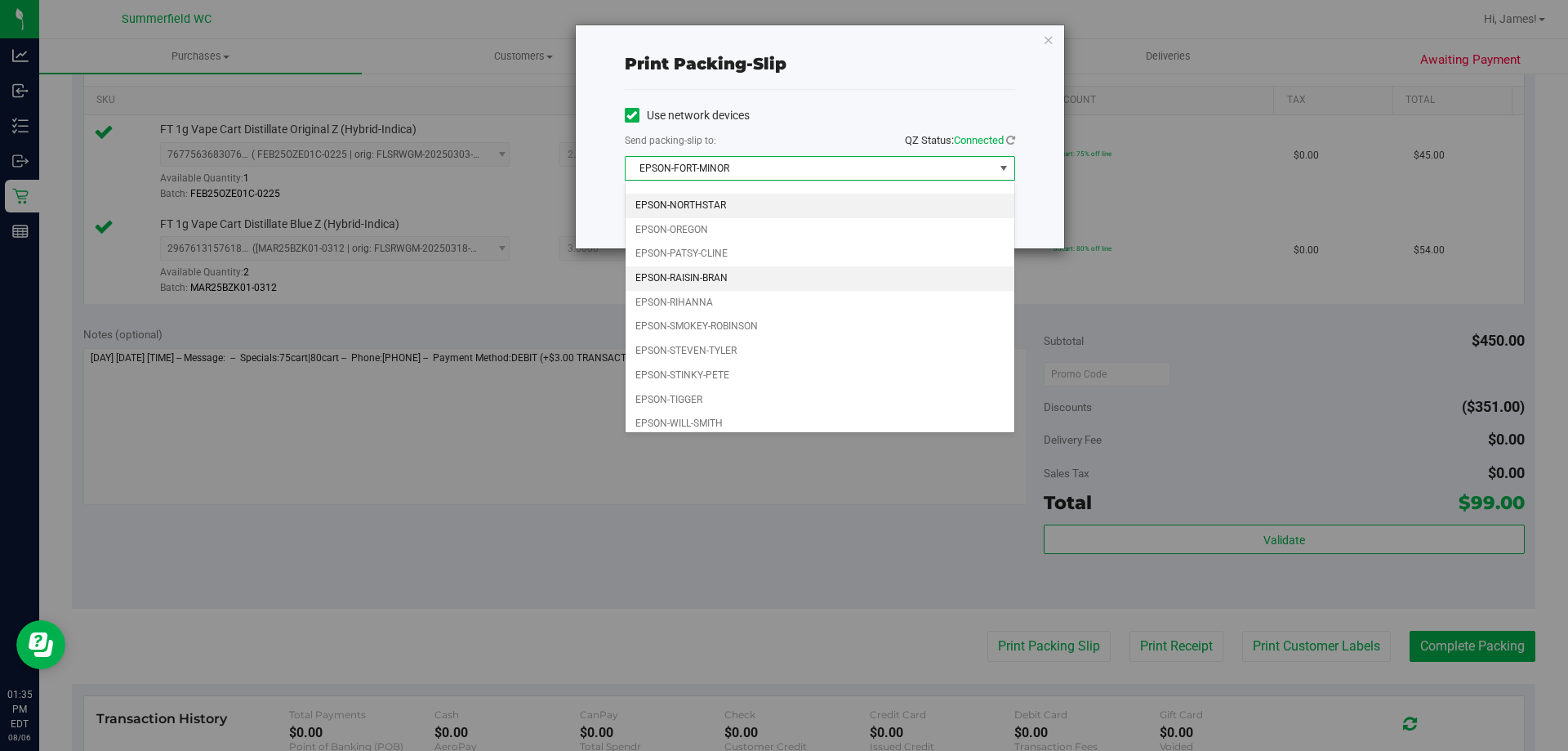 scroll, scrollTop: 70, scrollLeft: 0, axis: vertical 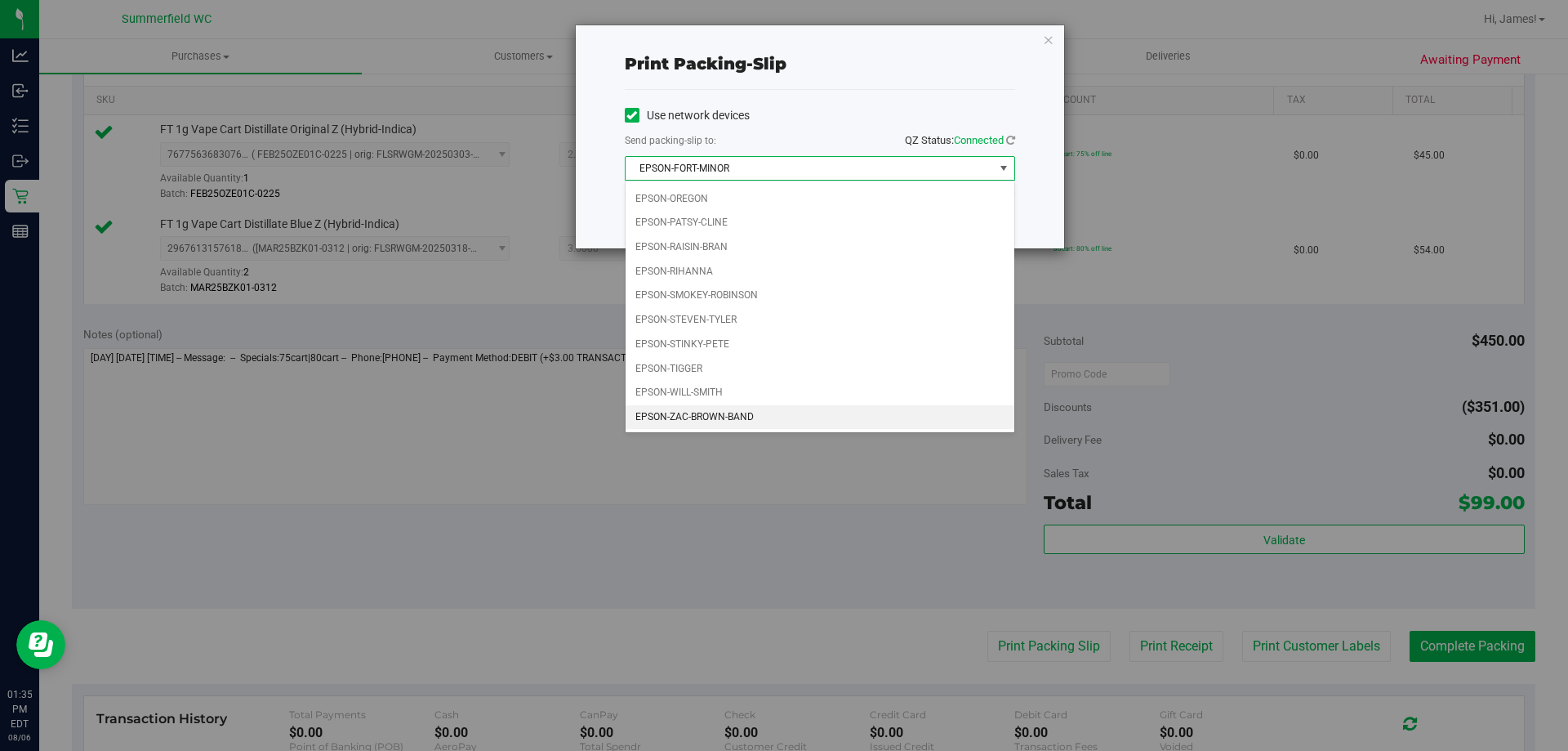 click on "EPSON-ZAC-BROWN-BAND" at bounding box center (820, 418) 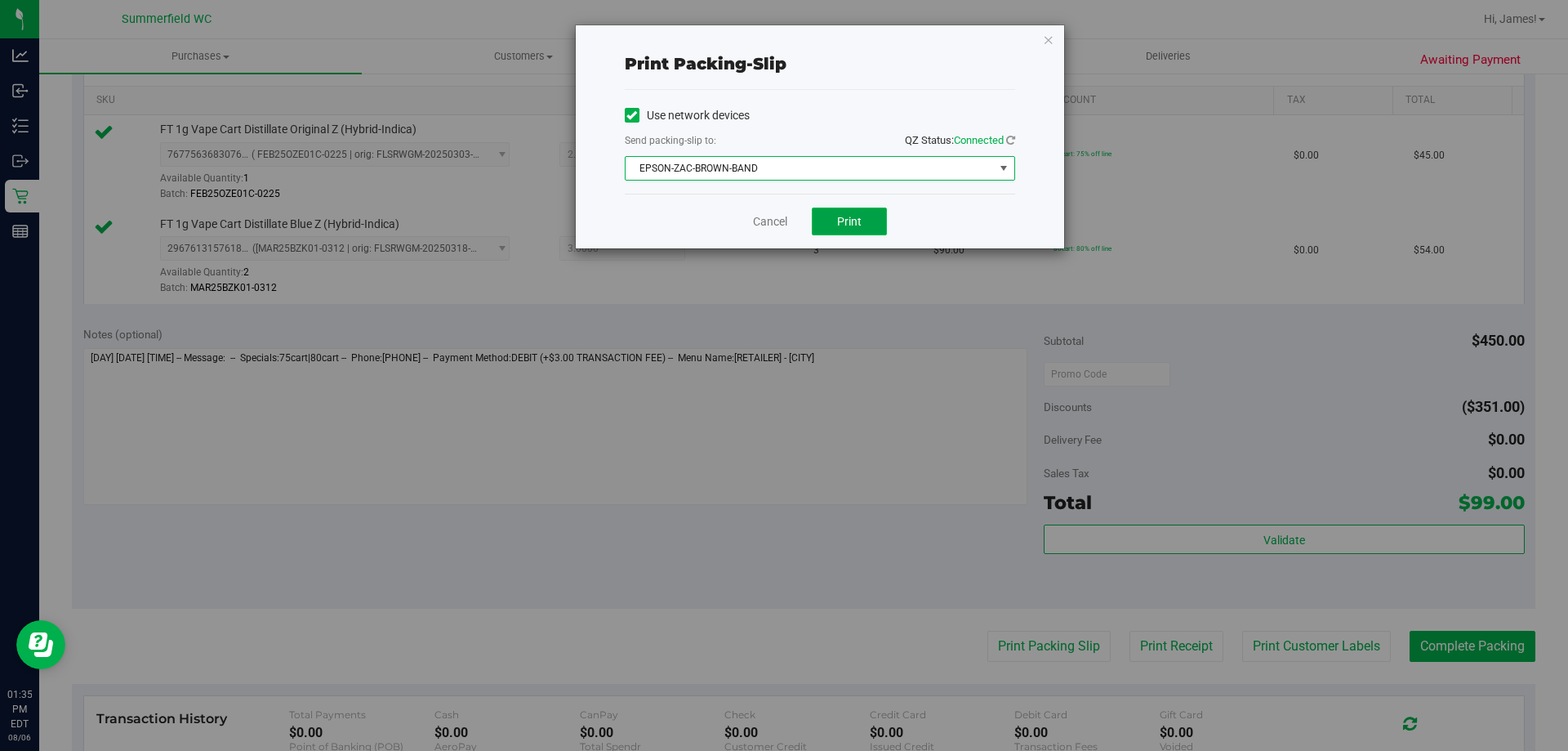 click on "Print" at bounding box center [849, 221] 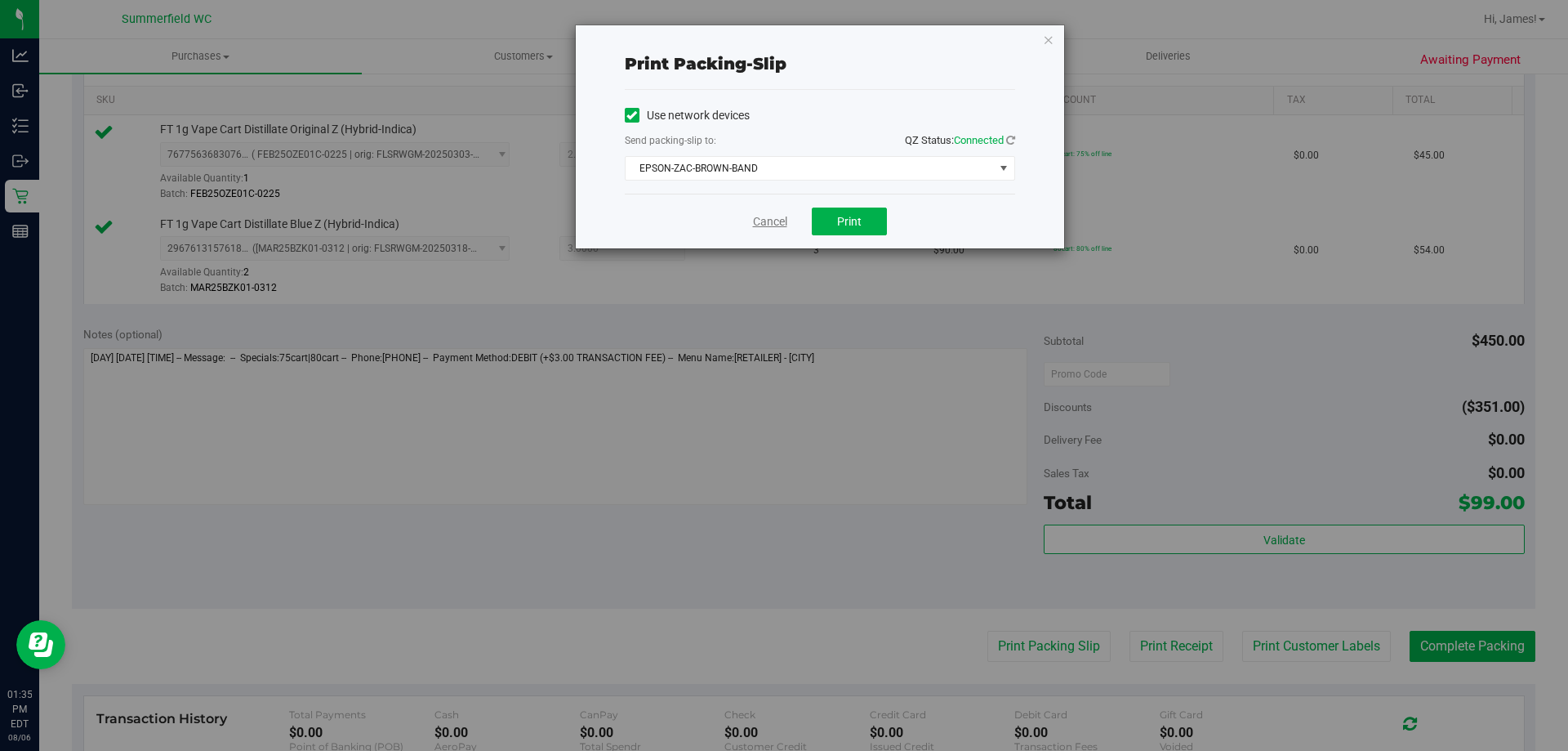 click on "Cancel" at bounding box center [770, 221] 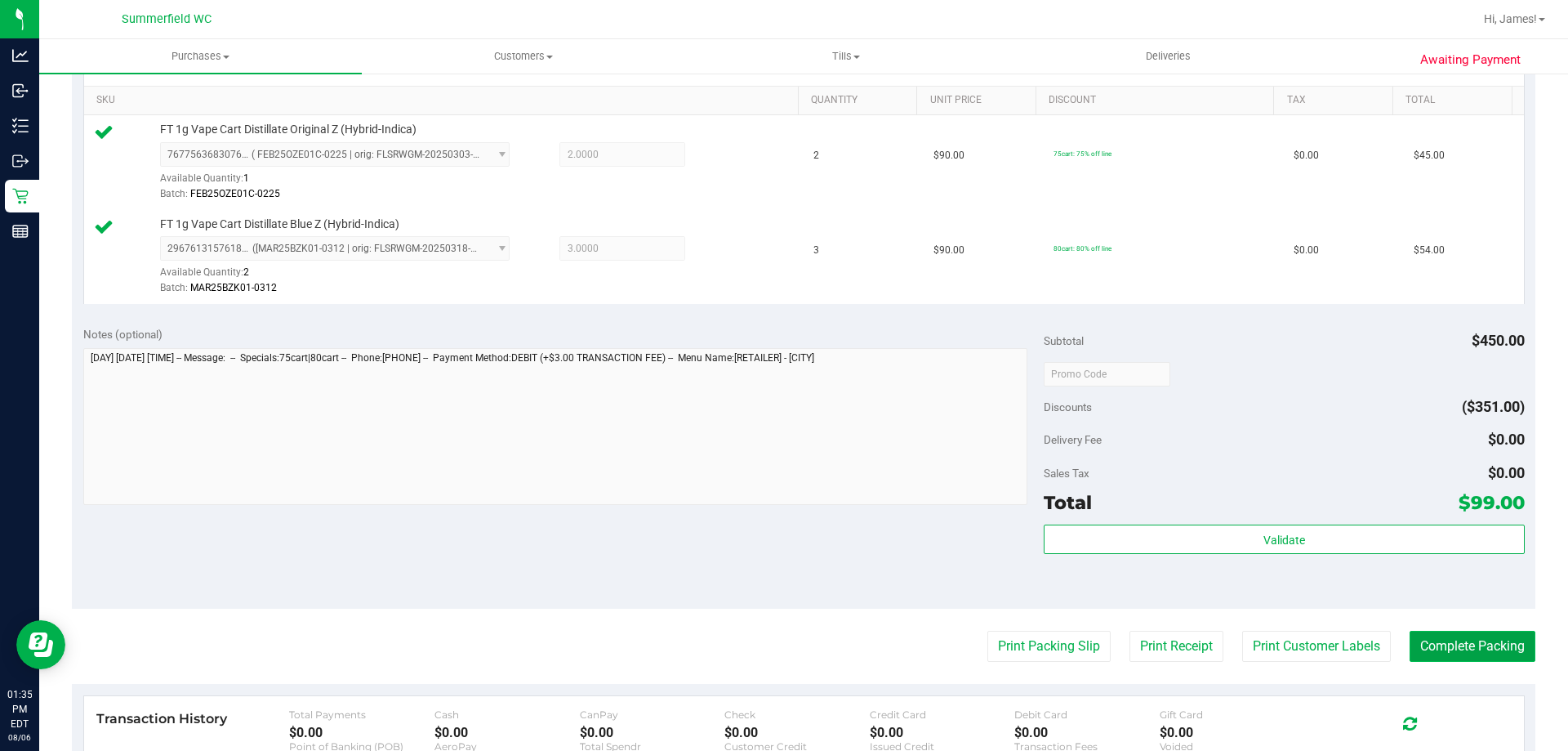 click on "Complete Packing" at bounding box center (1472, 646) 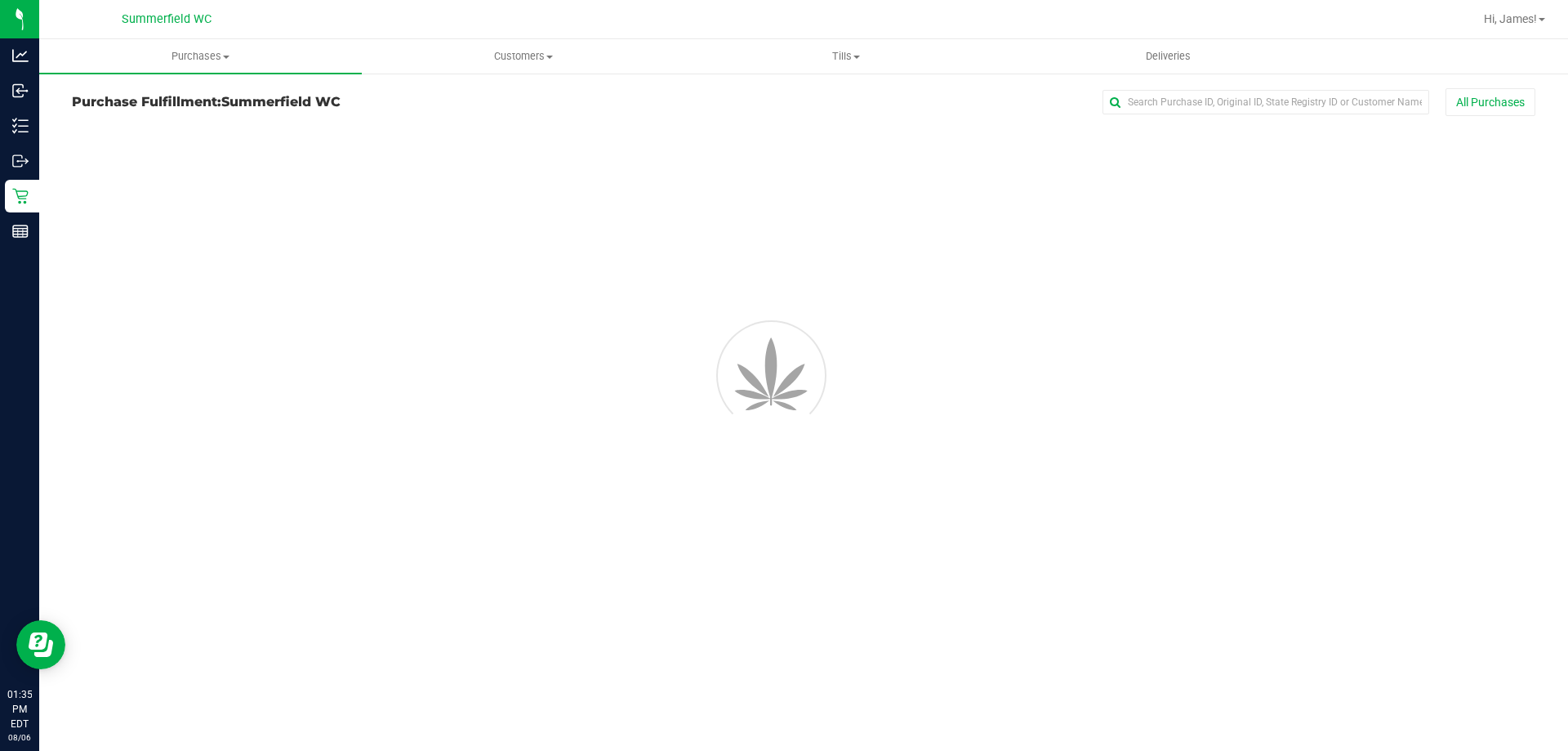 scroll, scrollTop: 0, scrollLeft: 0, axis: both 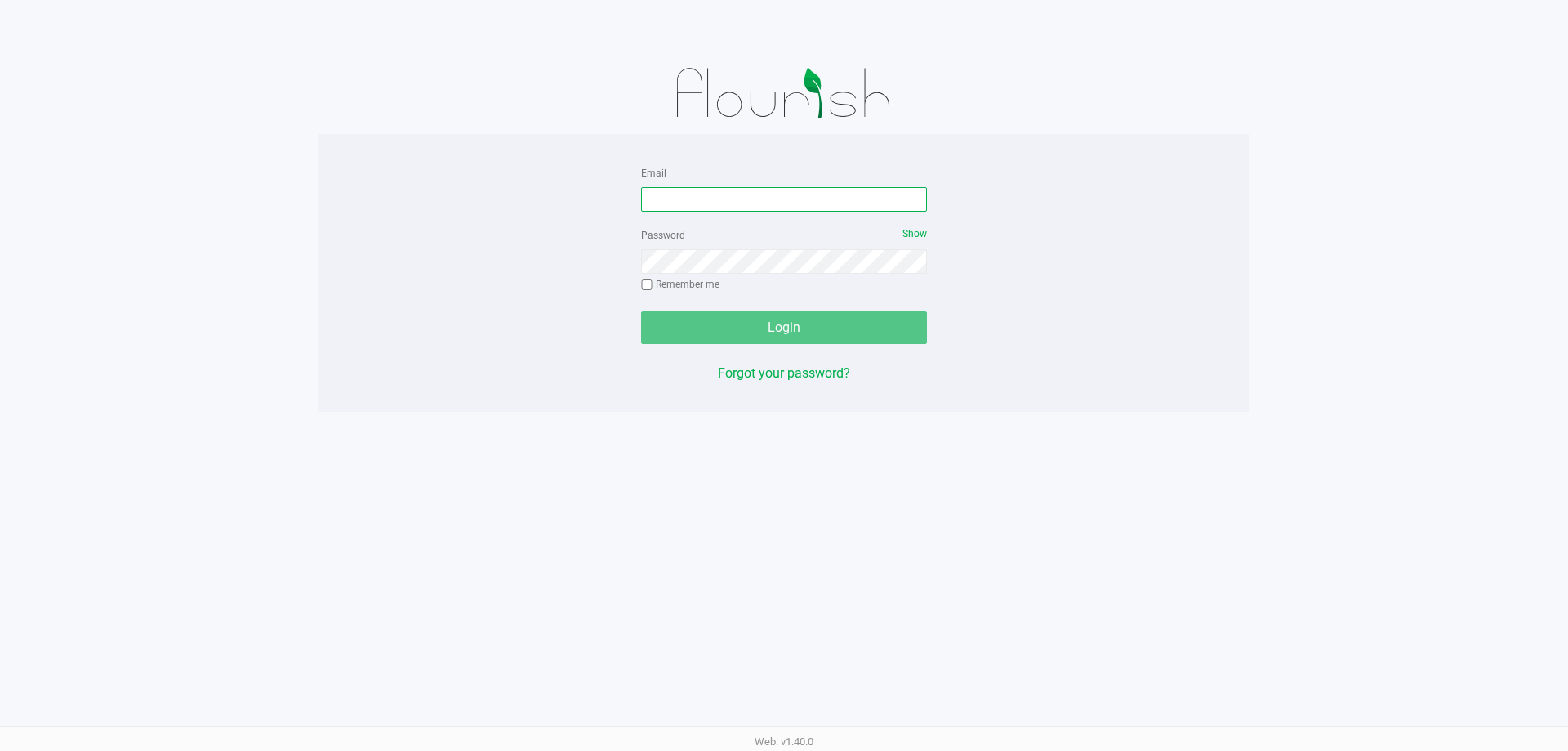 click on "Email" at bounding box center [784, 199] 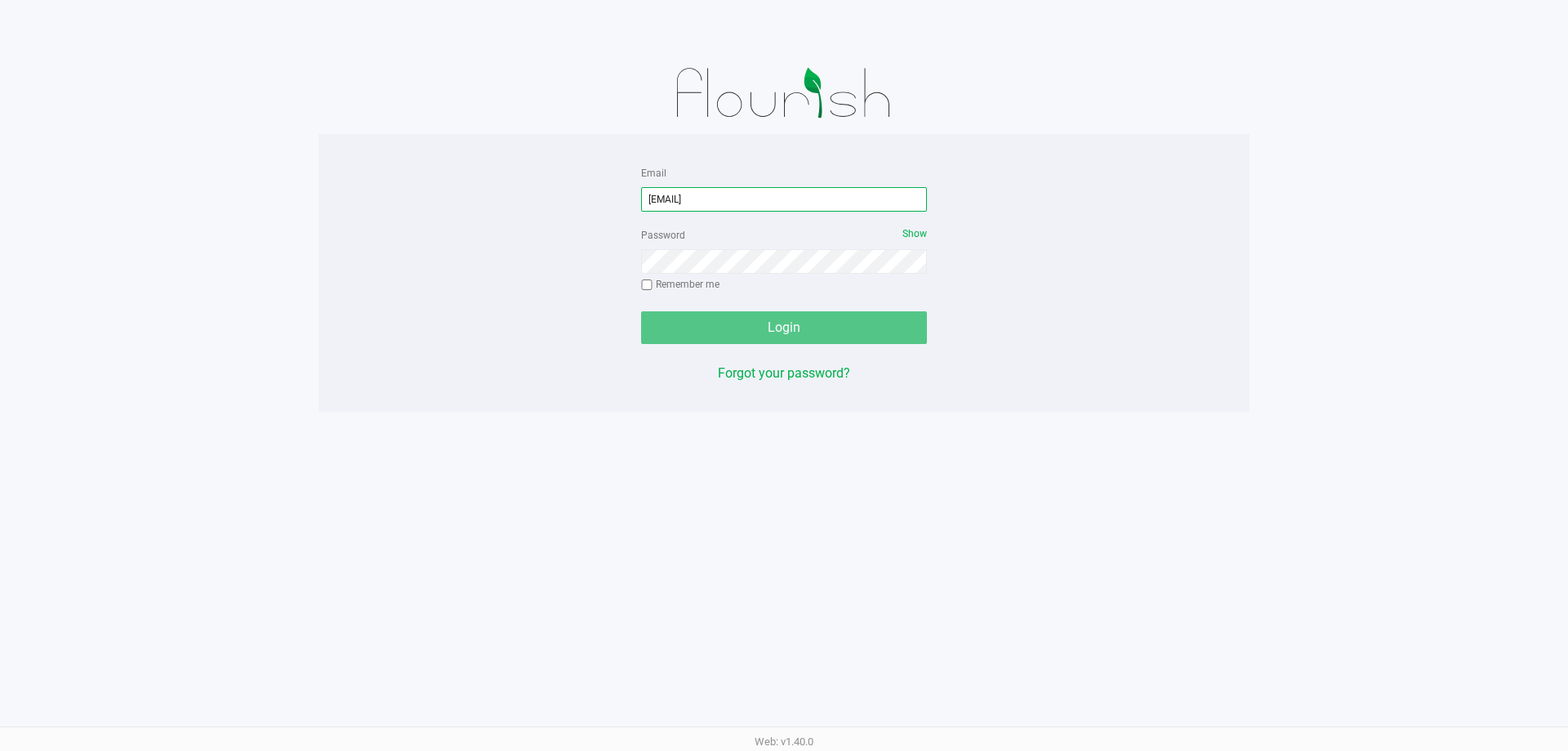 type on "[EMAIL]" 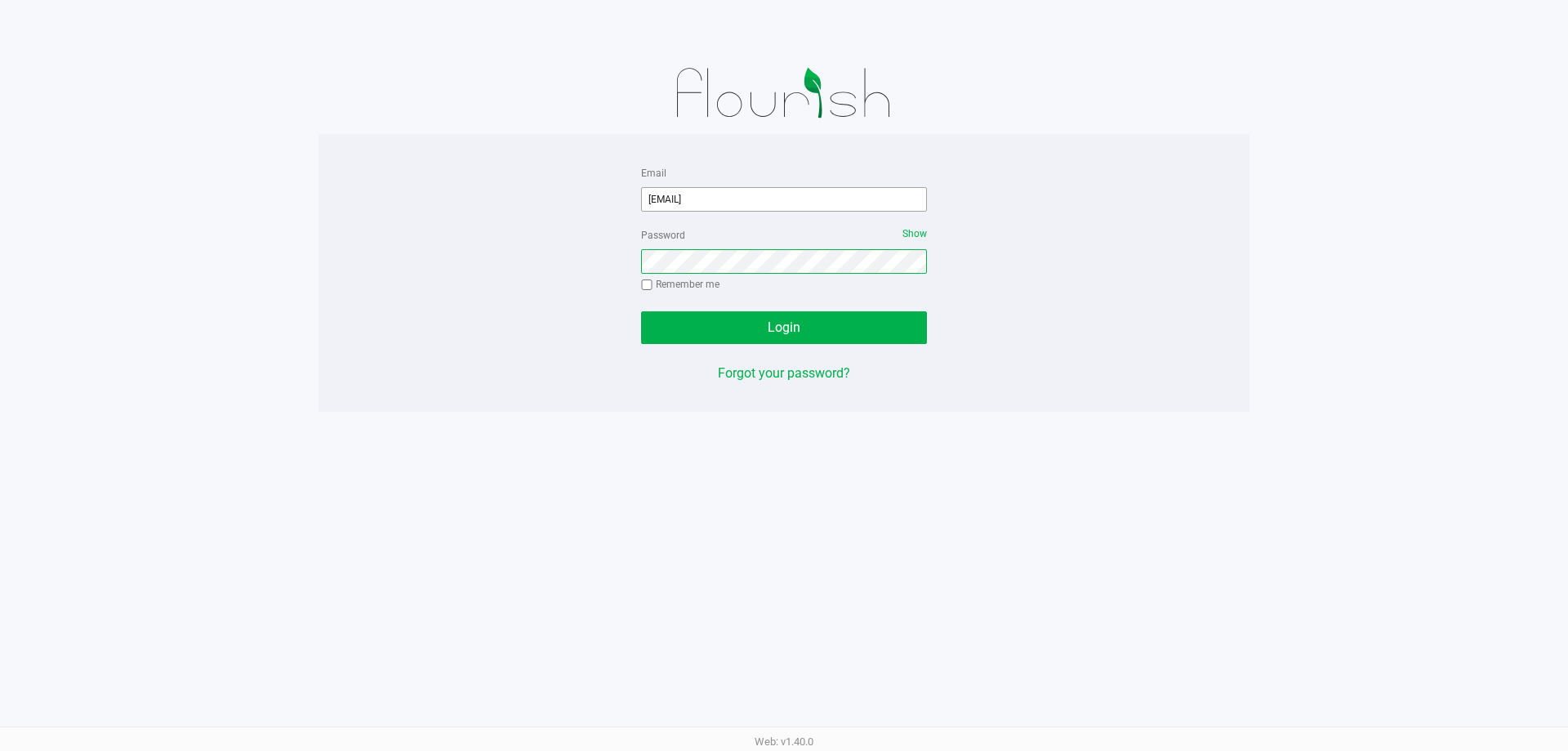 click on "Login" 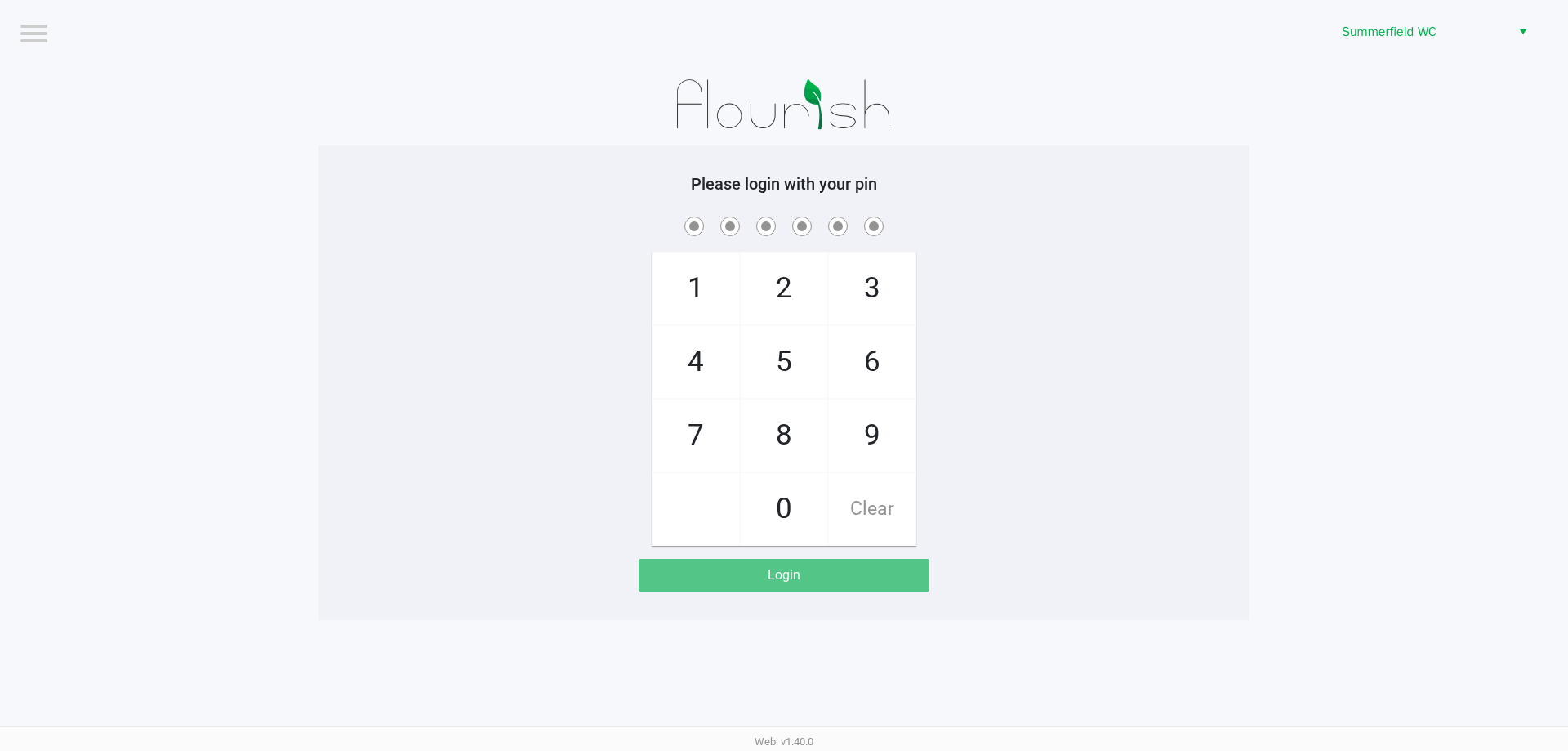 click on "1   4   7       2   5   8   0   3   6   9   Clear" 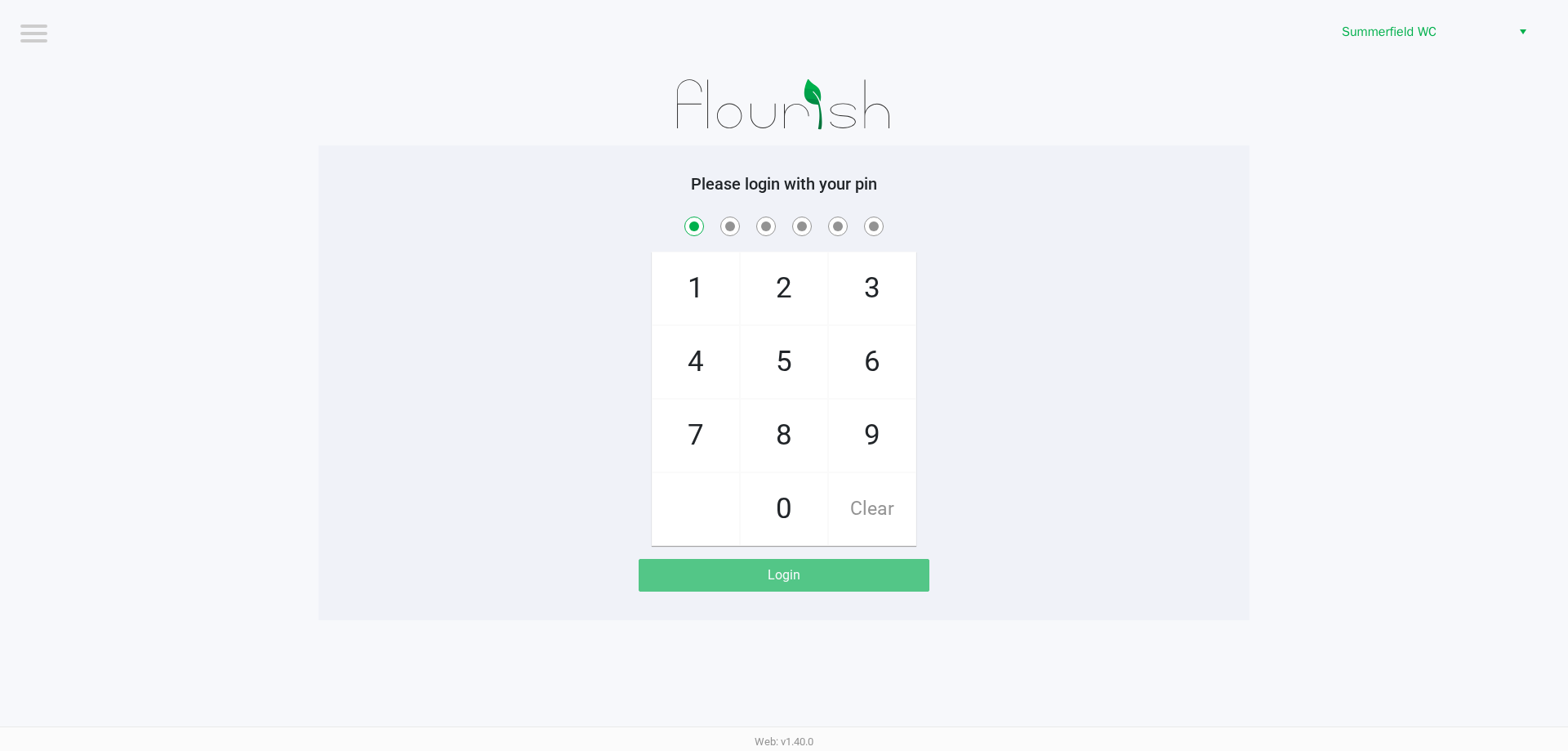 checkbox on "true" 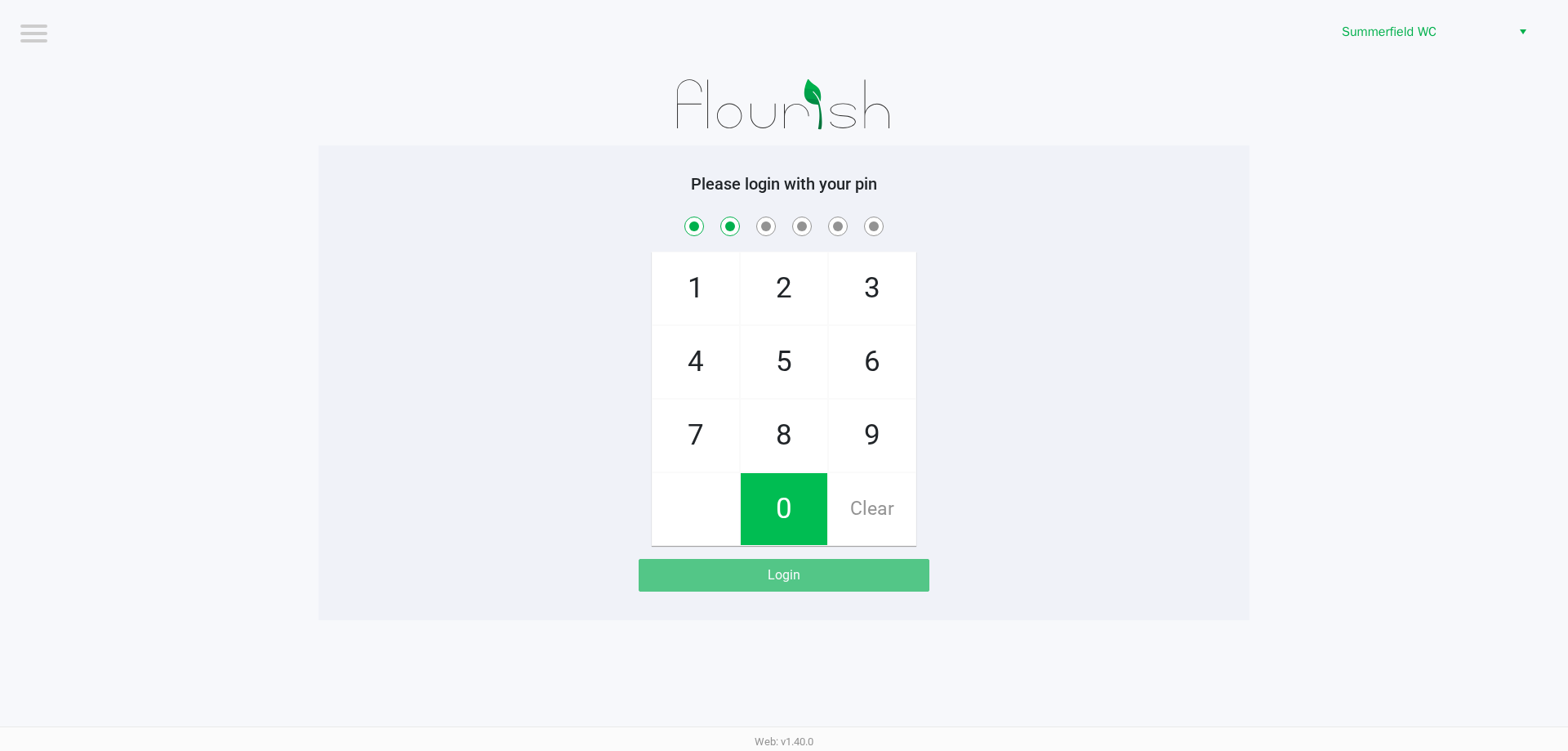 checkbox on "true" 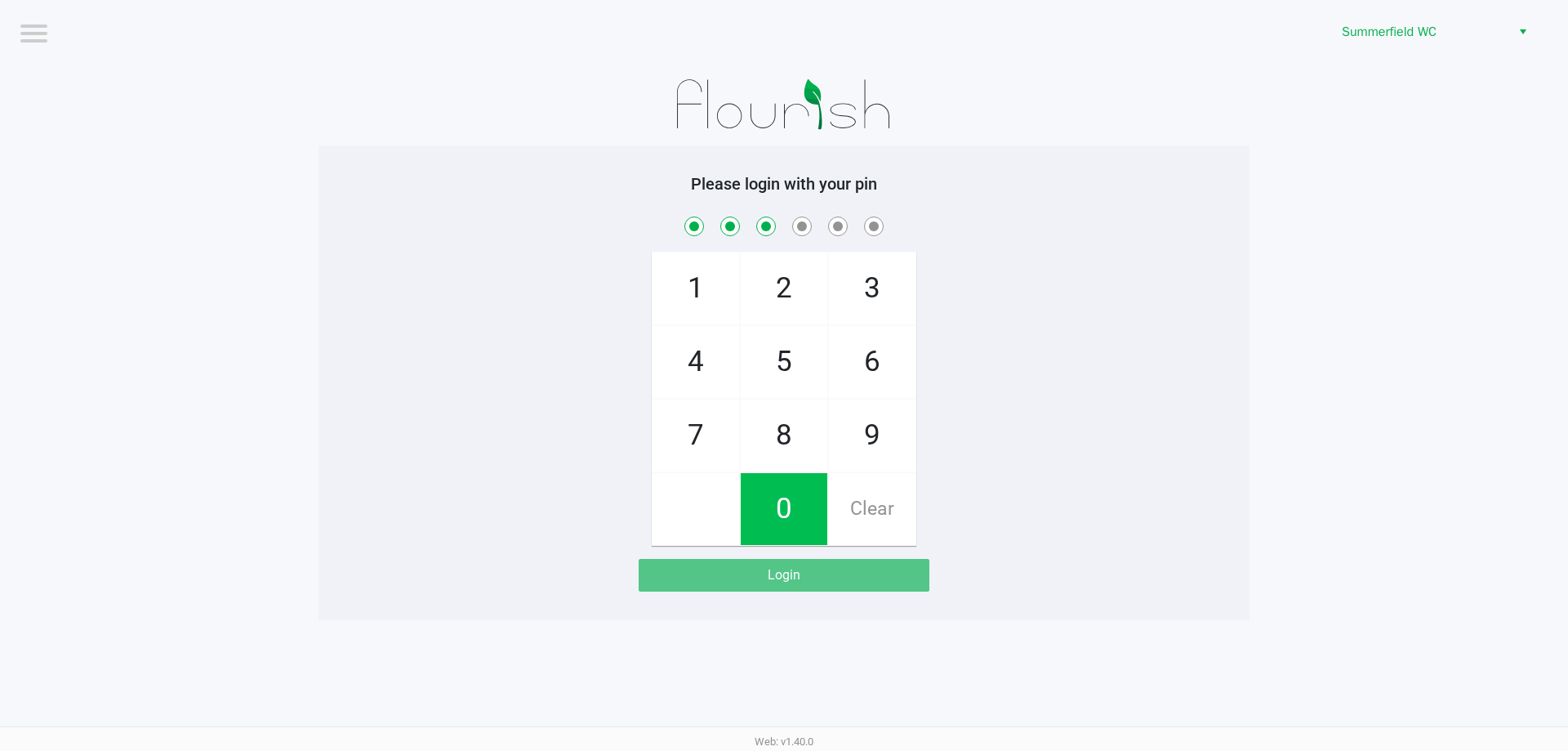 checkbox on "true" 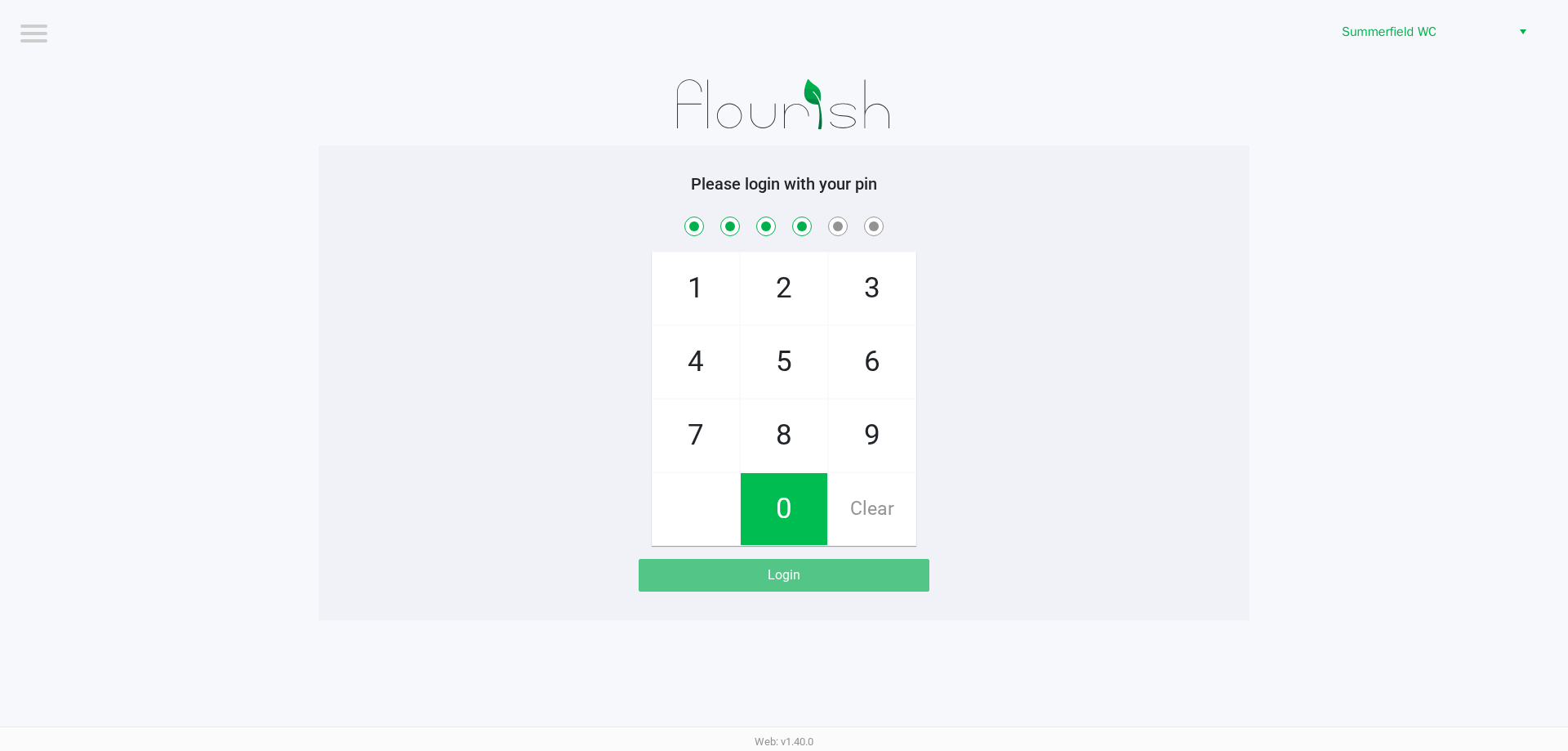checkbox on "true" 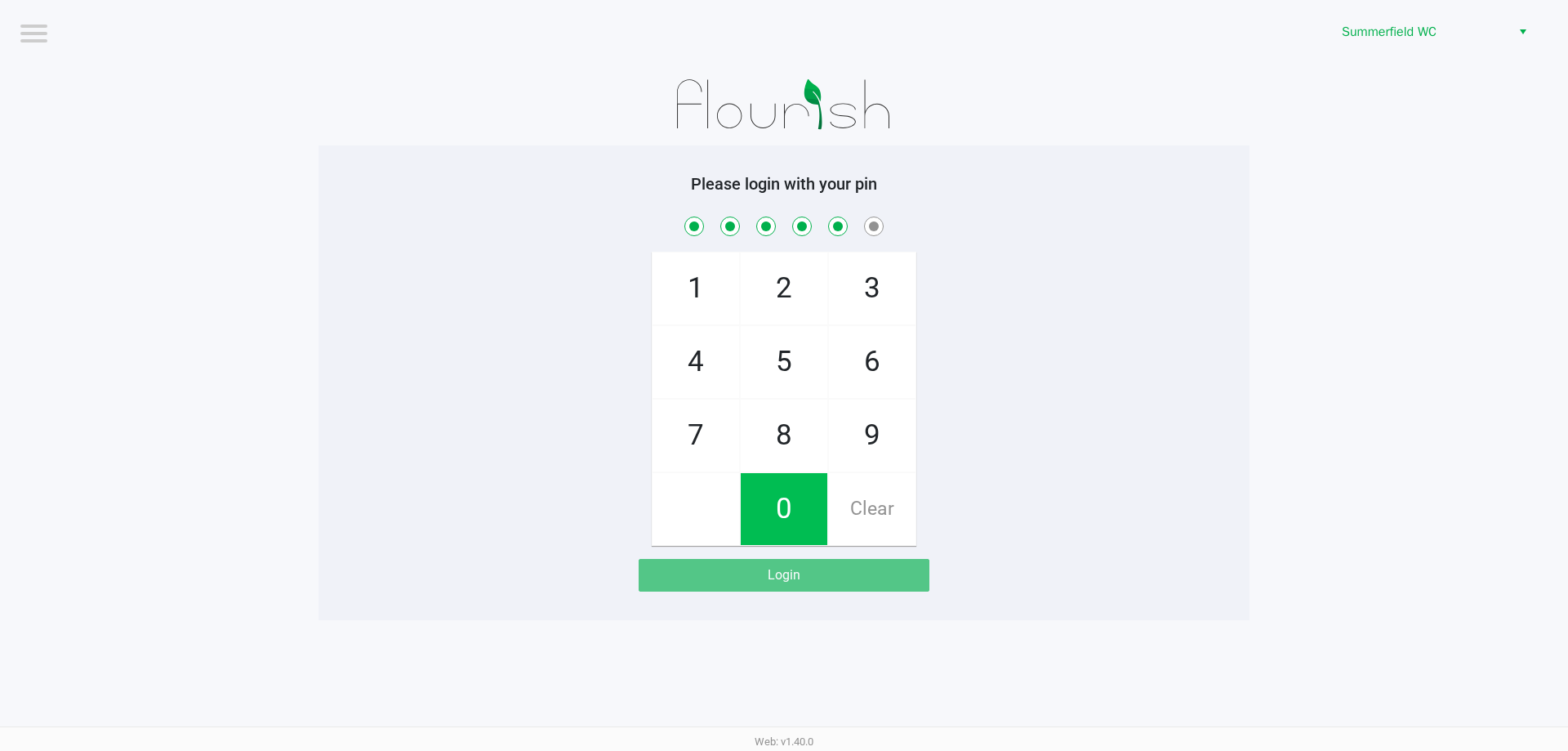 checkbox on "true" 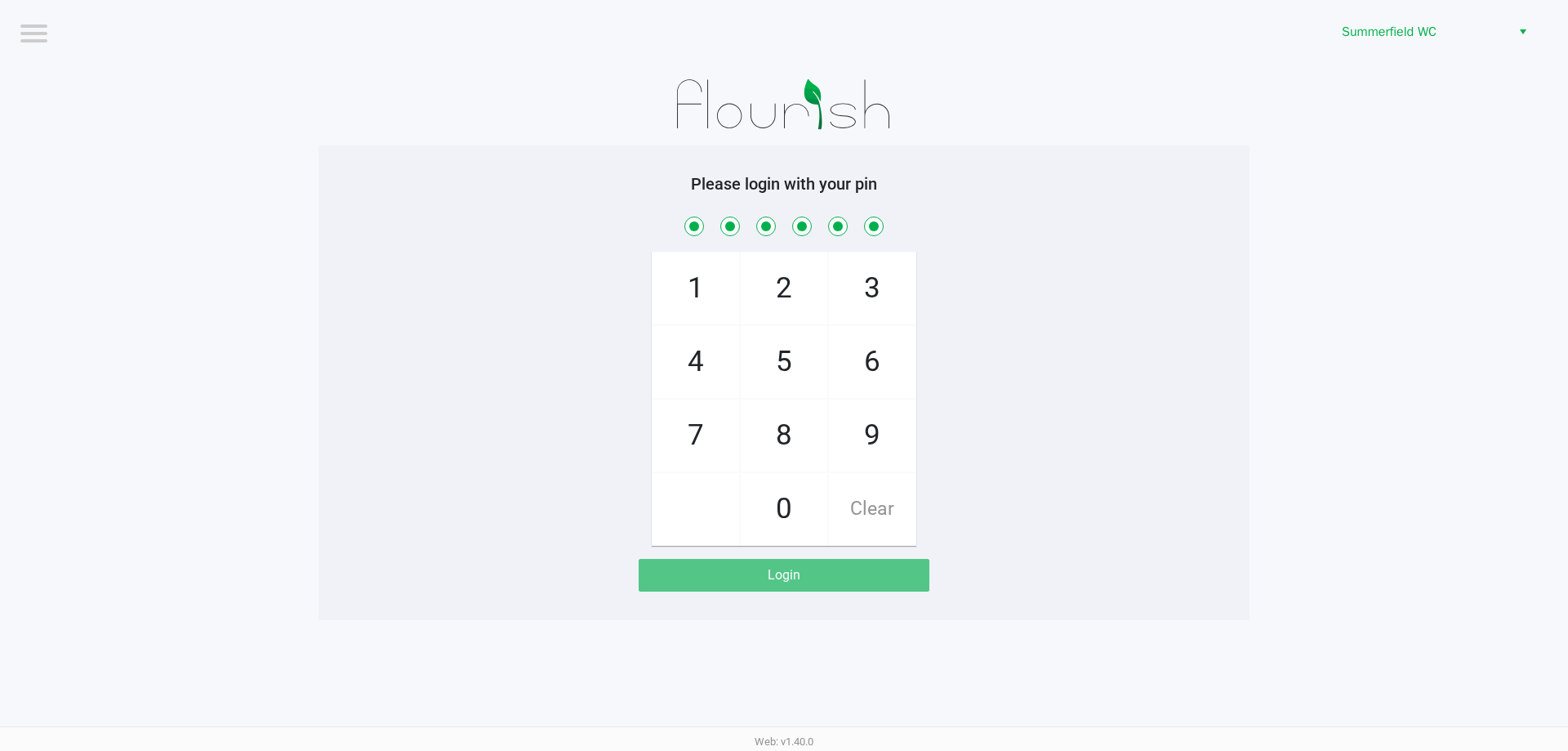 checkbox on "true" 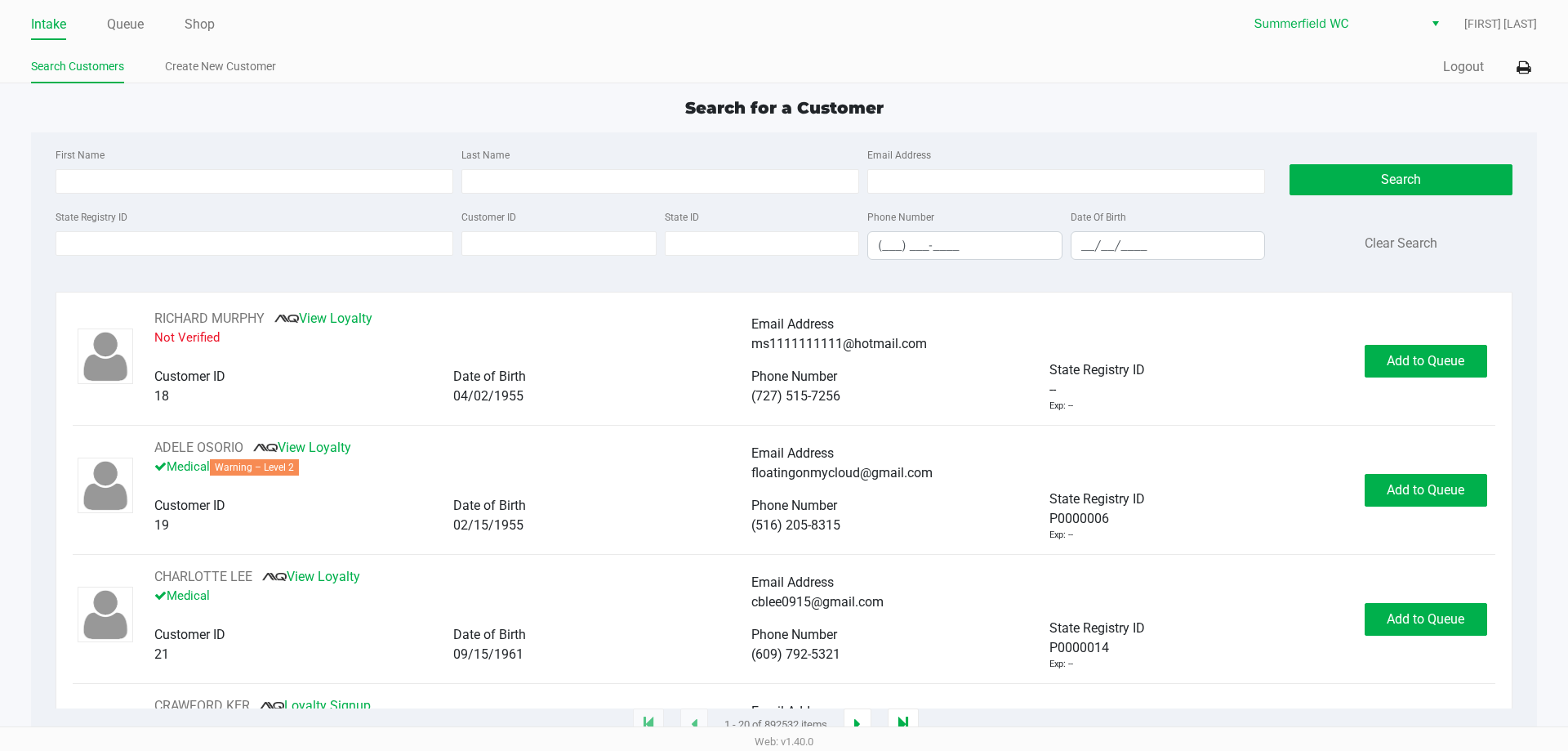 click on "First Name Last Name Email Address State Registry ID Customer ID State ID Phone Number (___) ___-____ Date Of Birth __/__/____  Search   Clear Search" 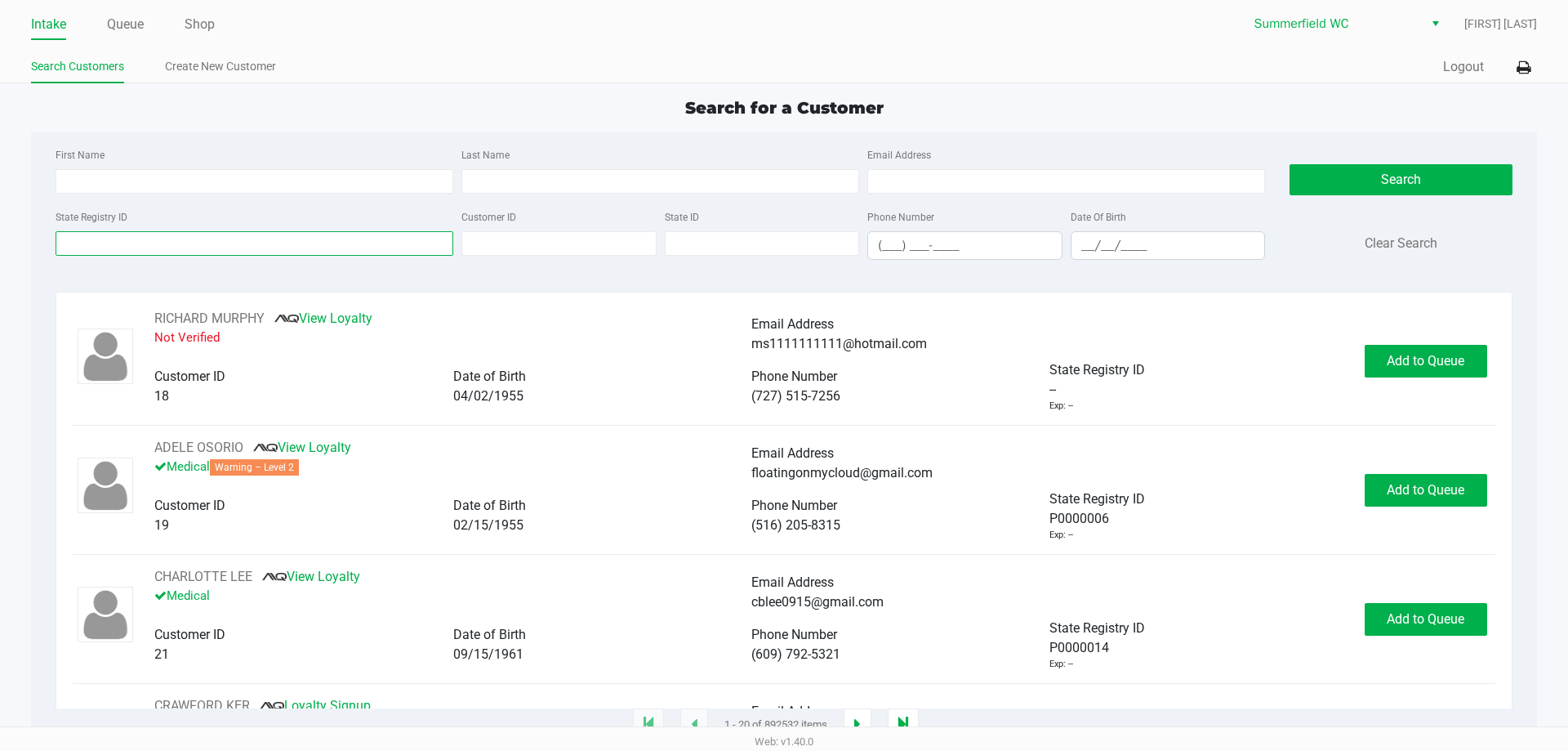 click on "State Registry ID" at bounding box center (254, 244) 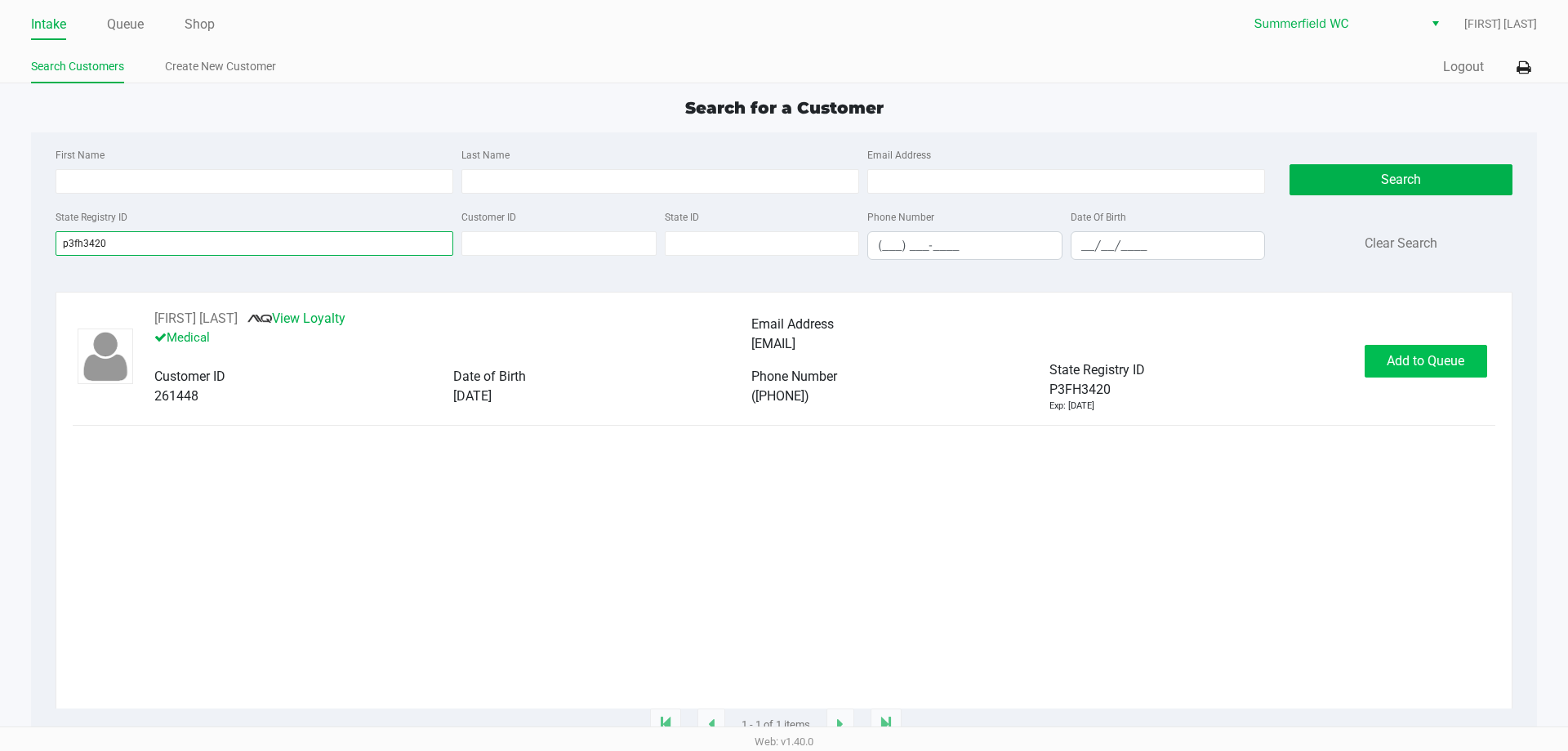 type on "p3fh3420" 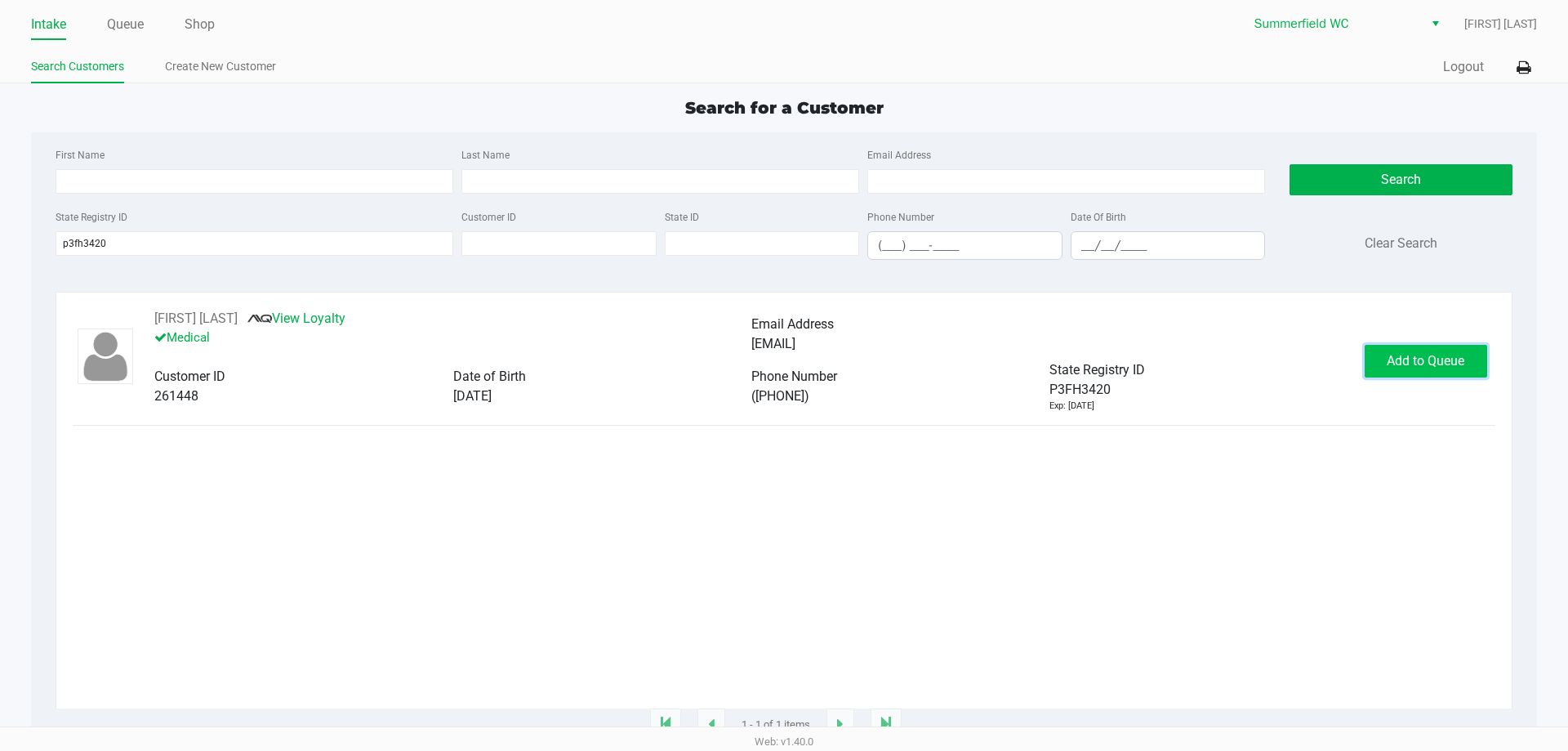 click on "Add to Queue" 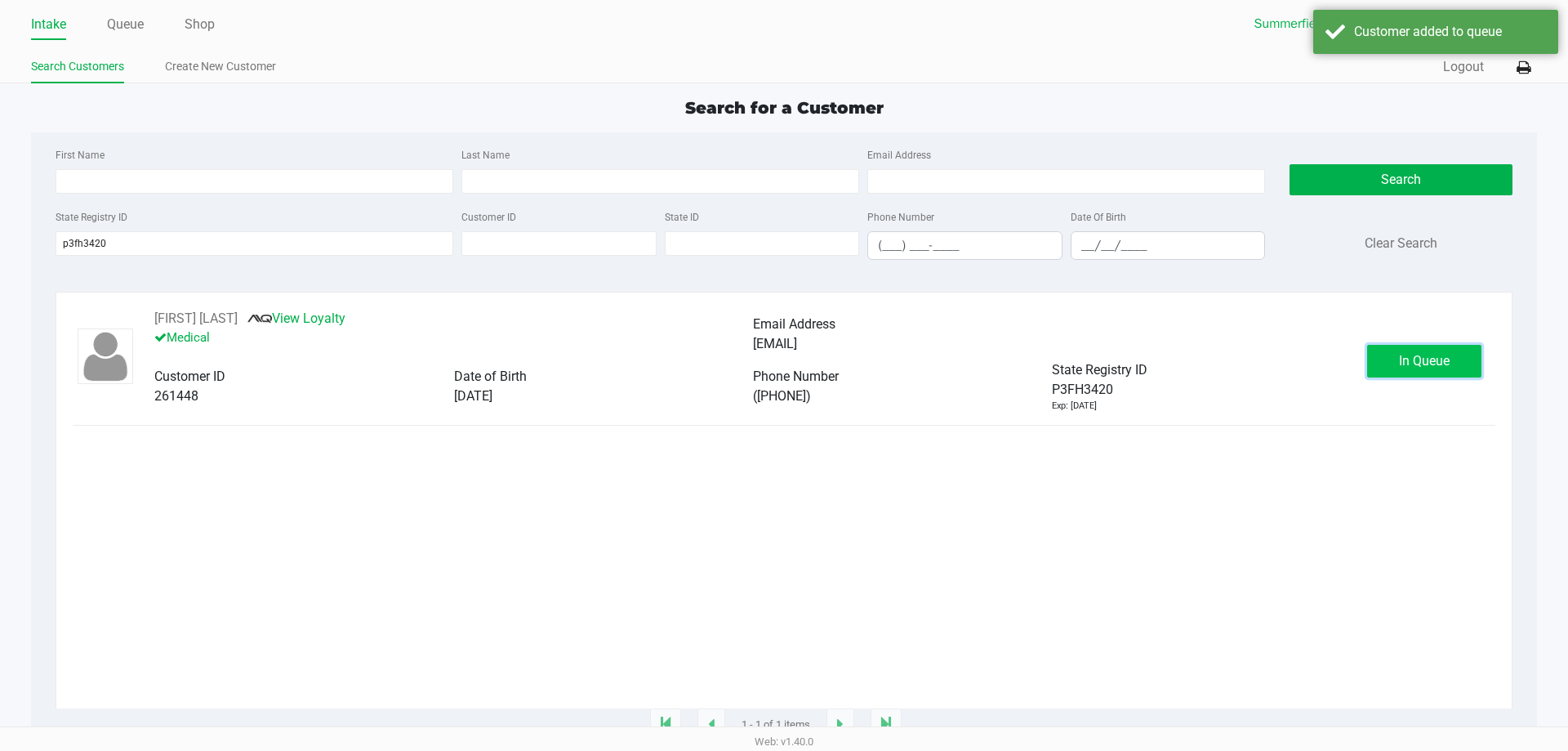 click on "In Queue" 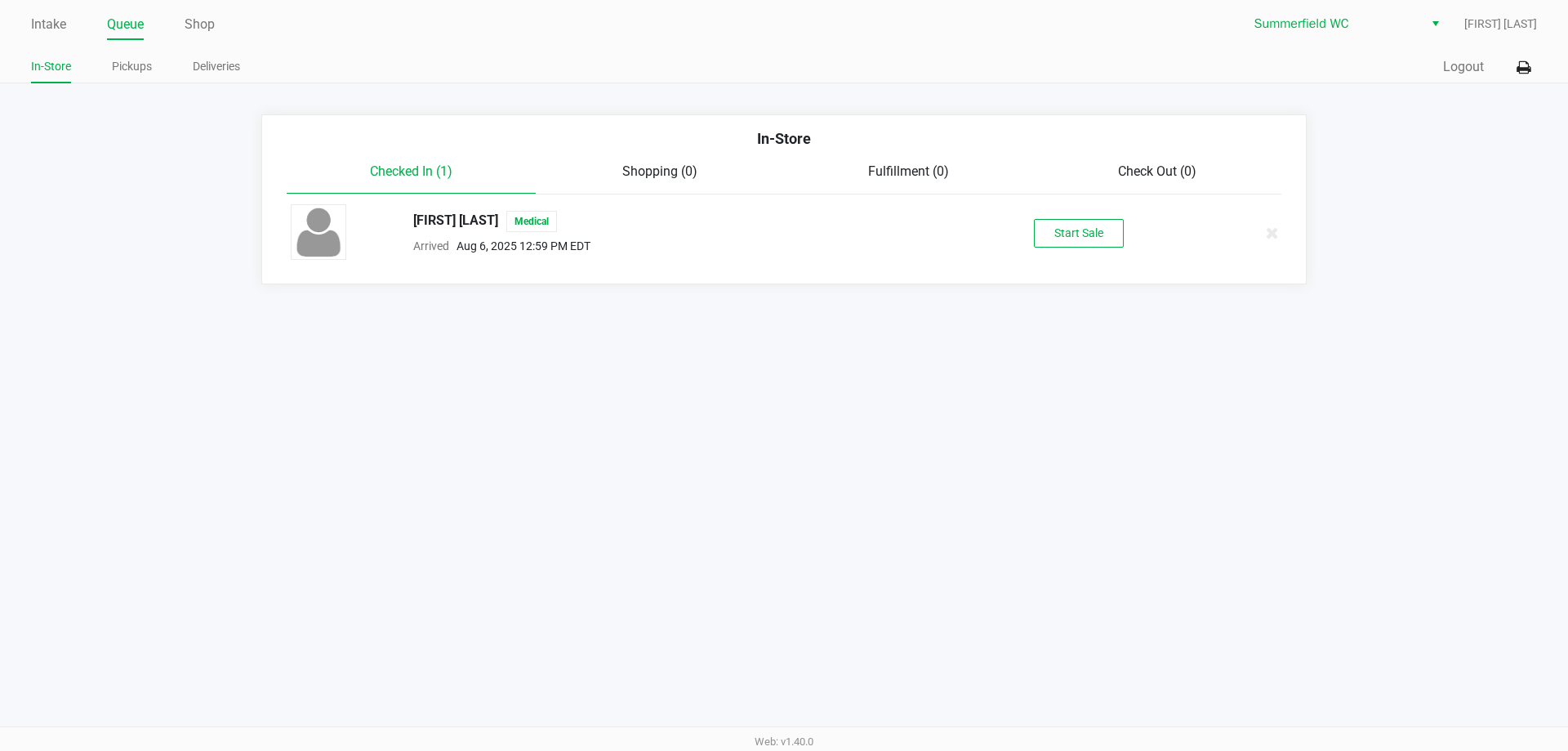 click on "[FIRST] [LAST] Medical Arrived [DATE] [TIME] [TIMEZONE] Start Sale" 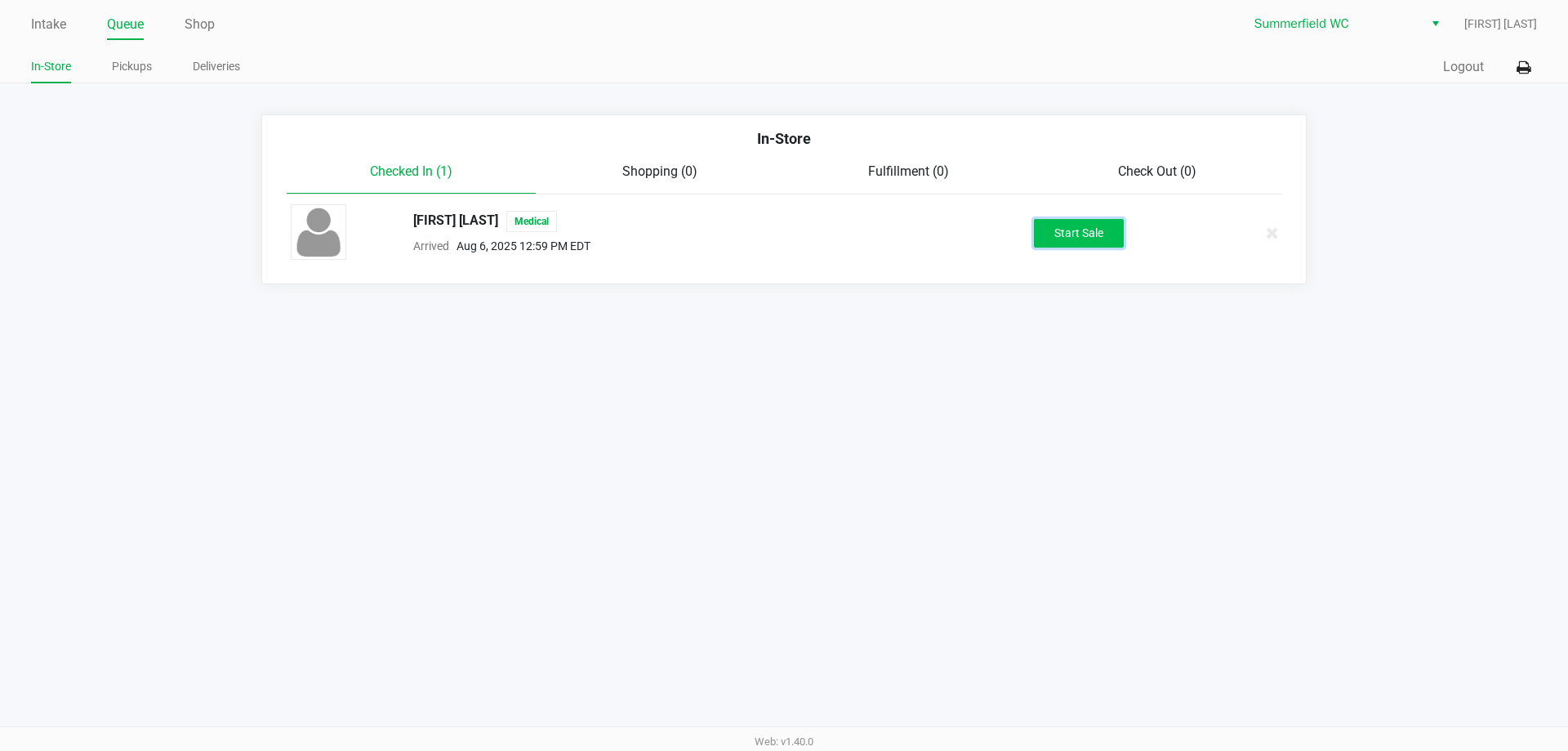 click on "Start Sale" 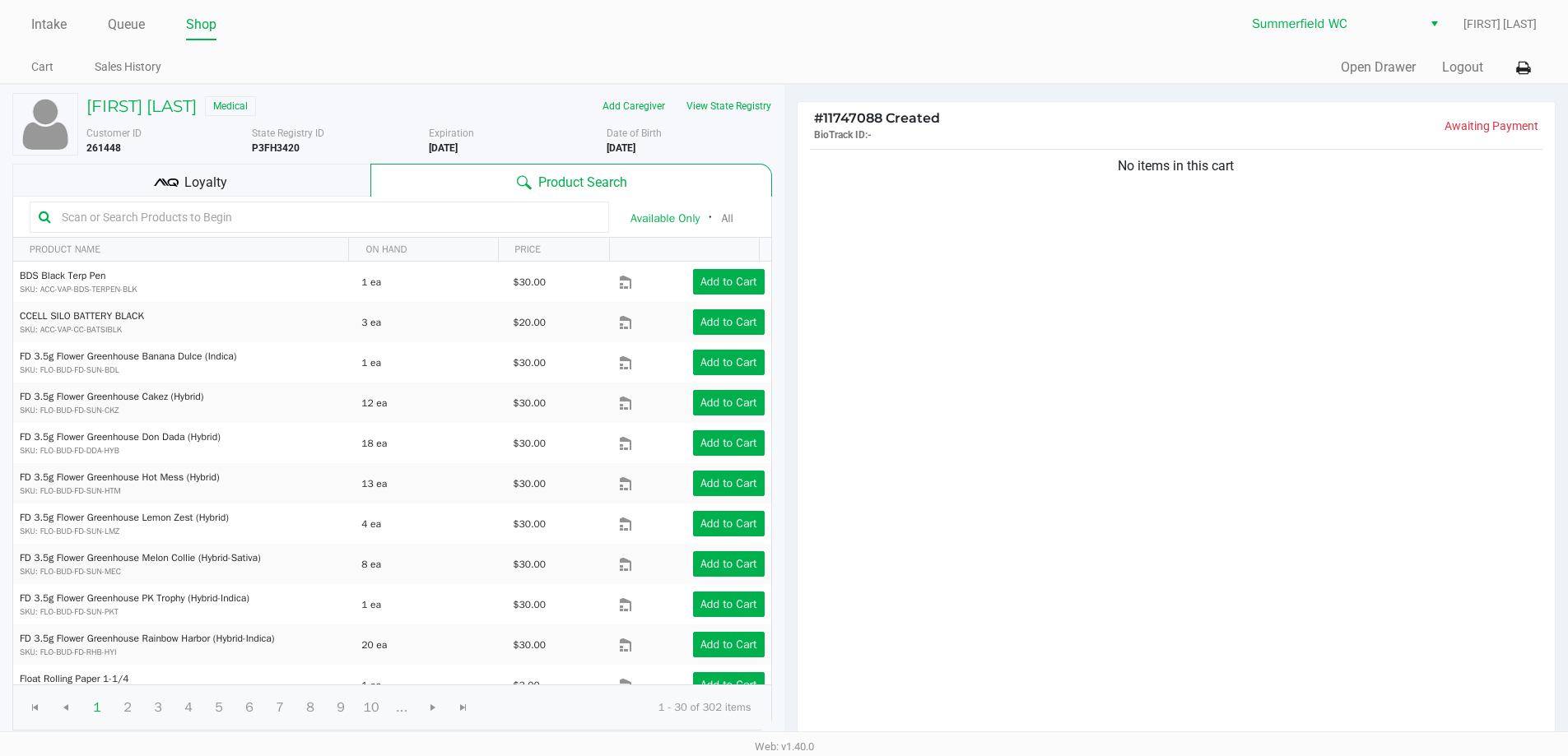 click on "Loyalty" 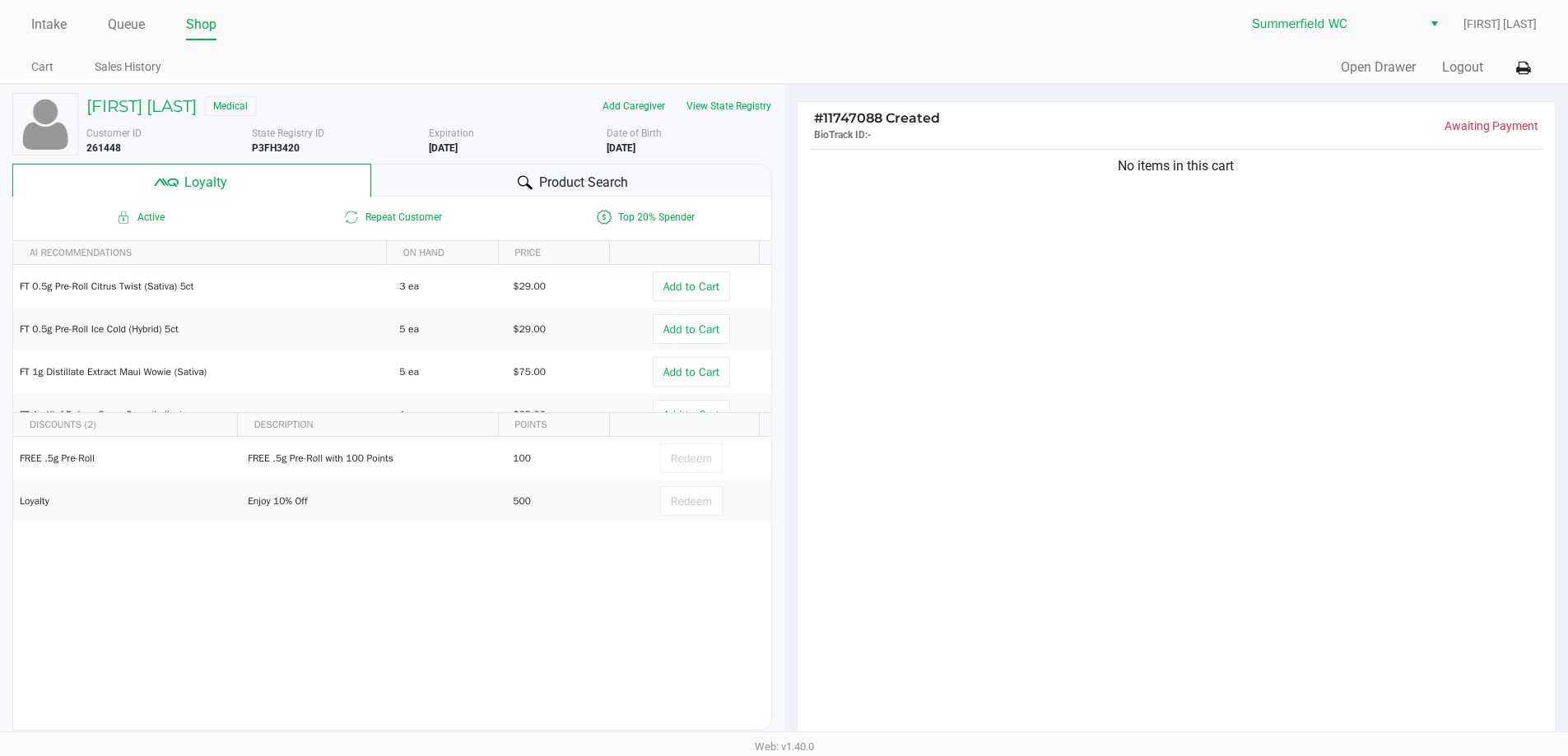 click 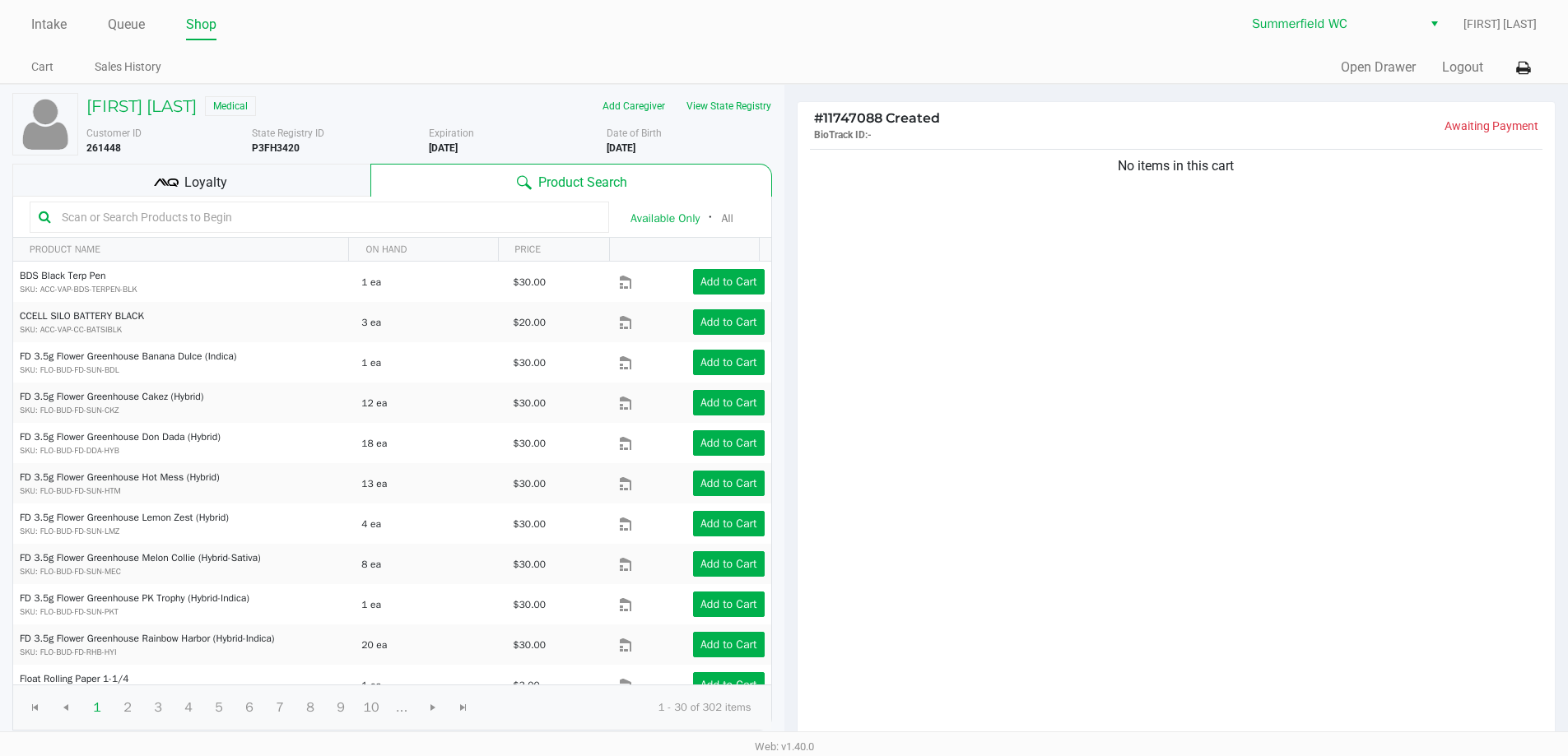 click 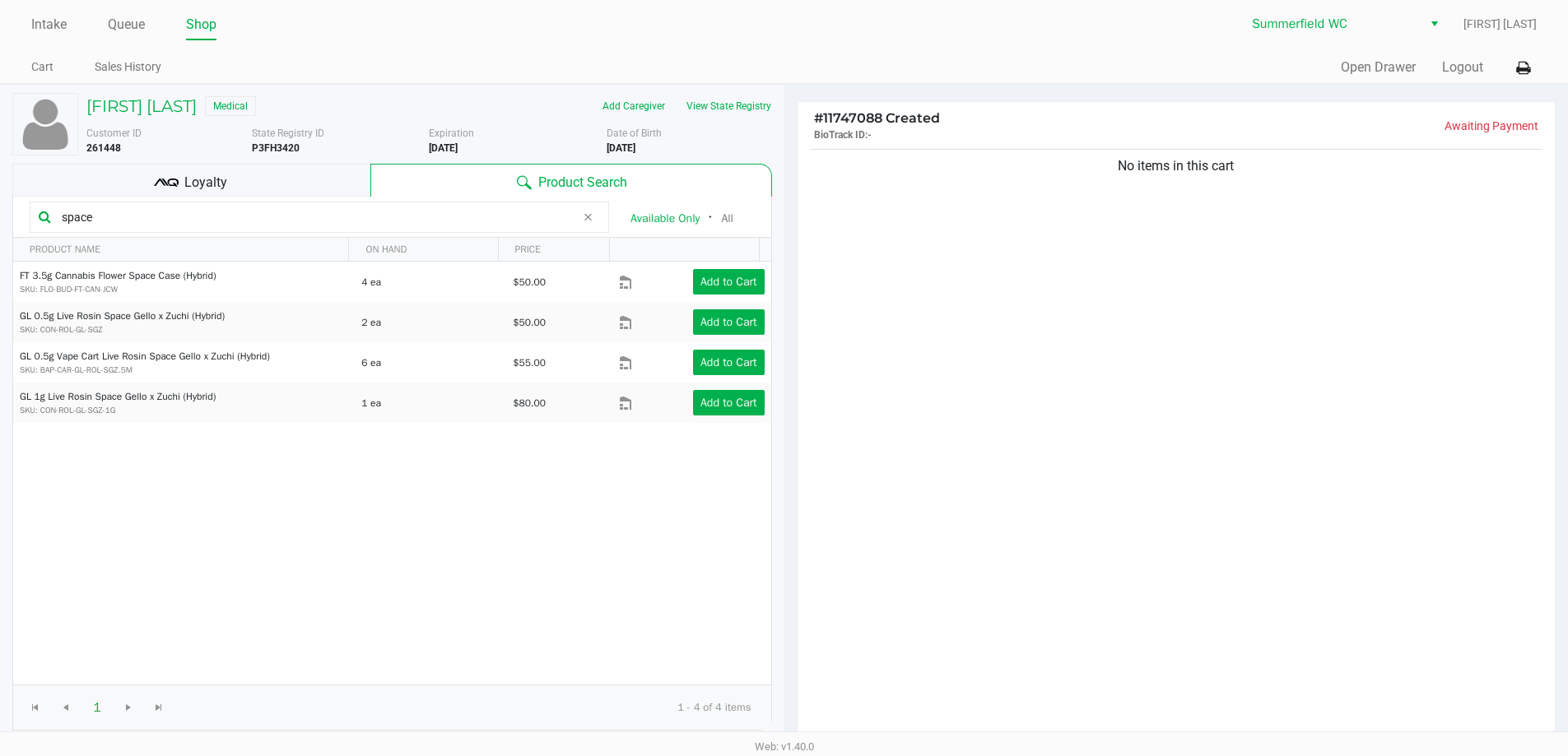 click on "space" 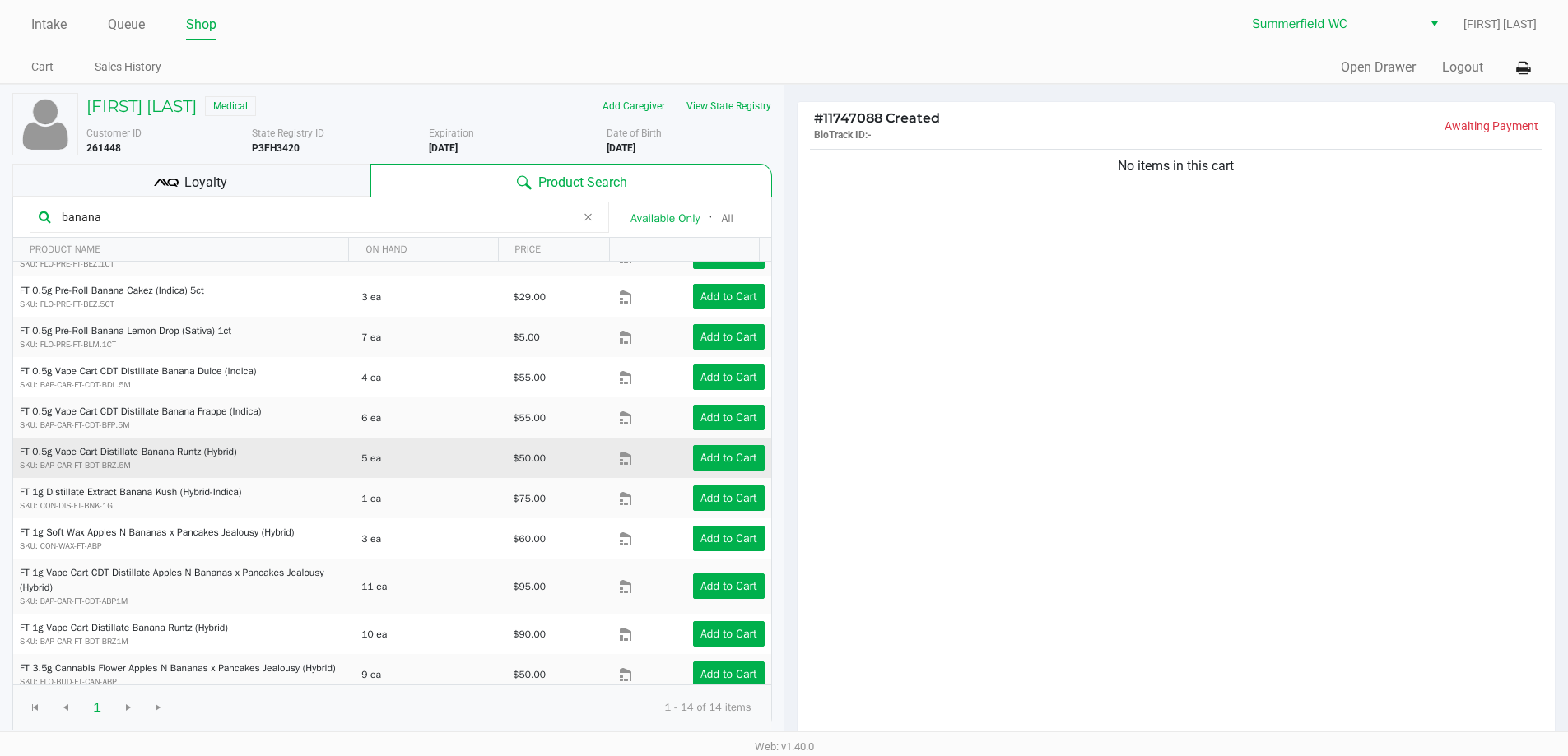 scroll, scrollTop: 156, scrollLeft: 0, axis: vertical 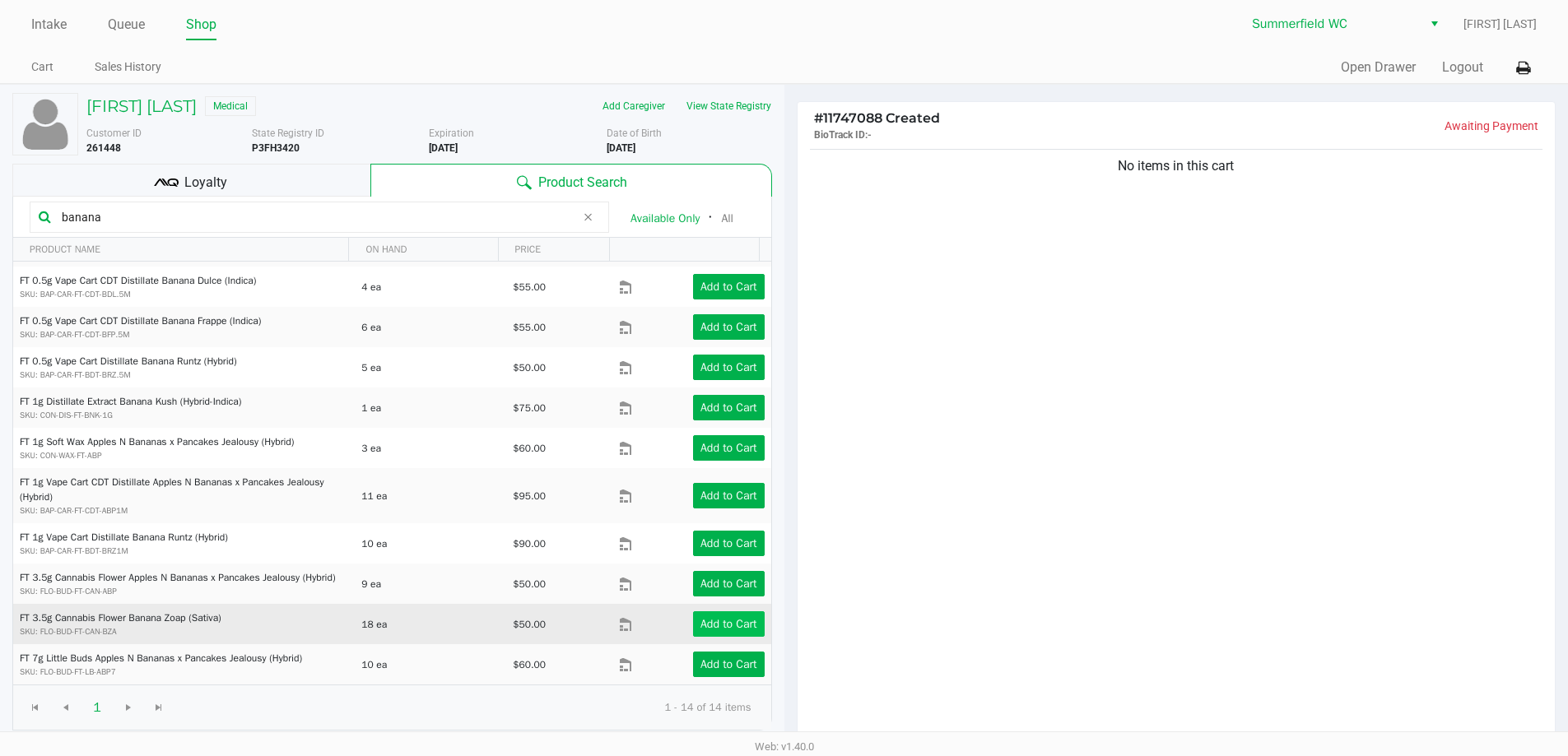 type on "banana" 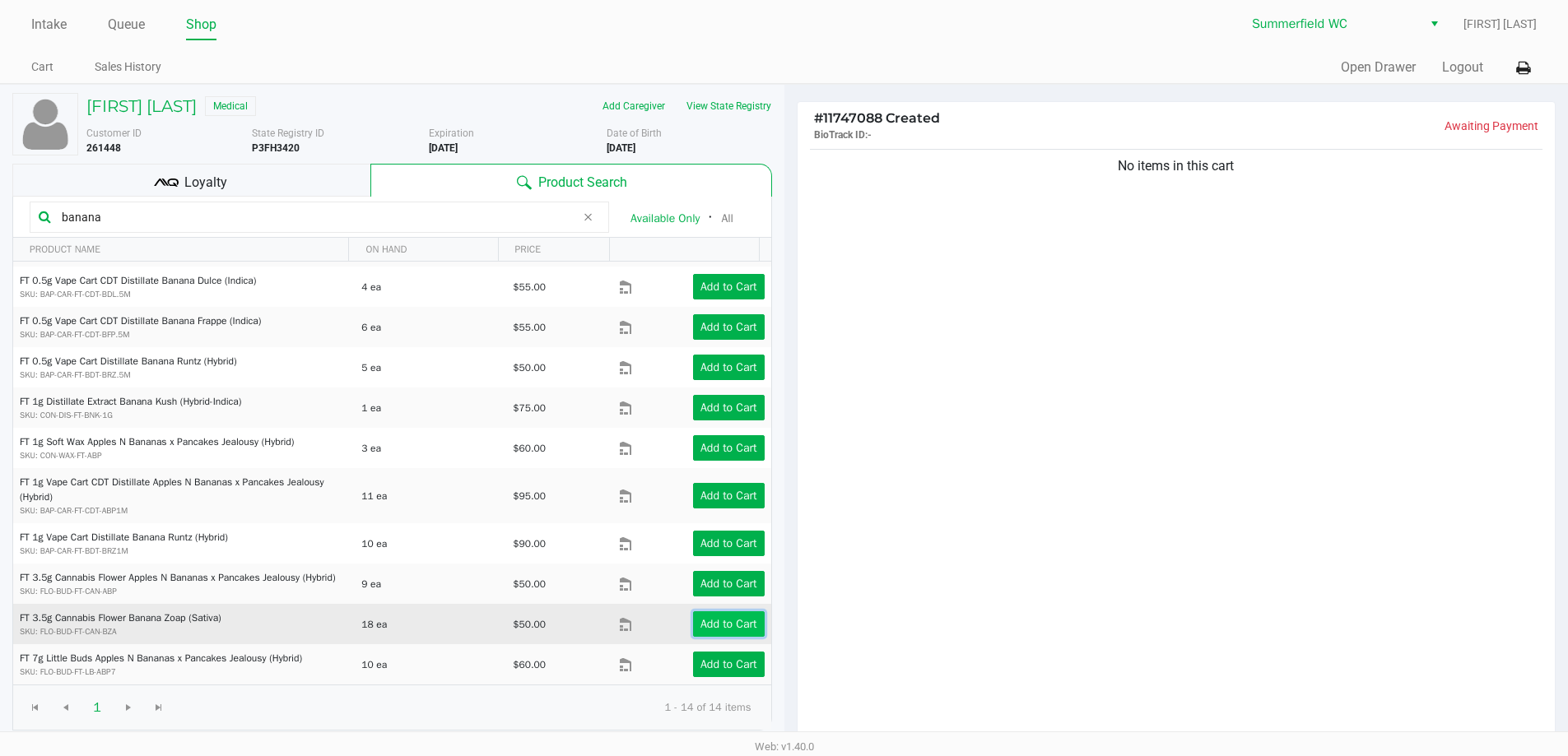 click on "Add to Cart" 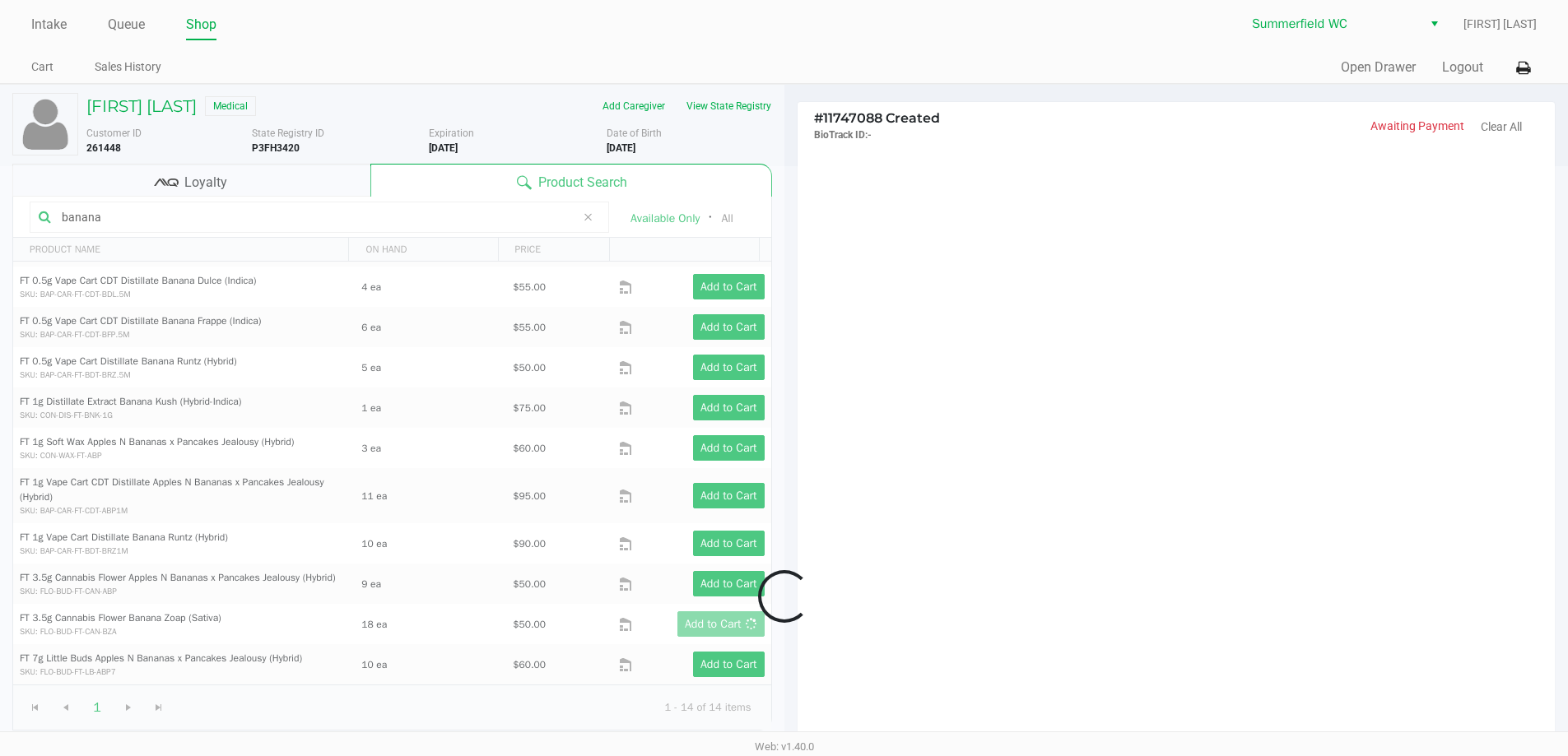 click on "Quick Sale   Open Drawer   Logout" 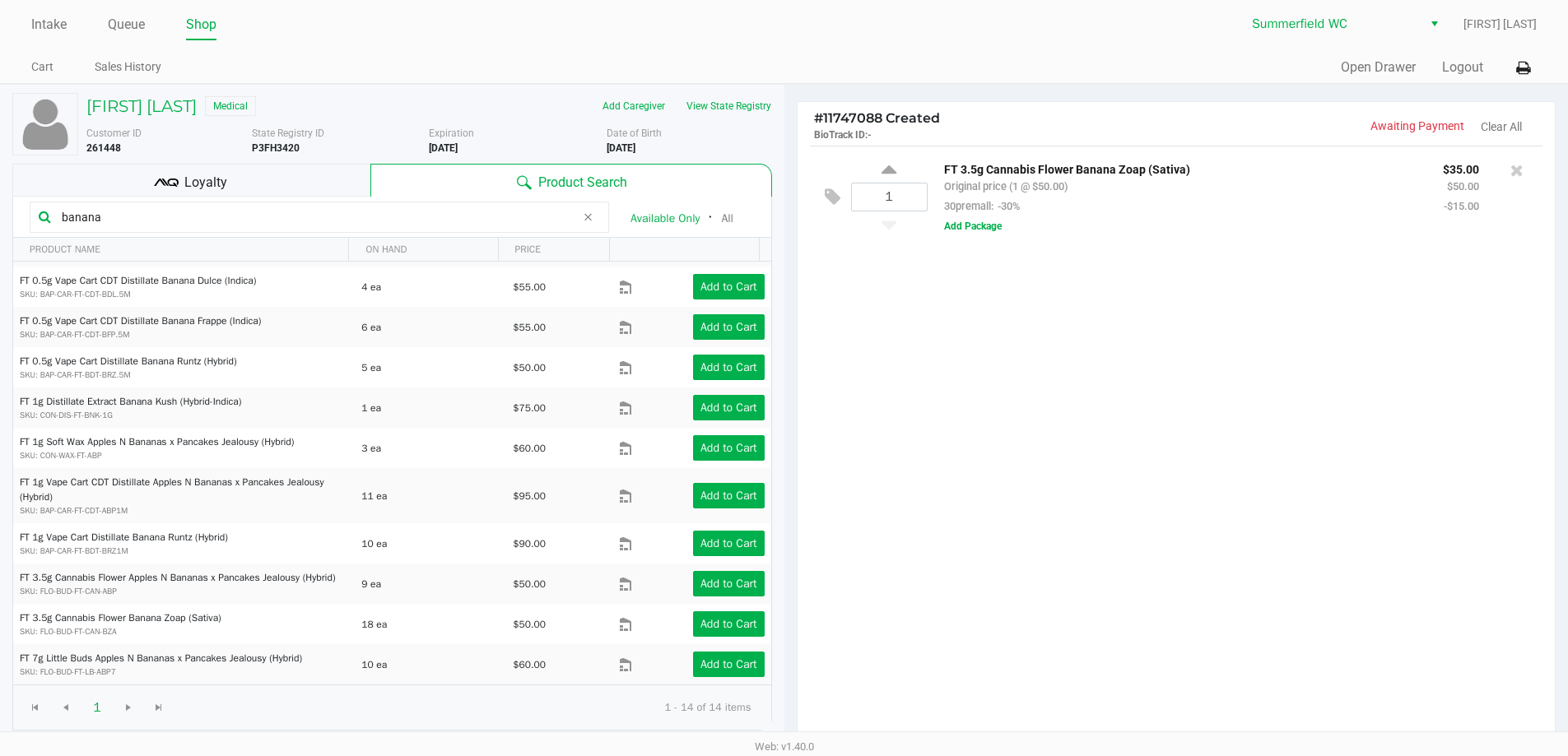 click on "1 FT 3.5g Cannabis Flower Banana Zoap (Sativa) Original price (1 @ $50.00) 30premall: -30% $35.00 $50.00 -$15.00 Add Package" 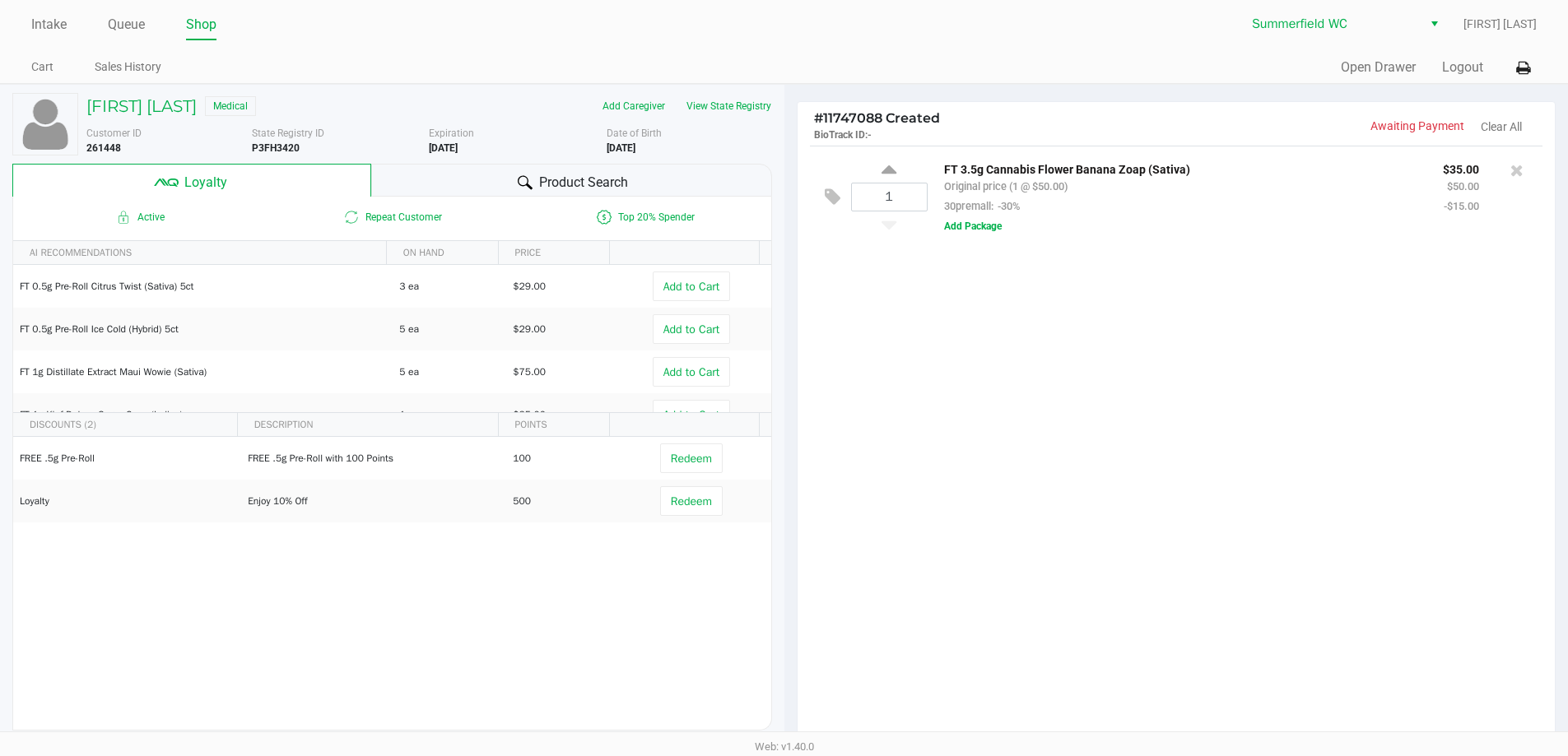 click on "1 FT 3.5g Cannabis Flower Banana Zoap (Sativa) Original price (1 @ $50.00) 30premall: -30% $35.00 $50.00 -$15.00 Add Package" 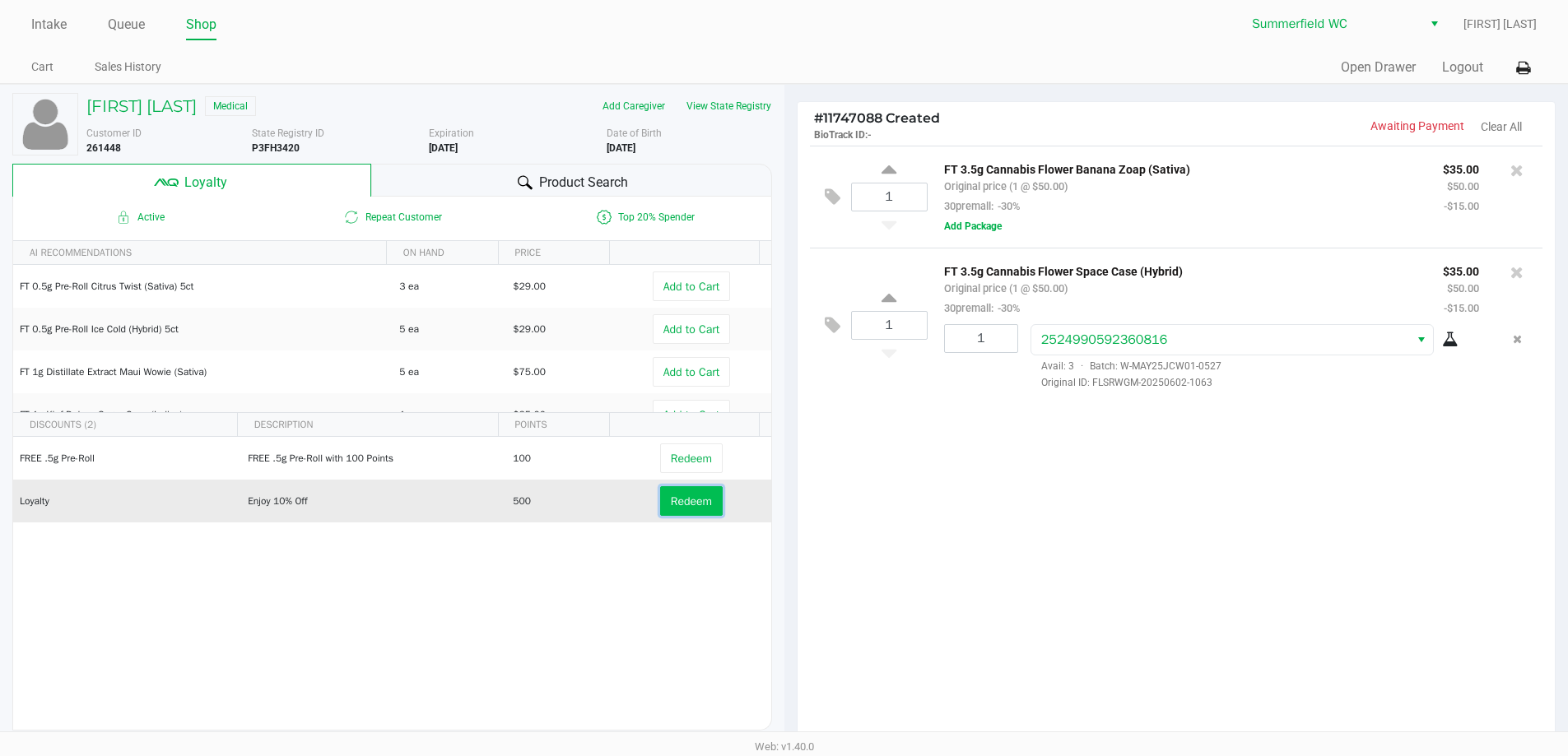 click on "Redeem" 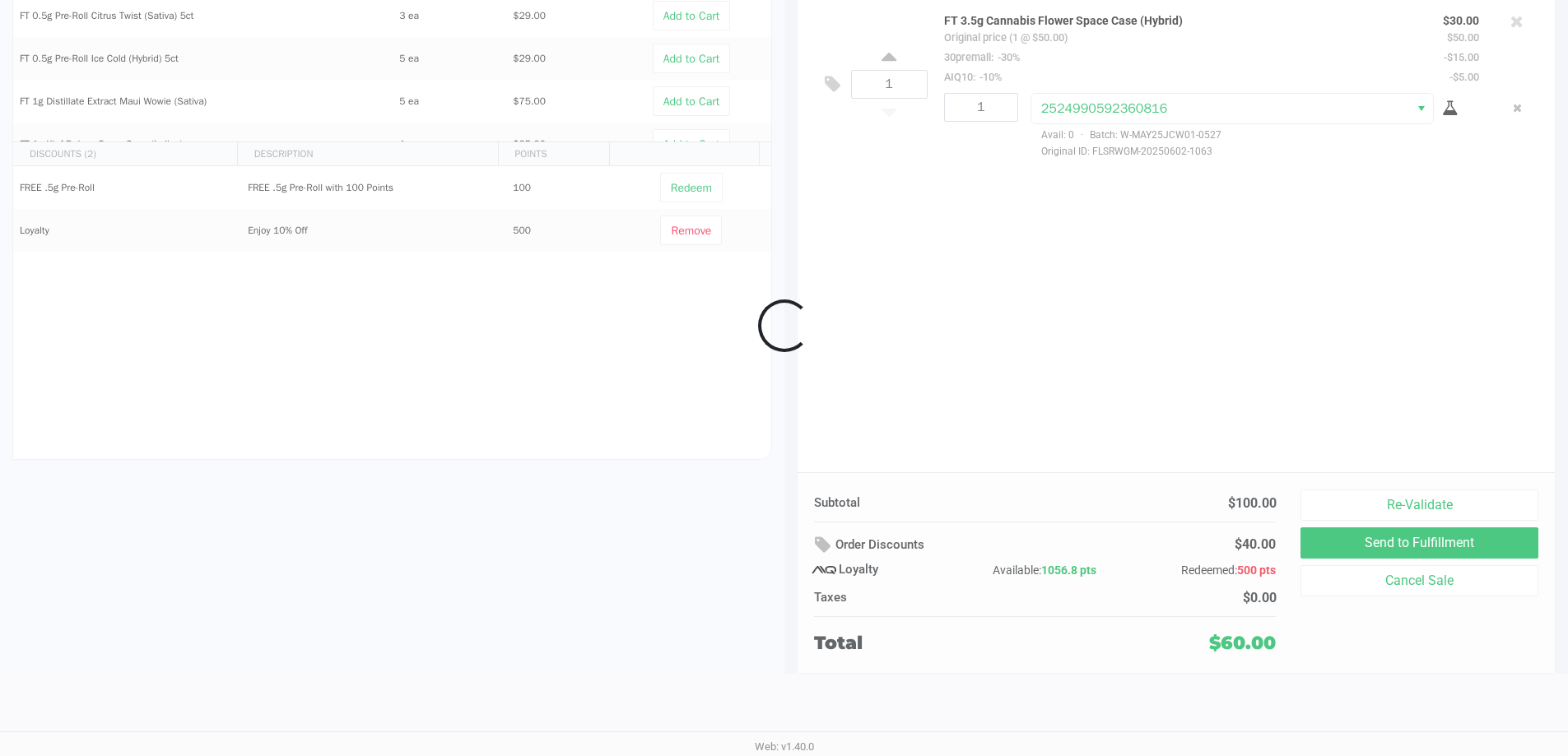 scroll, scrollTop: 188, scrollLeft: 0, axis: vertical 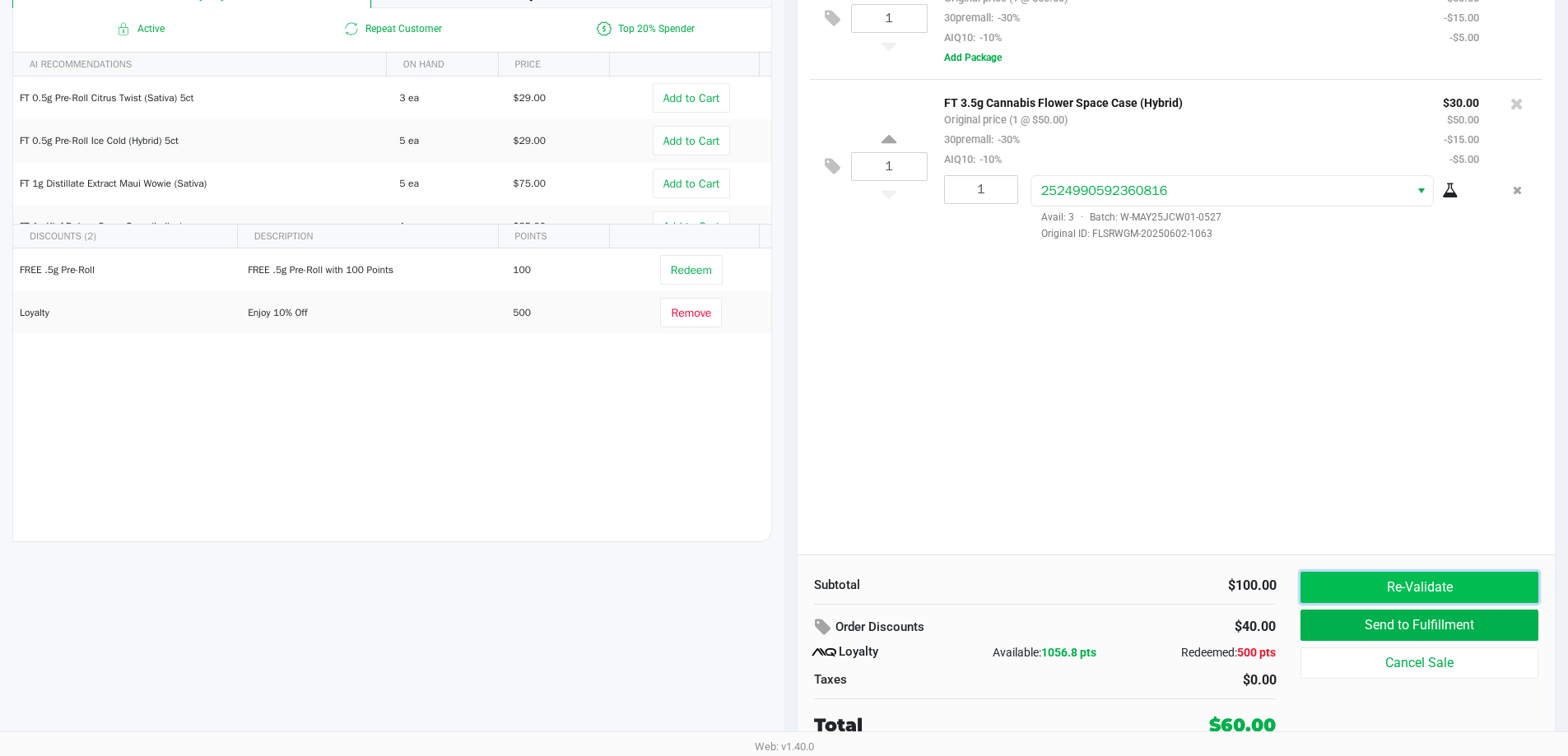 click on "Re-Validate" 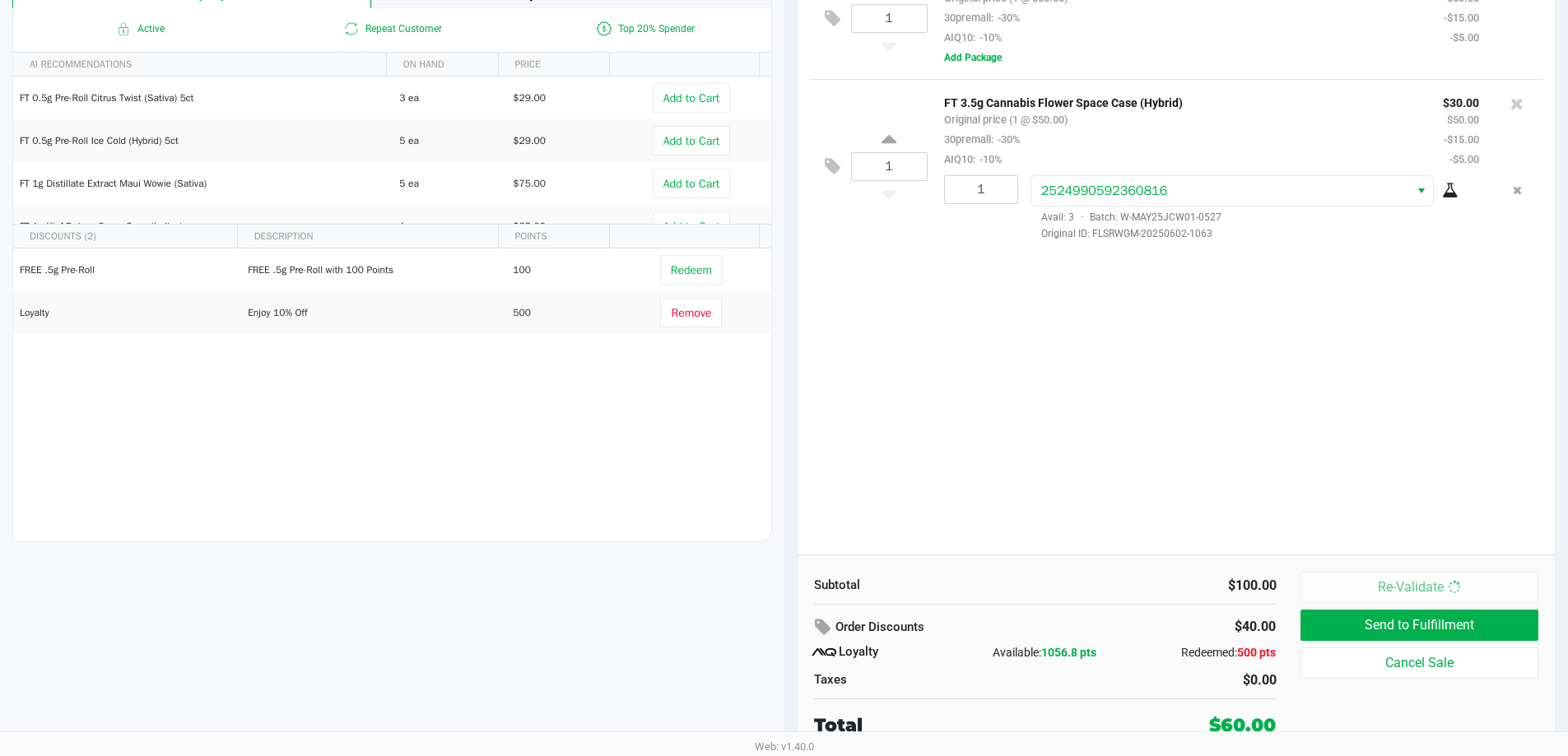 scroll, scrollTop: 0, scrollLeft: 0, axis: both 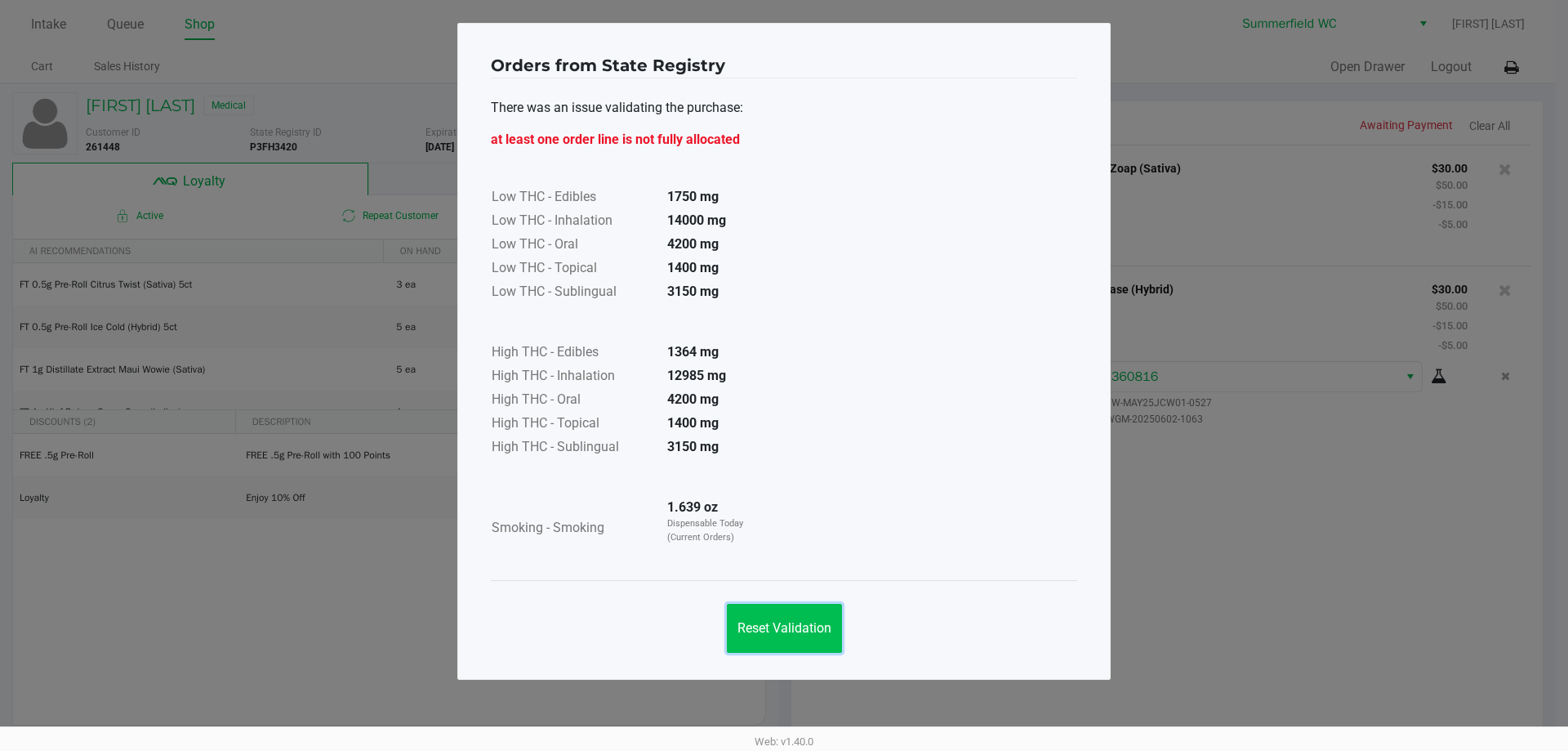 click on "Reset Validation" 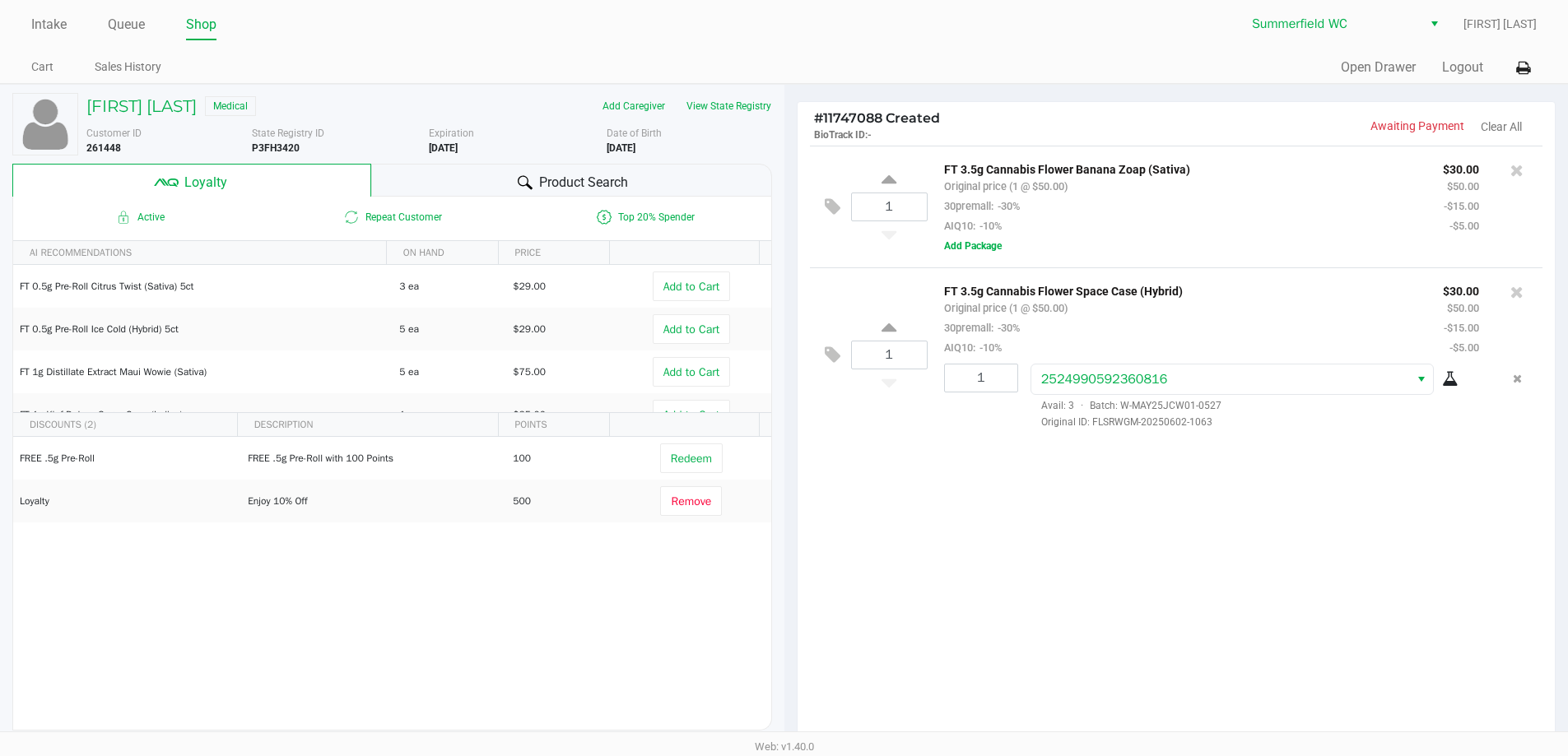 click on "1 [NUMBER] Avail: 3 · Batch: W-MAY25JCW01-0527 Original ID: [ID]" 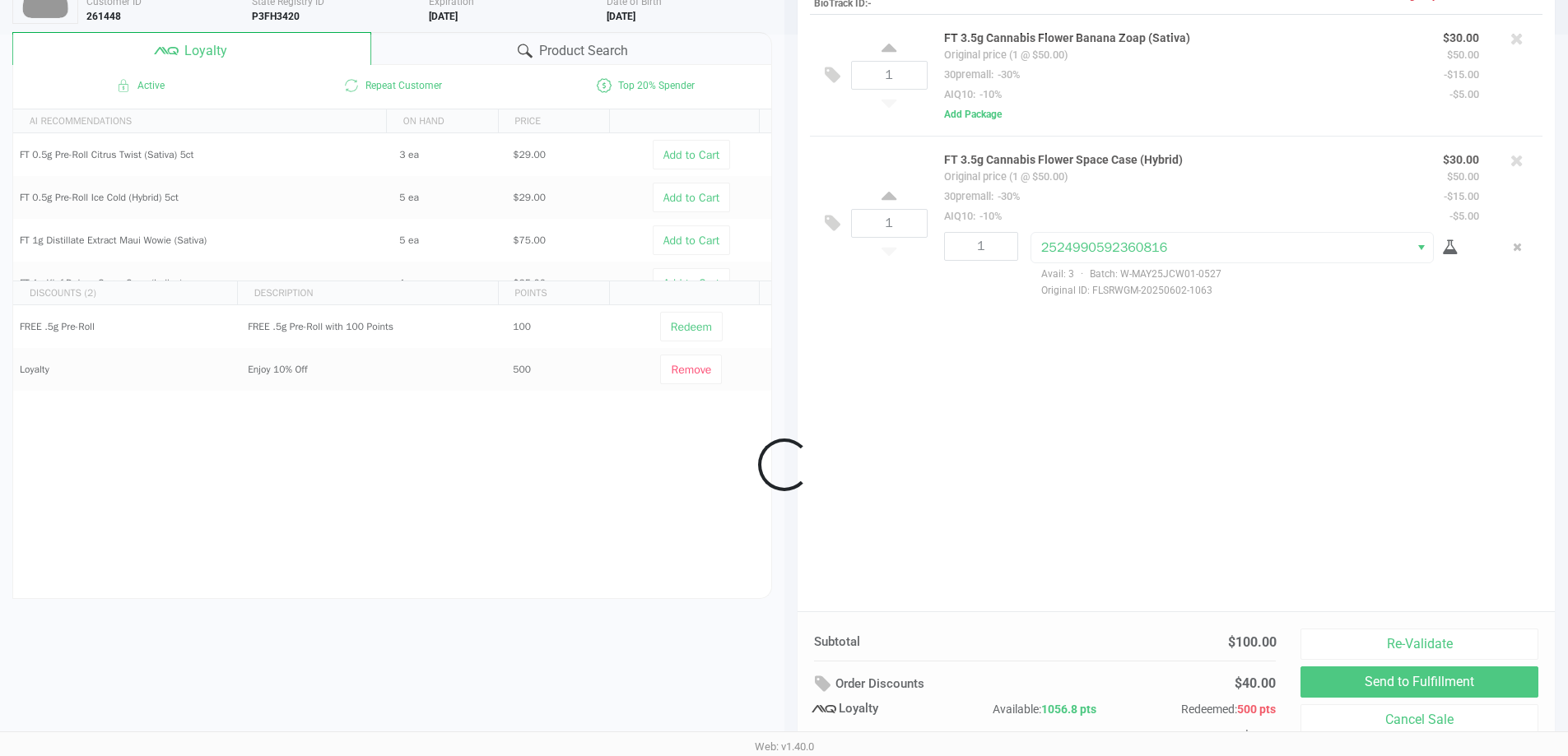 scroll, scrollTop: 188, scrollLeft: 0, axis: vertical 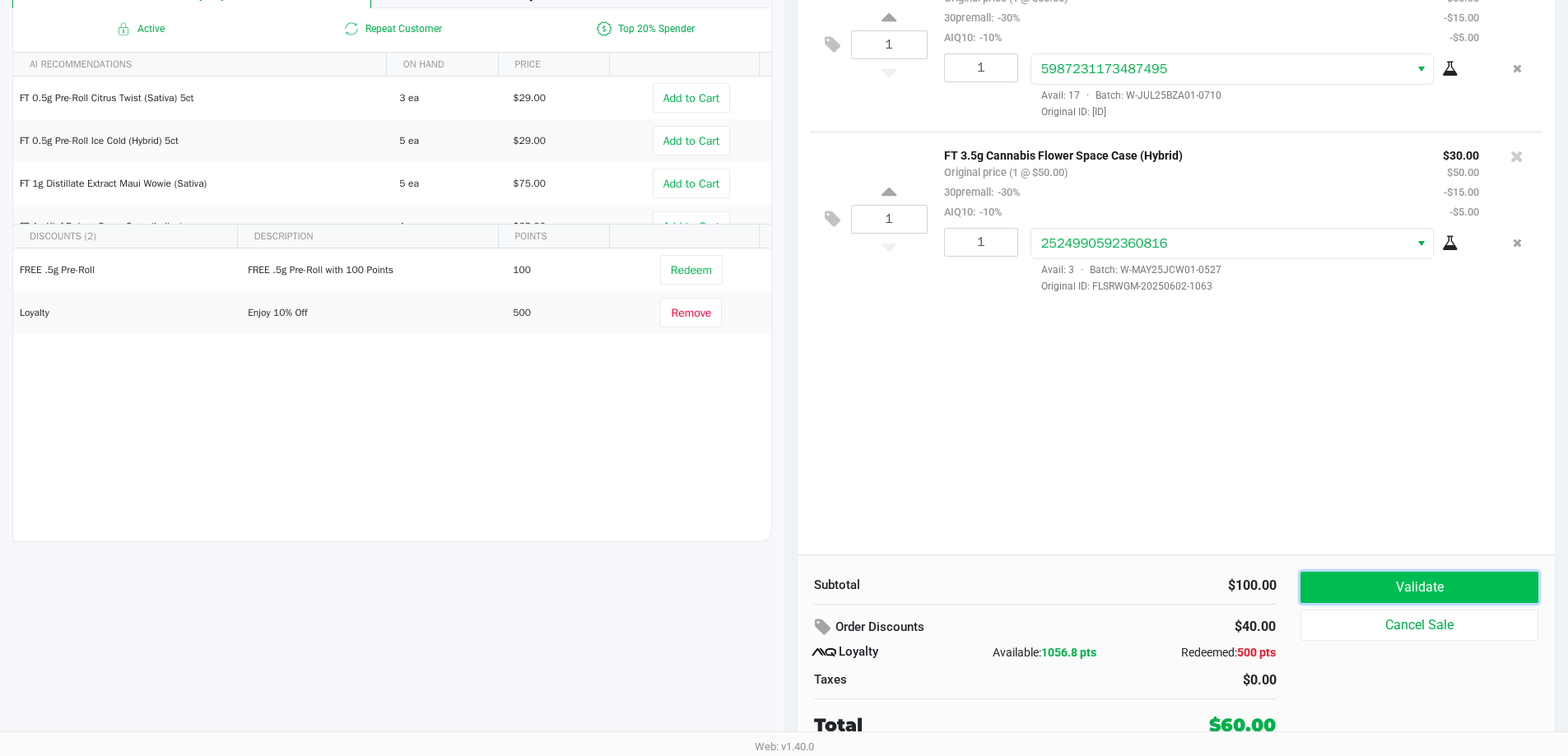 click on "Validate" 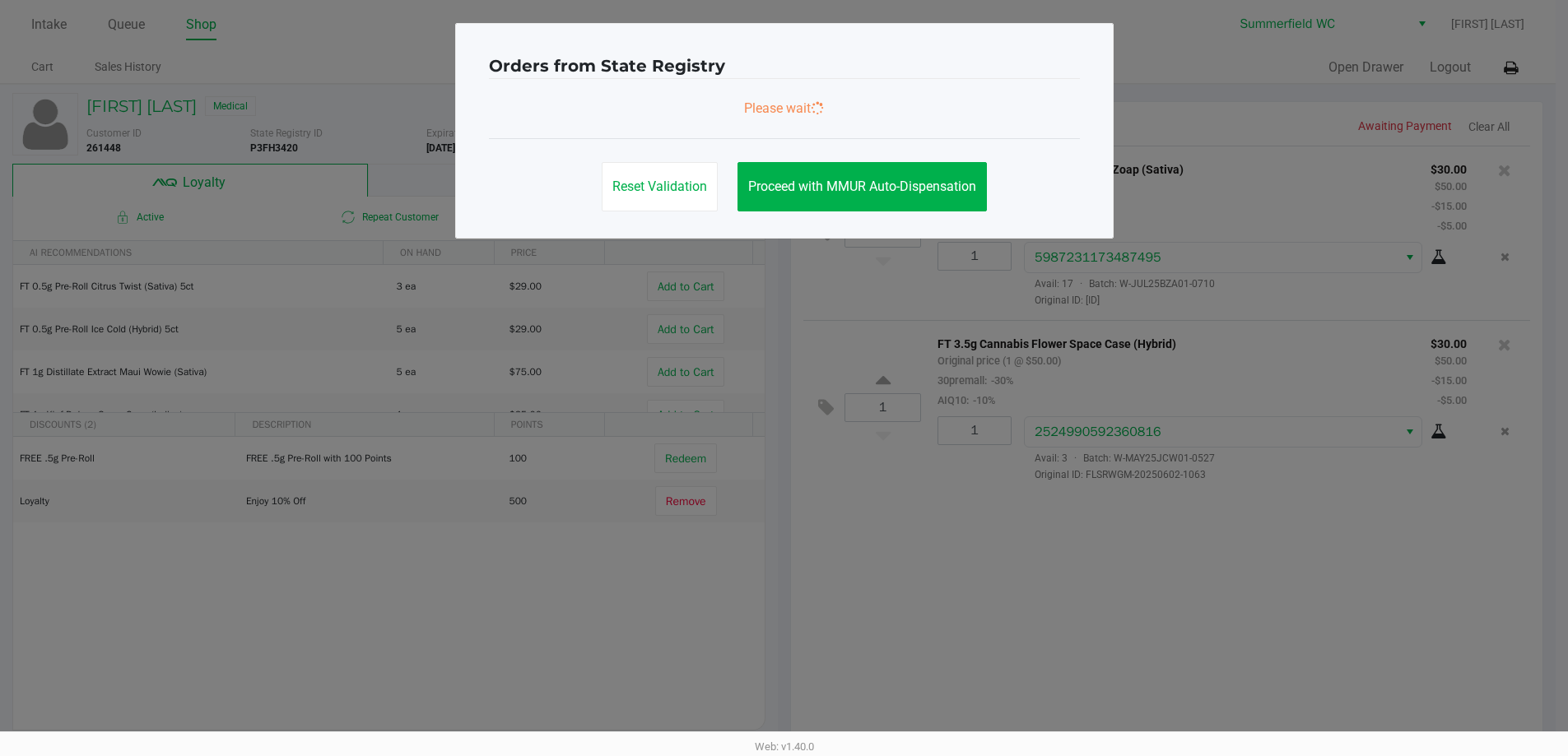 scroll, scrollTop: 0, scrollLeft: 0, axis: both 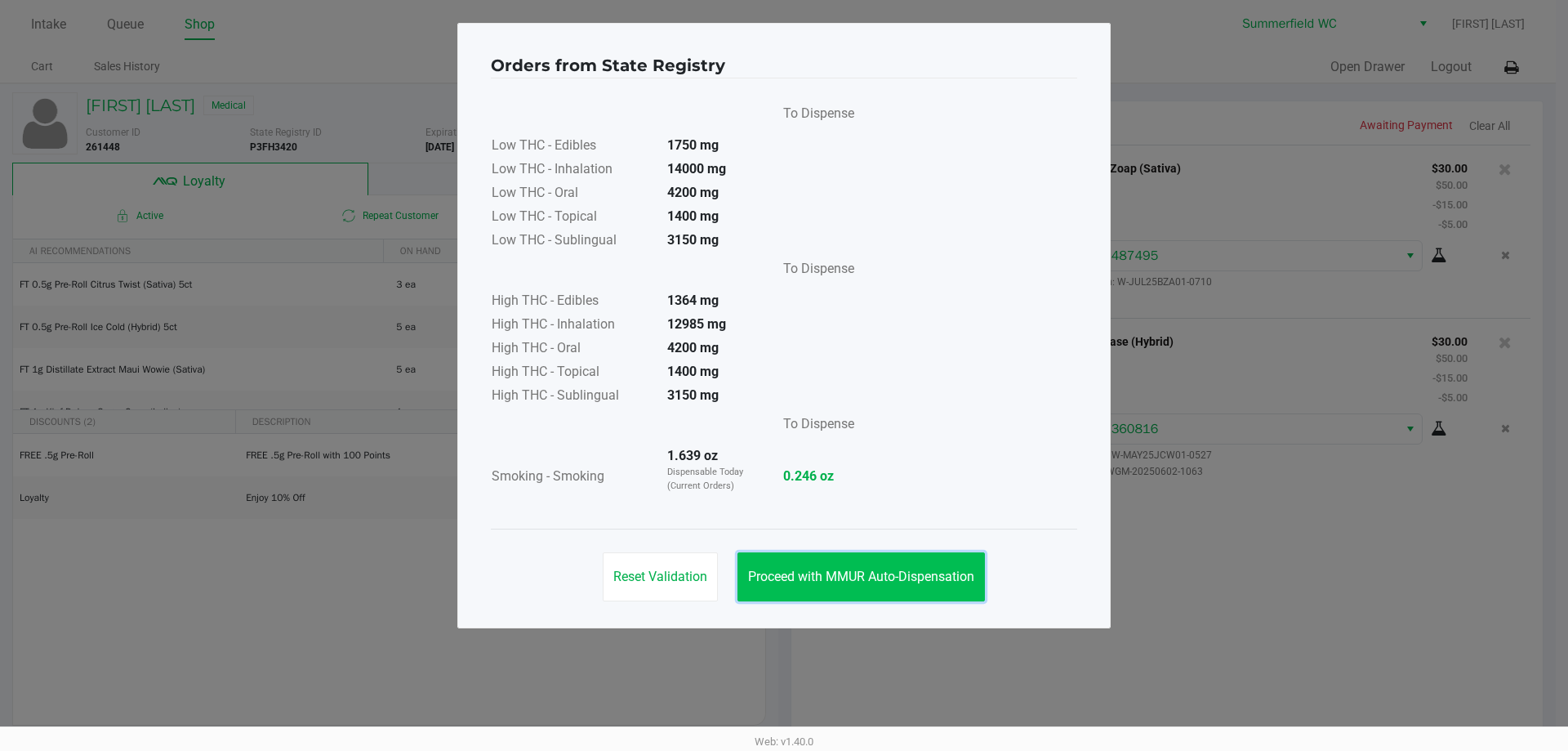 click on "Proceed with MMUR Auto-Dispensation" 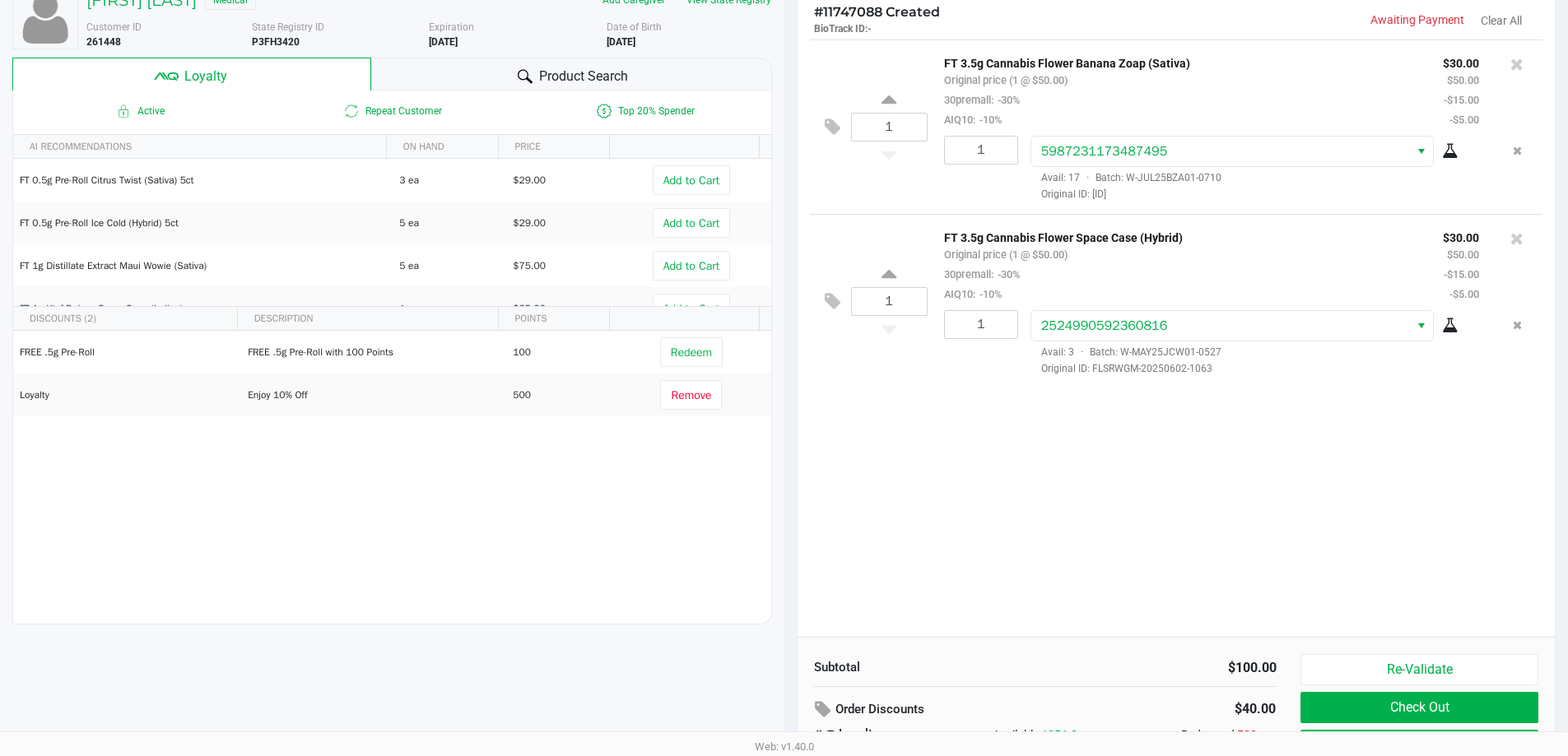scroll, scrollTop: 188, scrollLeft: 0, axis: vertical 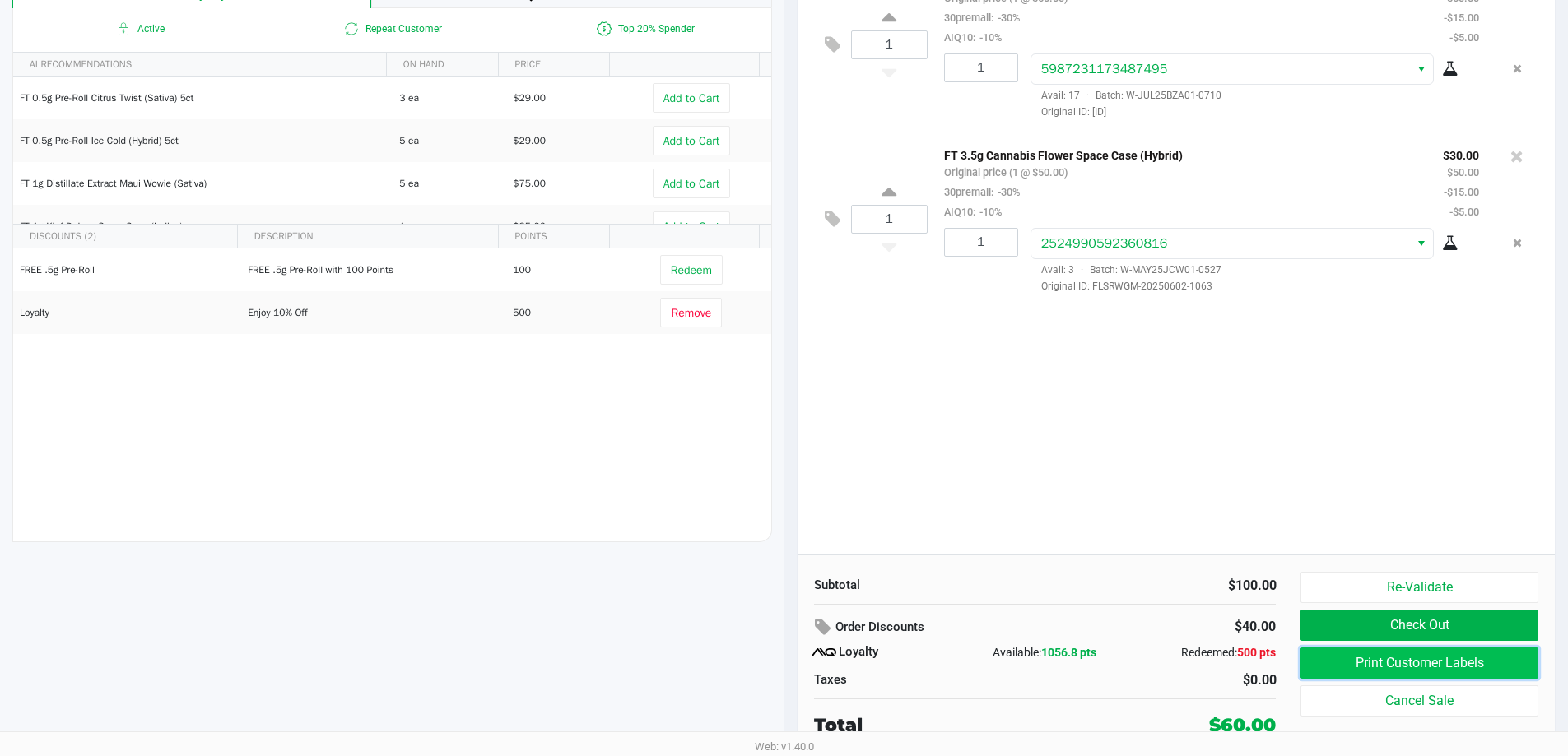 click on "Print Customer Labels" 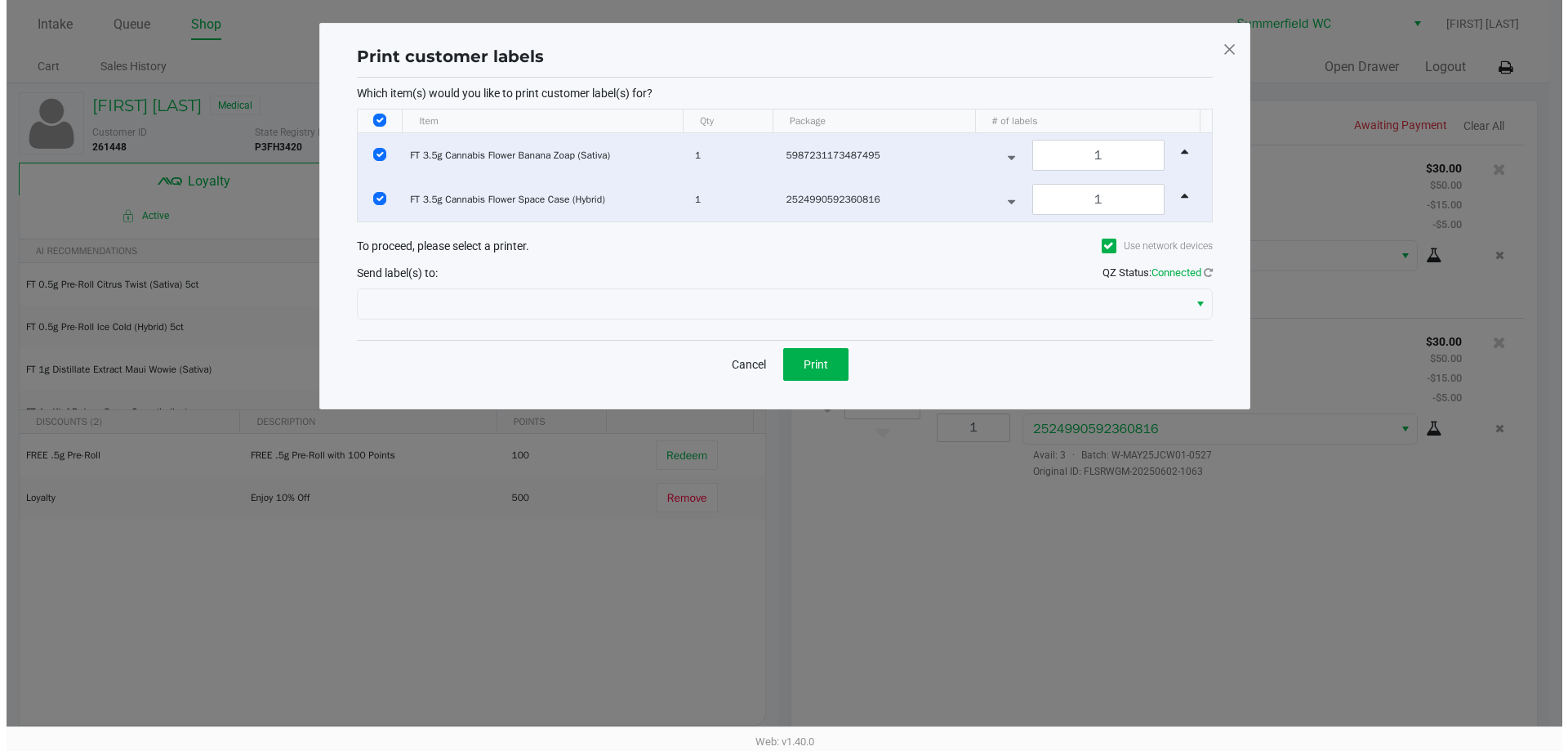 scroll, scrollTop: 0, scrollLeft: 0, axis: both 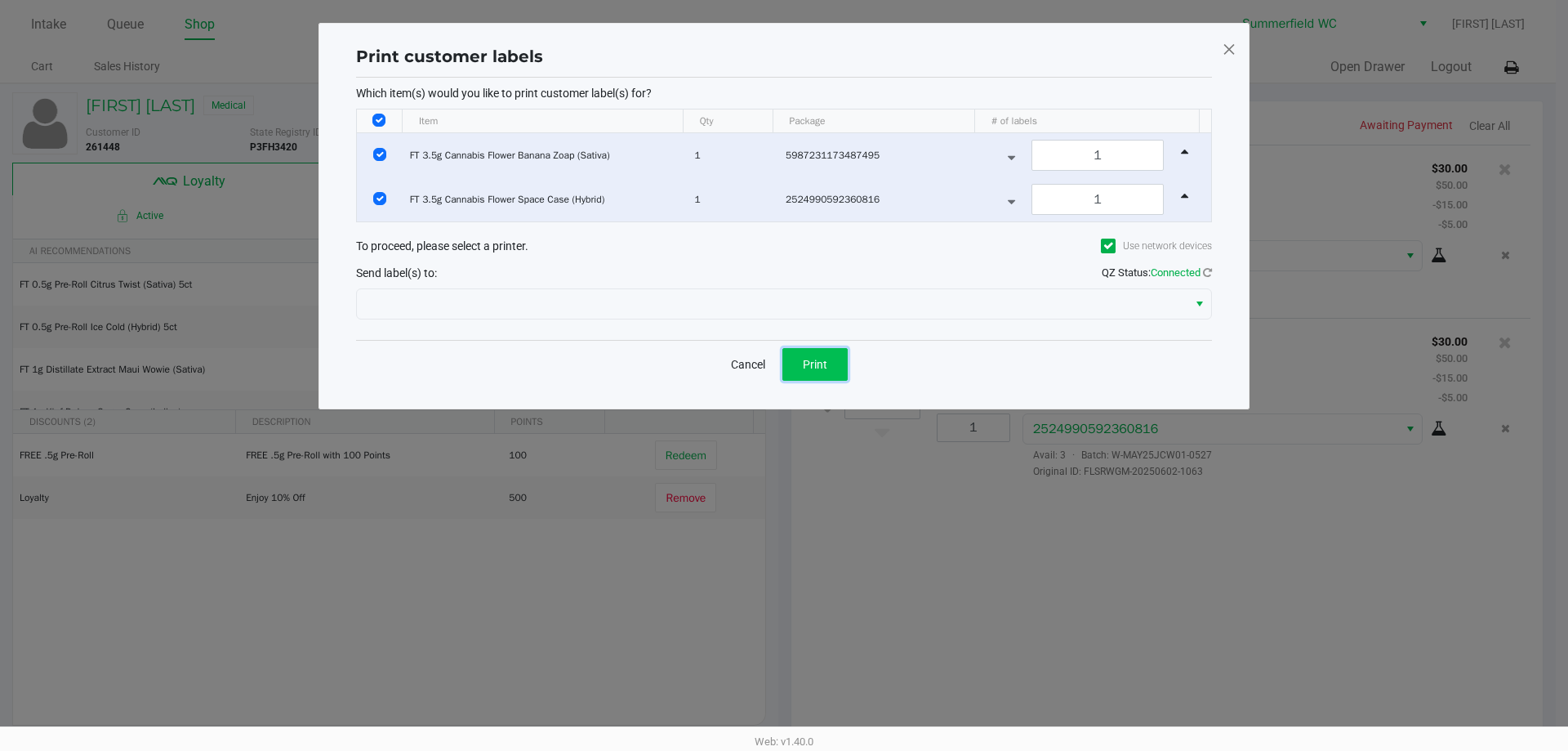 click on "Print" 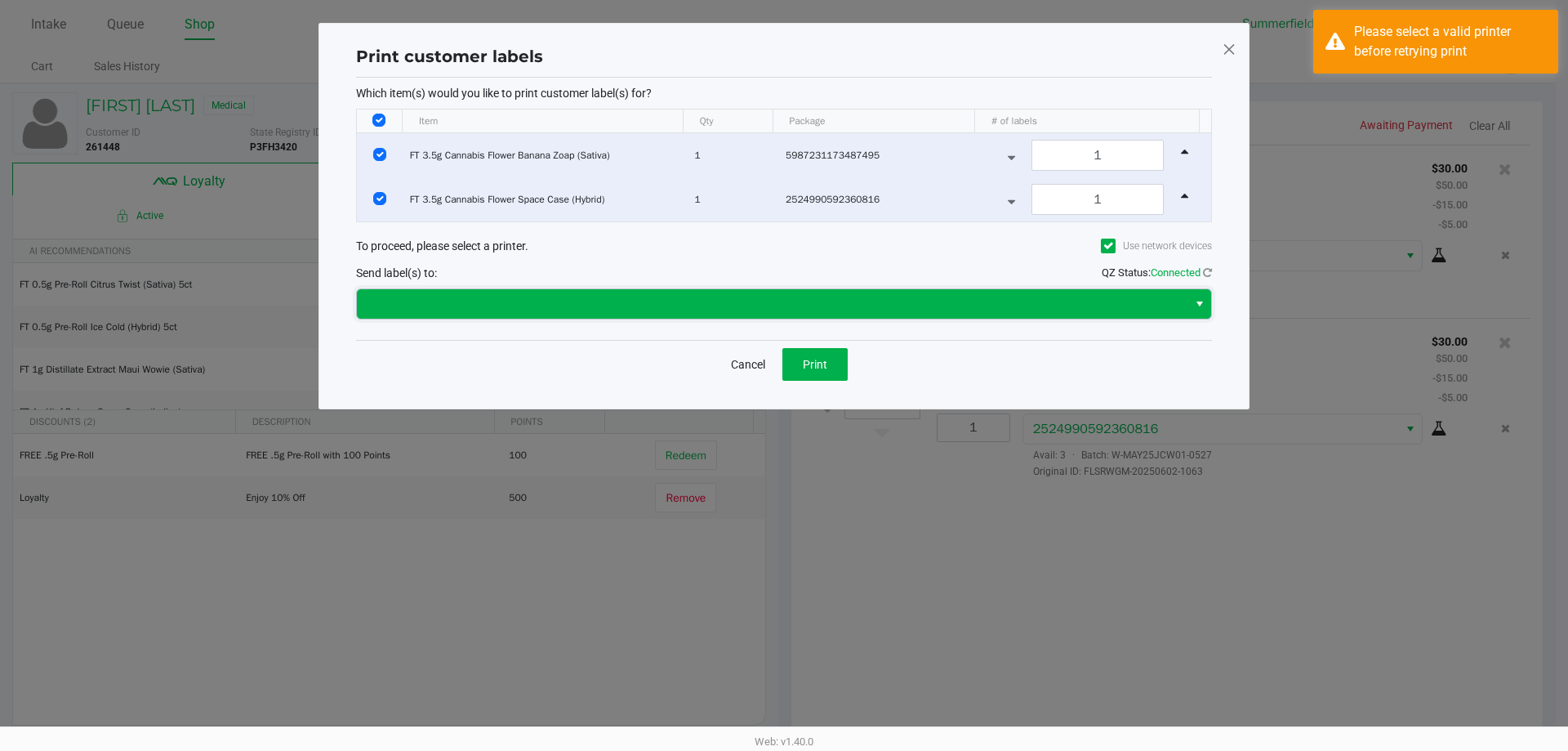 click at bounding box center (772, 304) 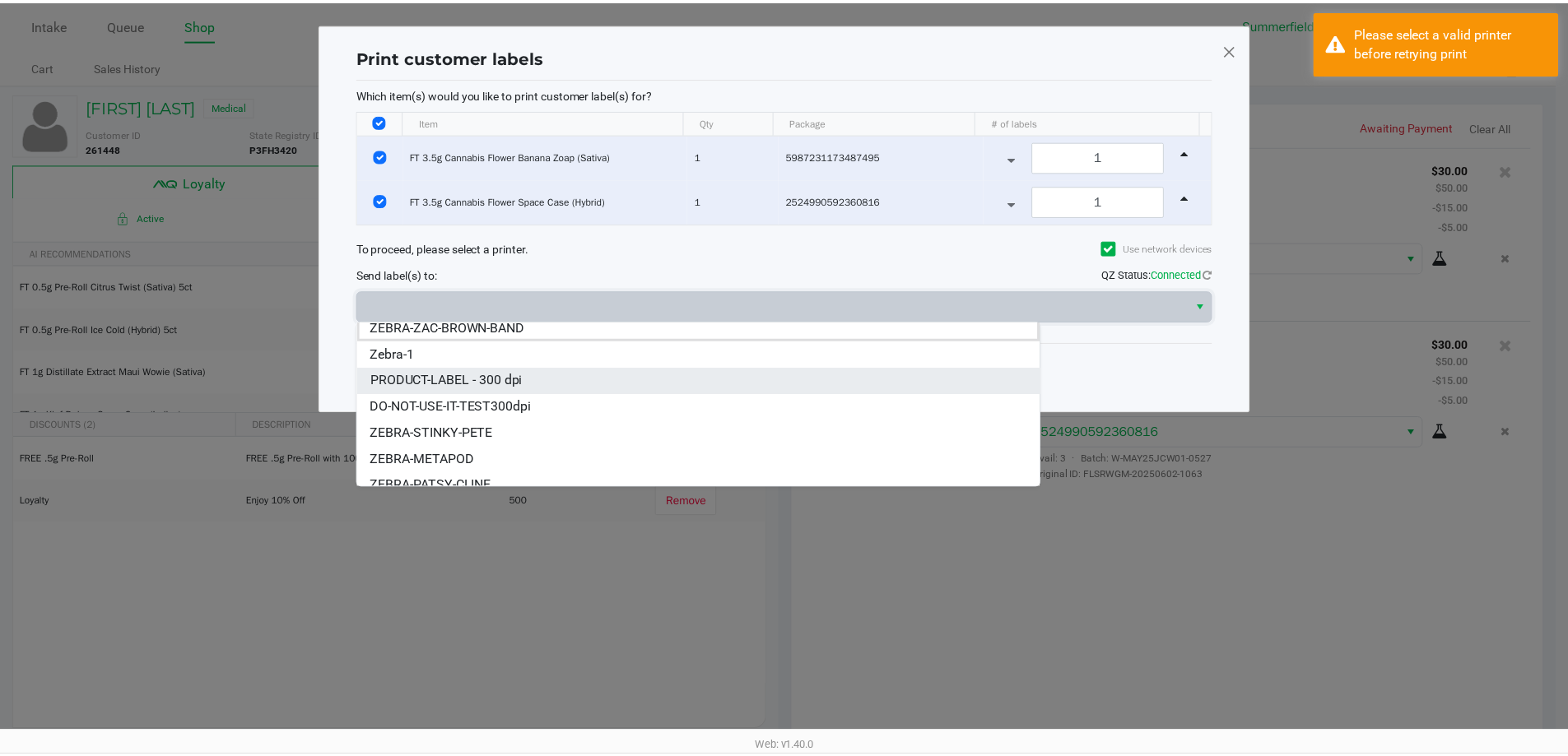 scroll, scrollTop: 0, scrollLeft: 0, axis: both 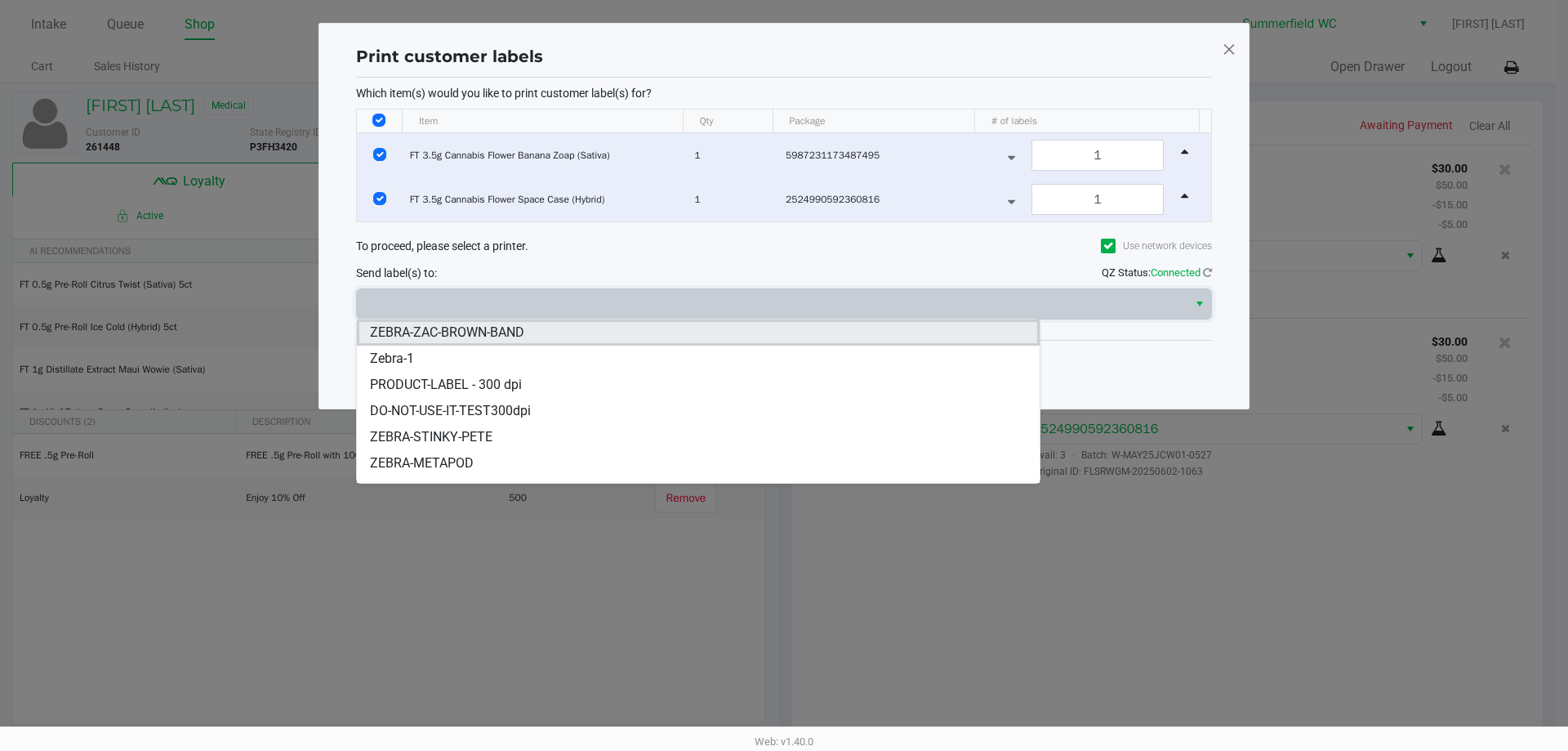 click on "ZEBRA-ZAC-BROWN-BAND" at bounding box center [447, 333] 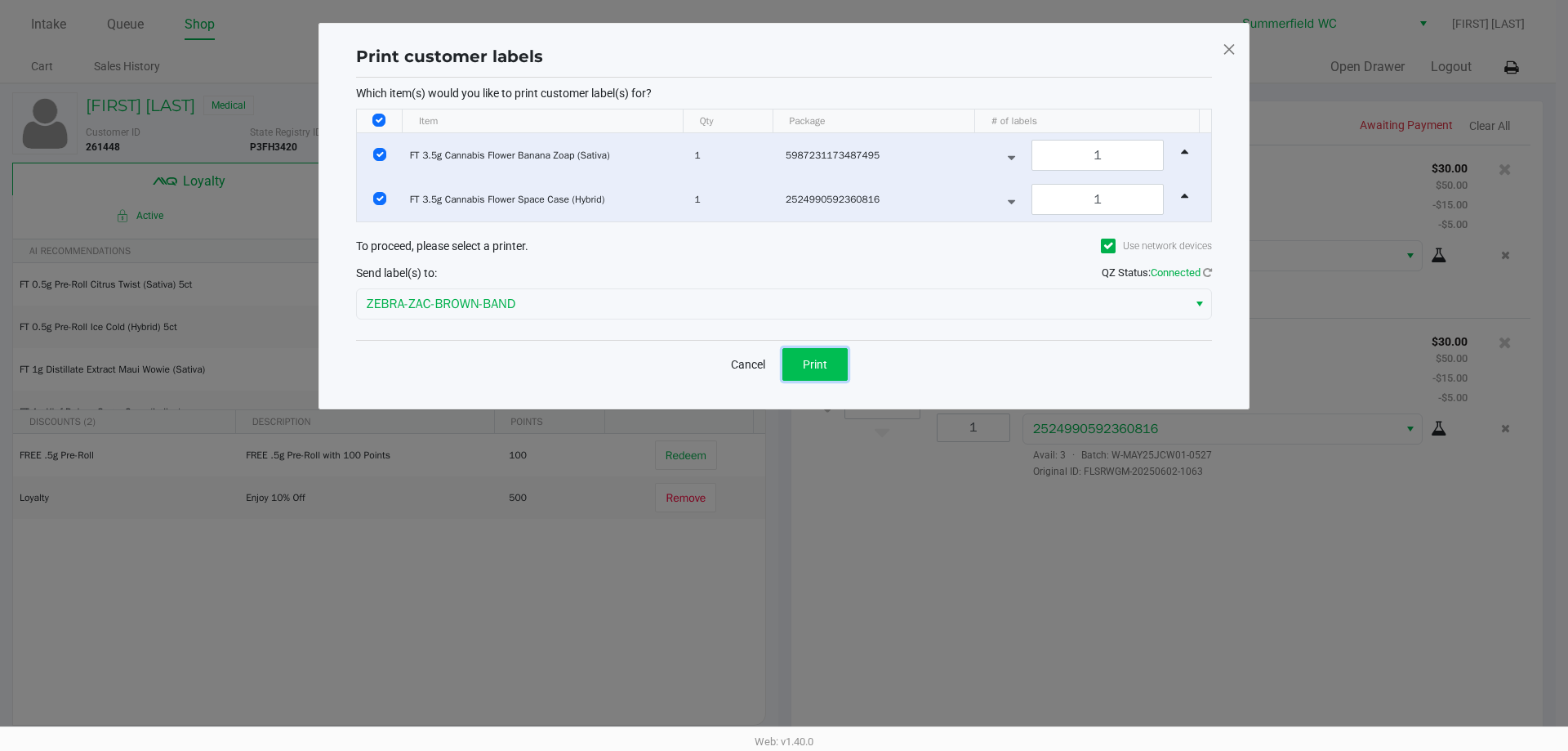 click on "Print" 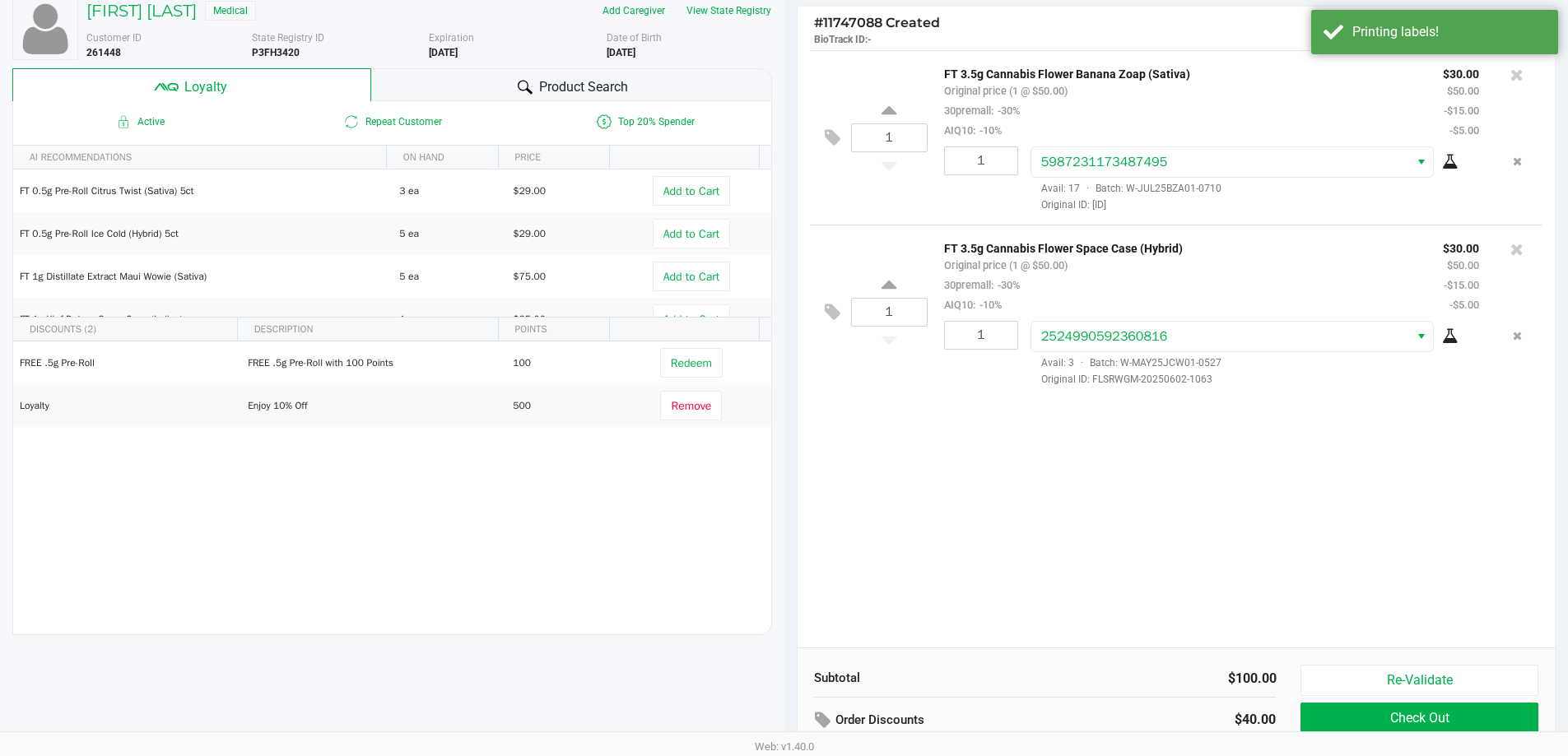 scroll, scrollTop: 188, scrollLeft: 0, axis: vertical 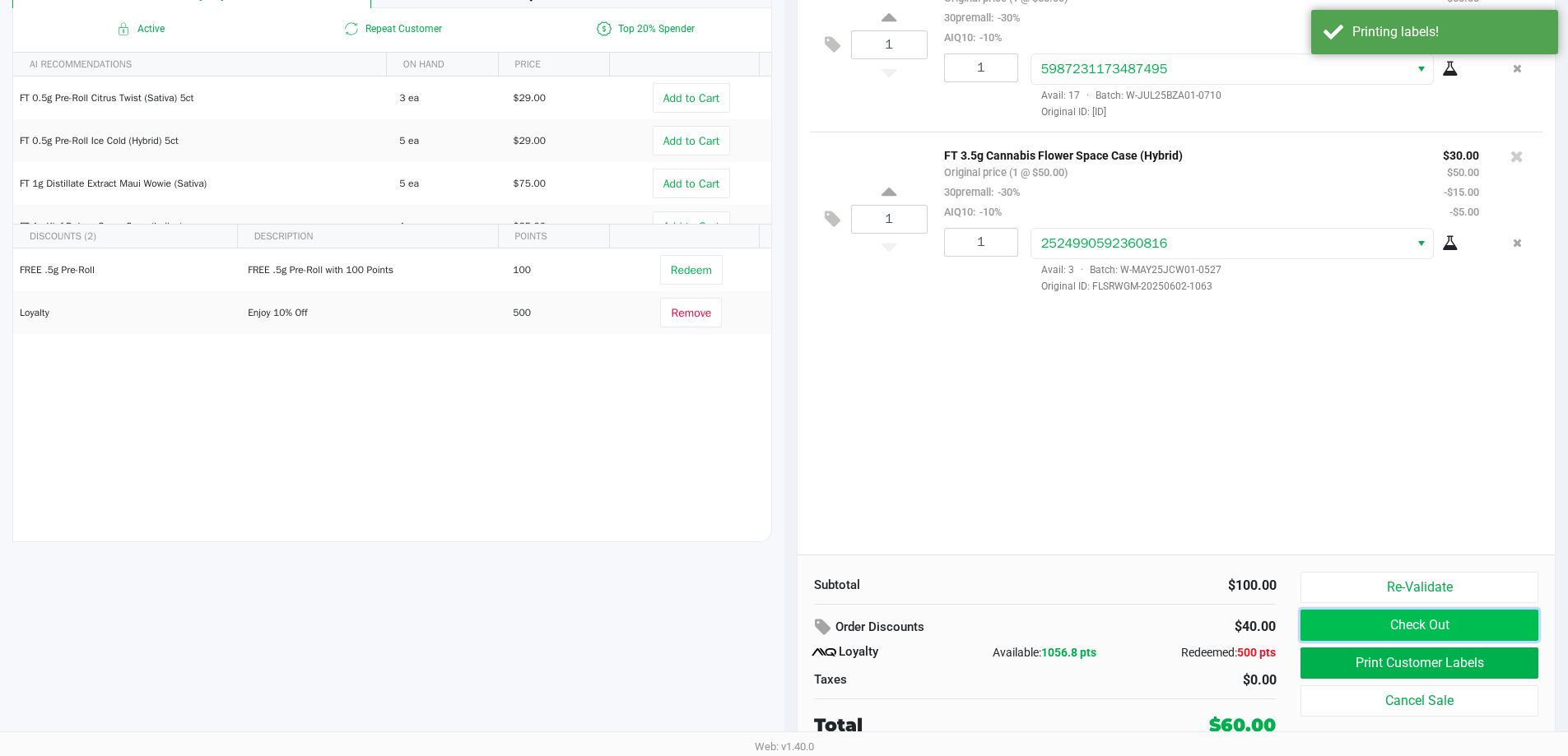 click on "Check Out" 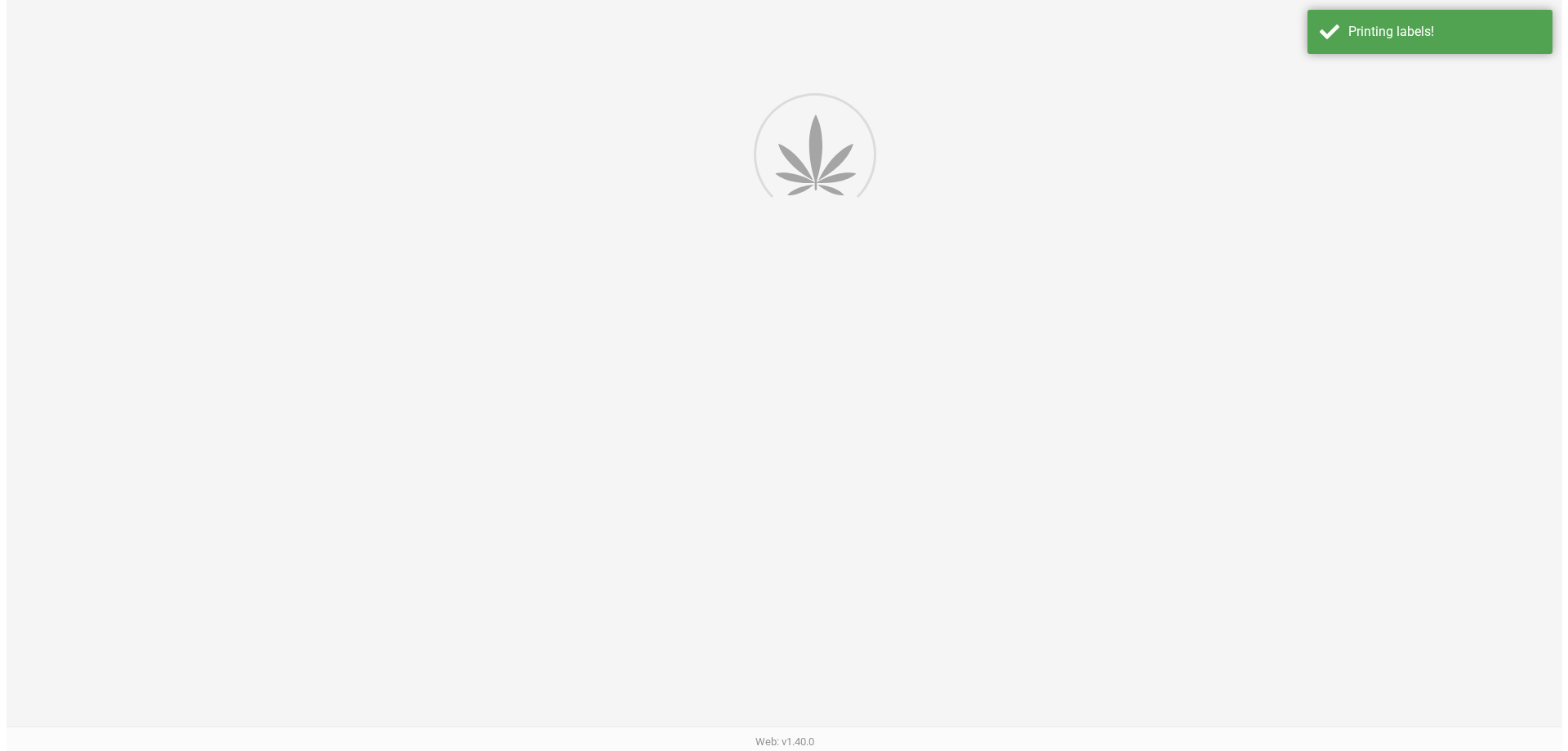 scroll, scrollTop: 0, scrollLeft: 0, axis: both 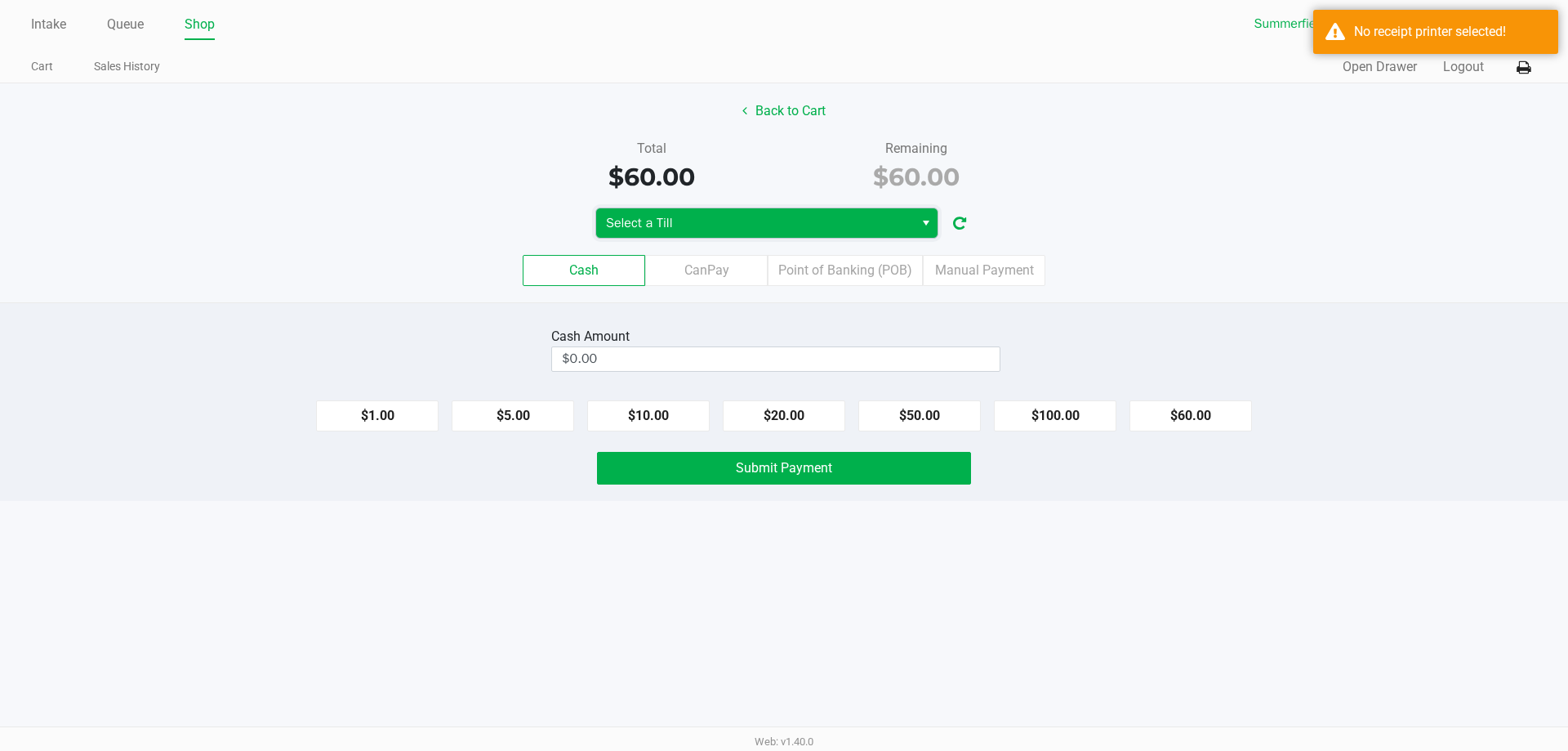 click on "Select a Till" at bounding box center (755, 223) 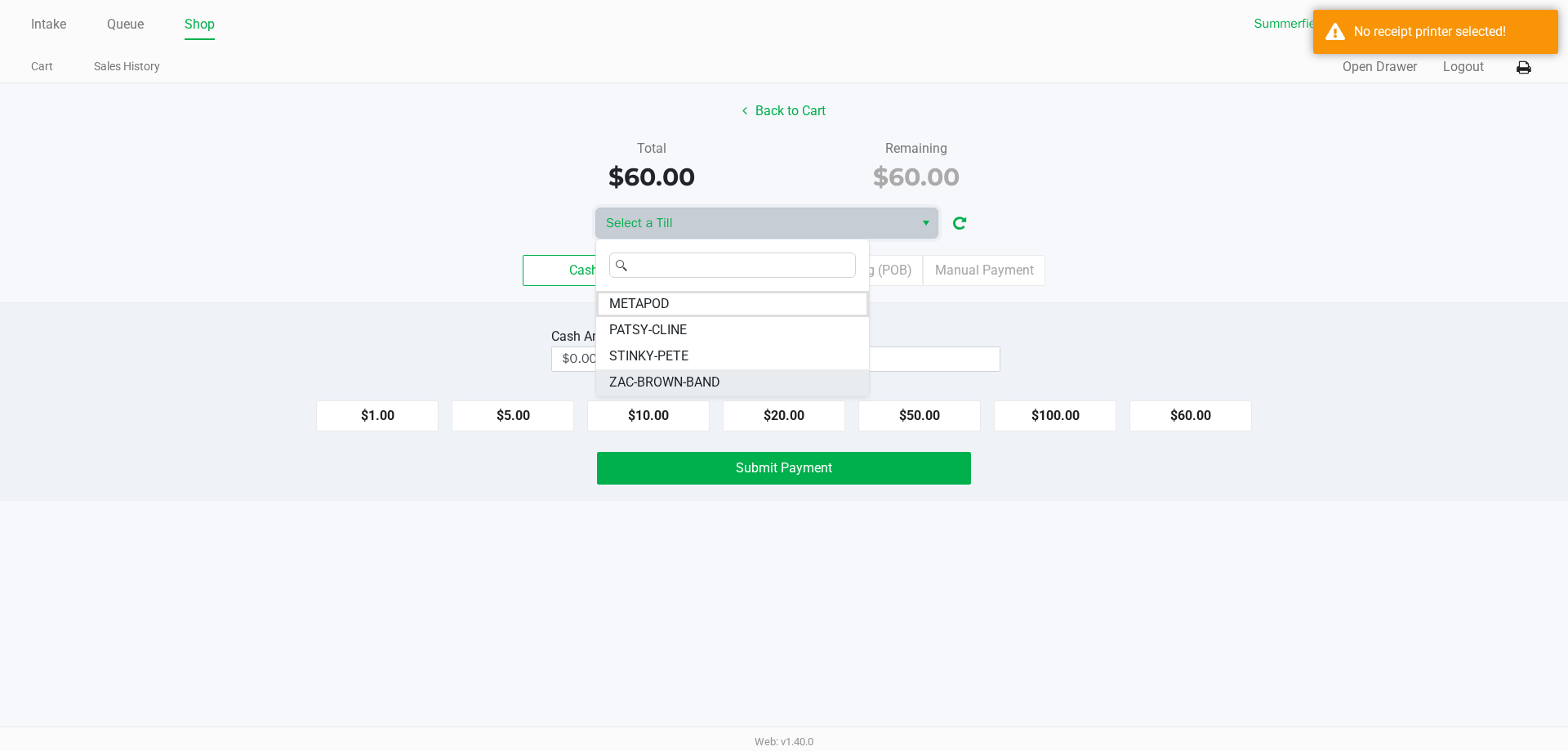 click on "ZAC-BROWN-BAND" at bounding box center [665, 382] 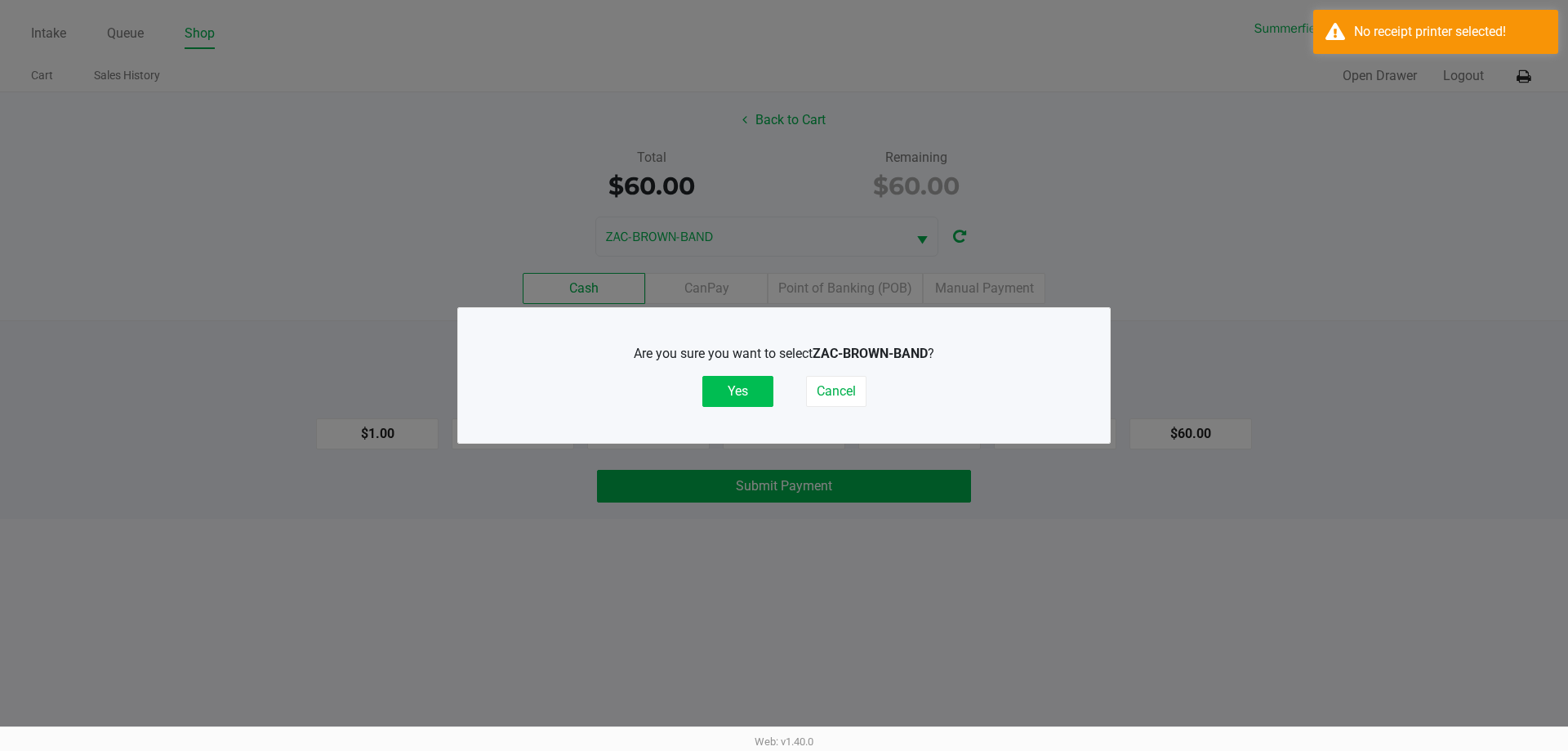 click on "Yes" 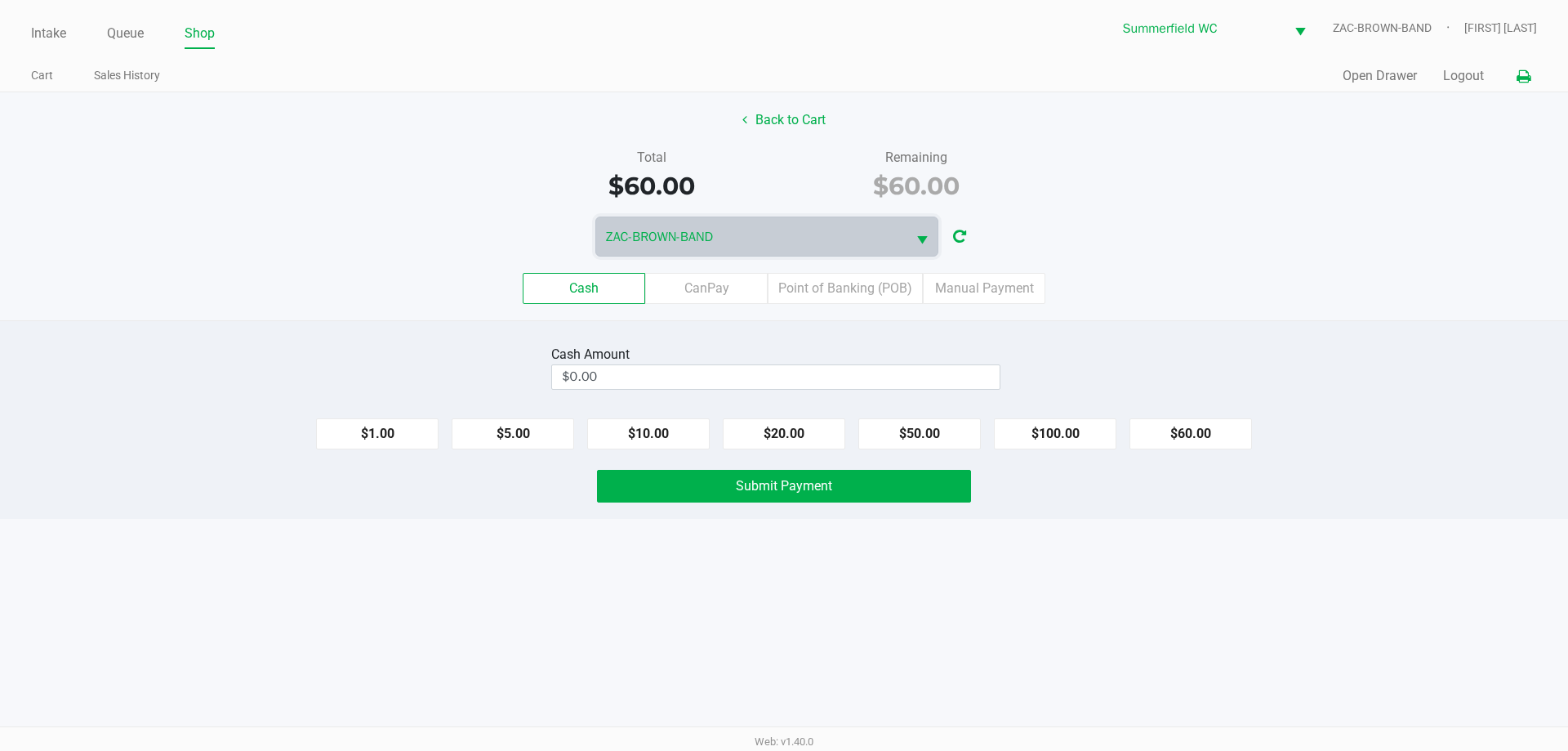 click 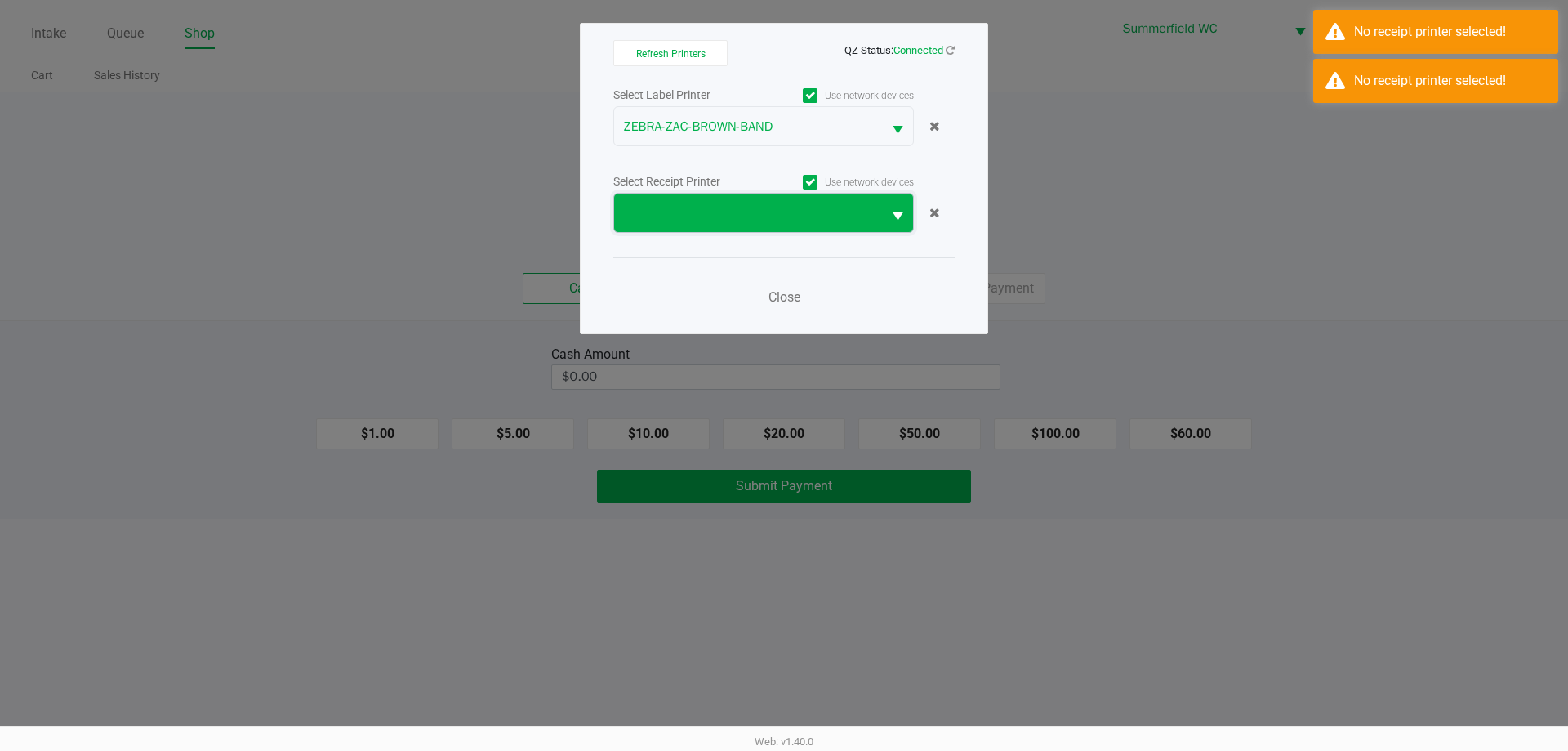 click at bounding box center (748, 213) 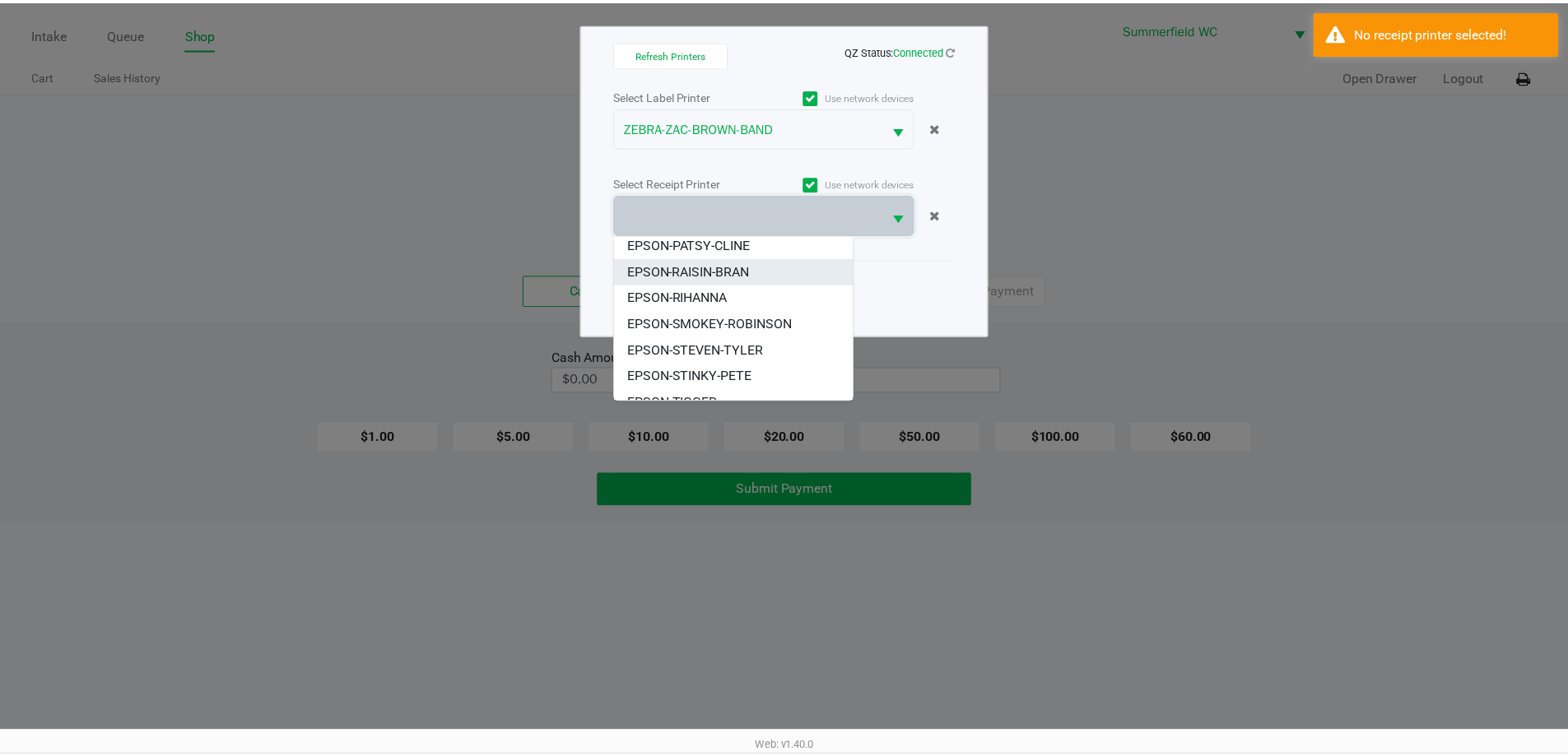 scroll, scrollTop: 178, scrollLeft: 0, axis: vertical 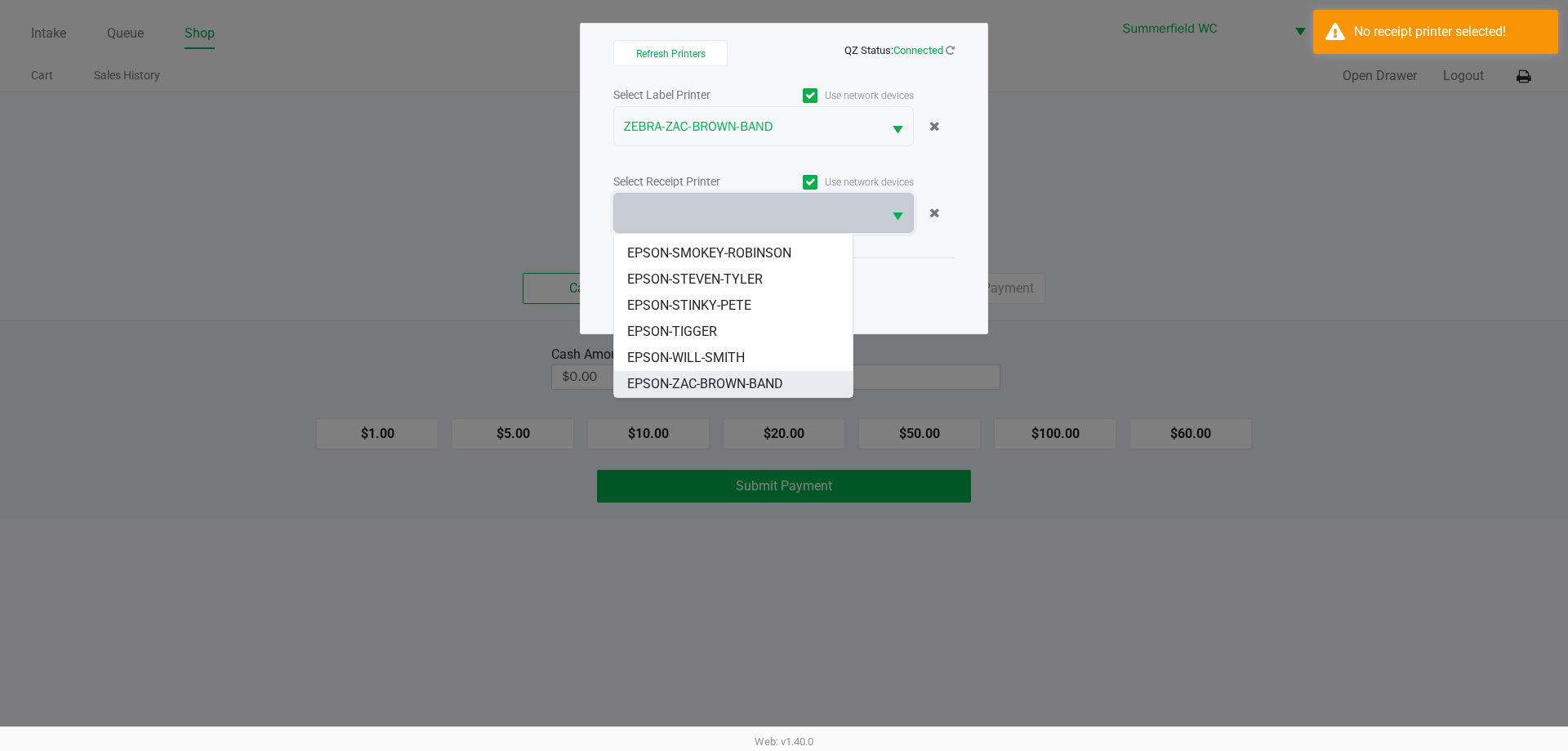 click on "EPSON-ZAC-BROWN-BAND" at bounding box center [705, 384] 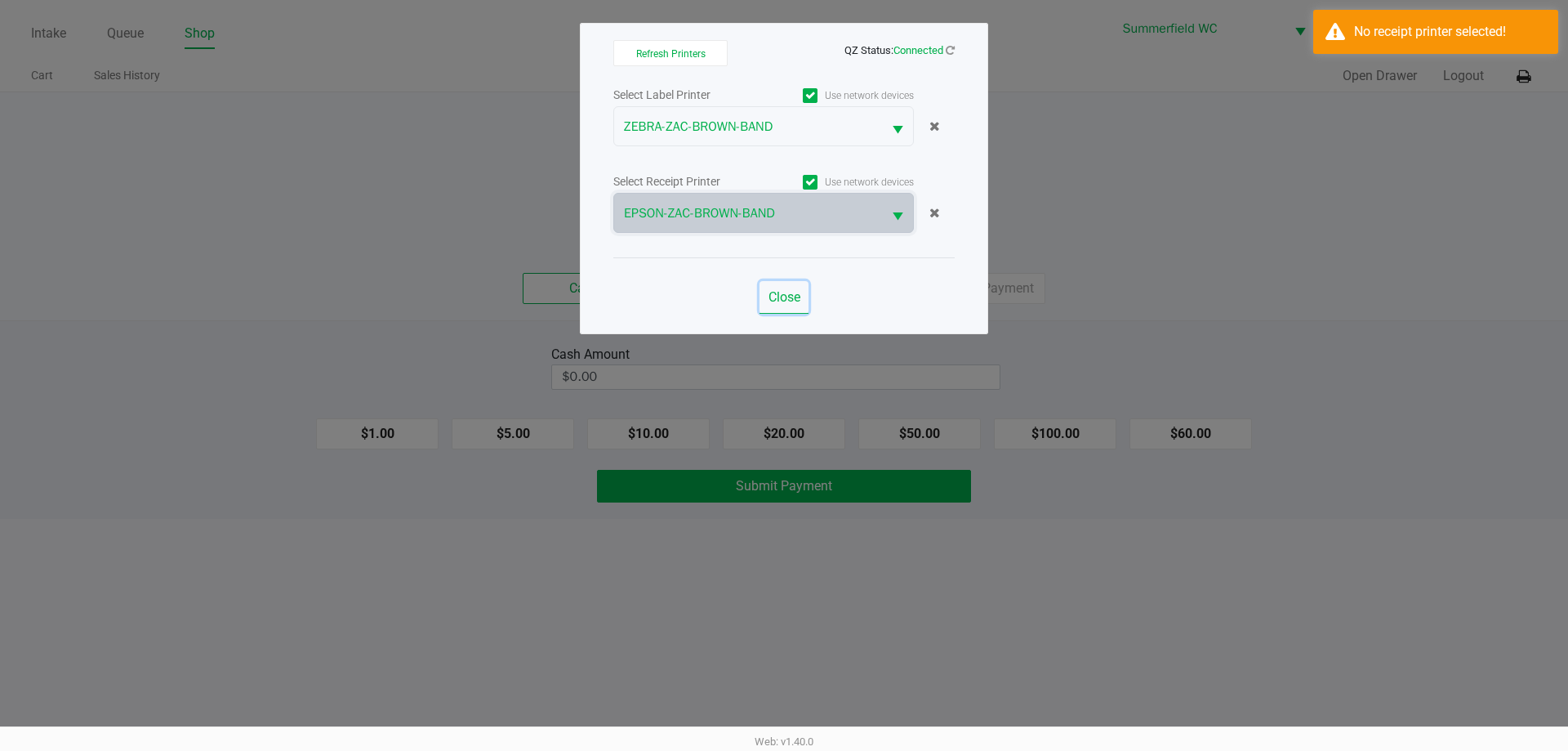 click on "Close" 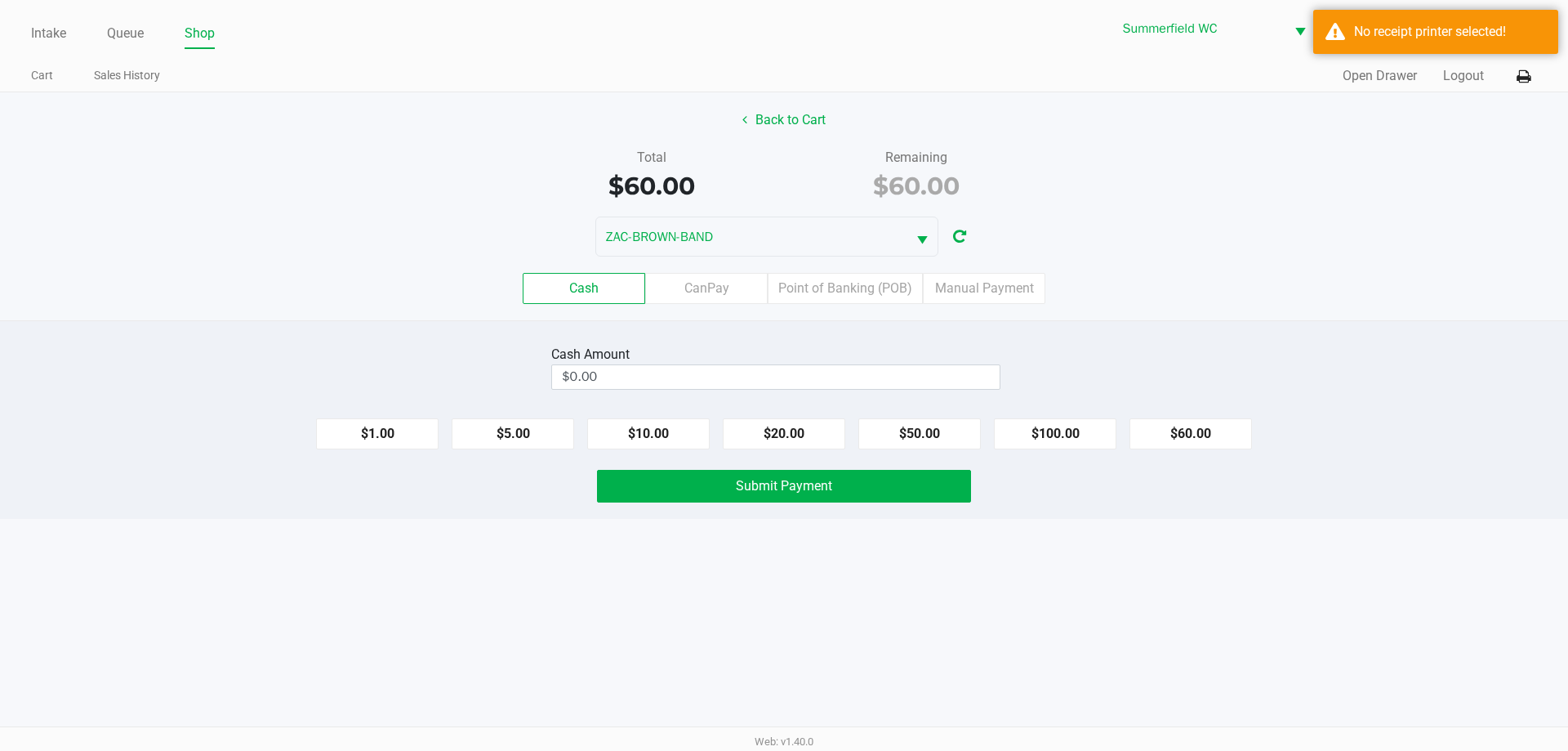 click on "Cash  Amount  $0.00  $1.00   $5.00   $10.00   $20.00   $50.00   $100.00   $60.00   Submit Payment" 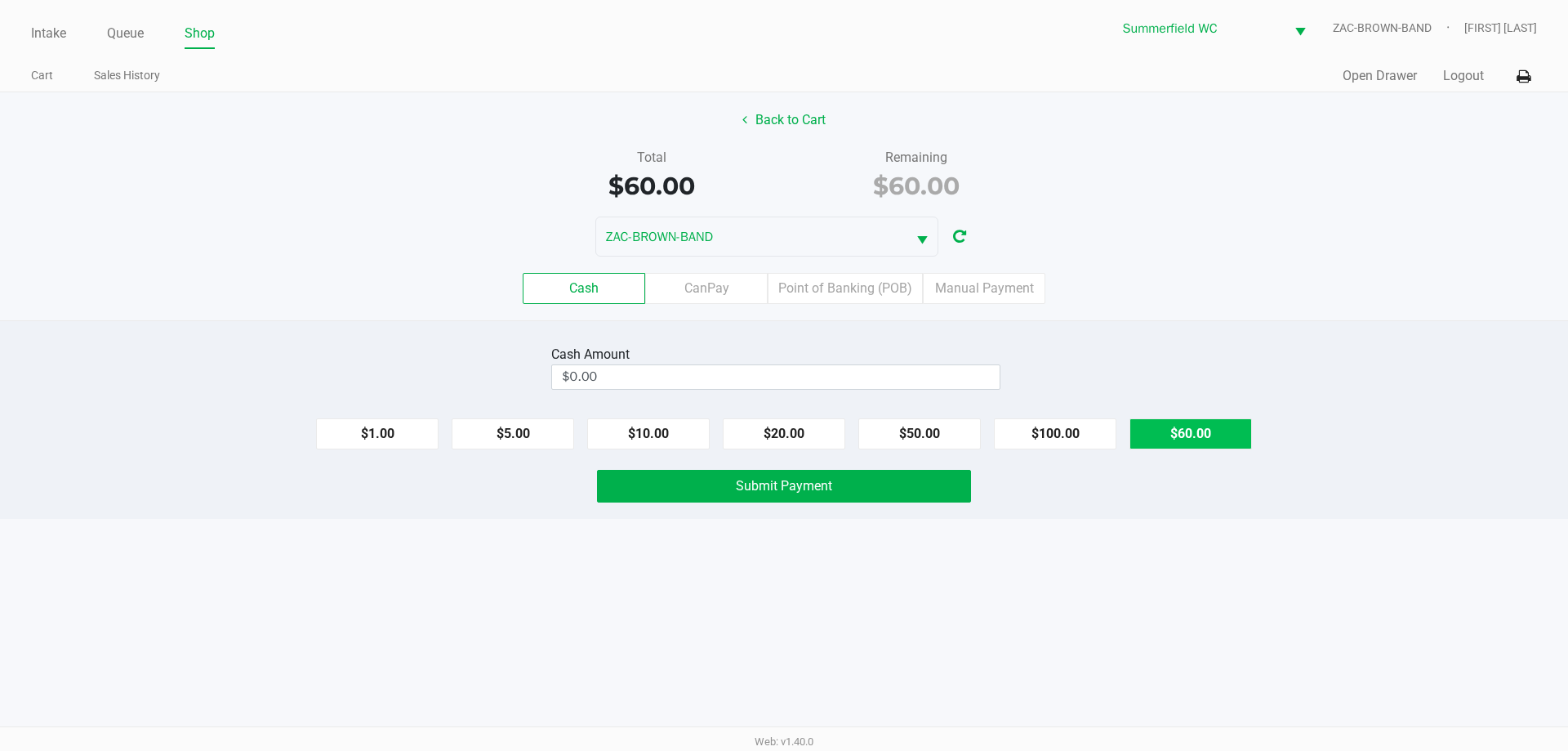click on "$60.00" 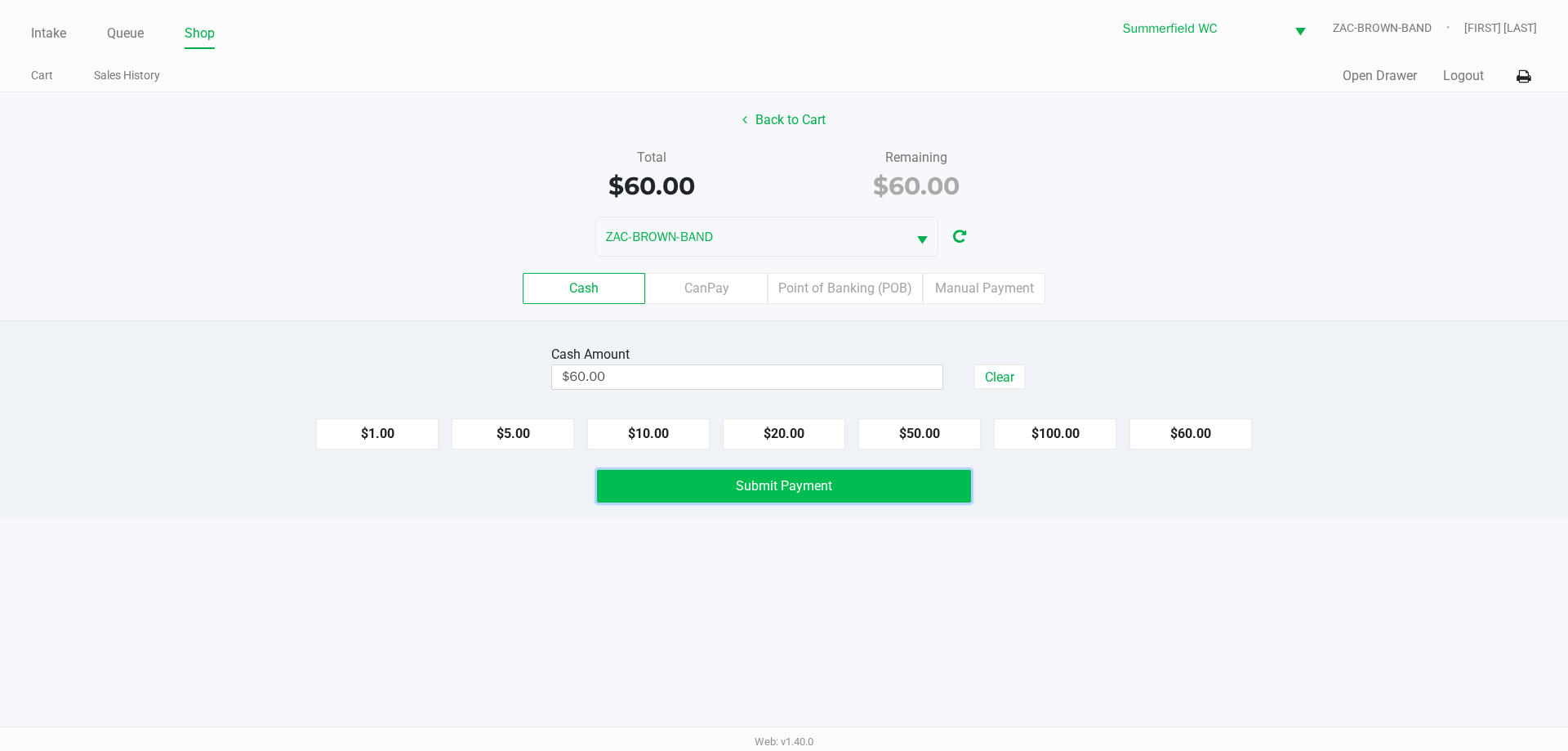 click on "Submit Payment" 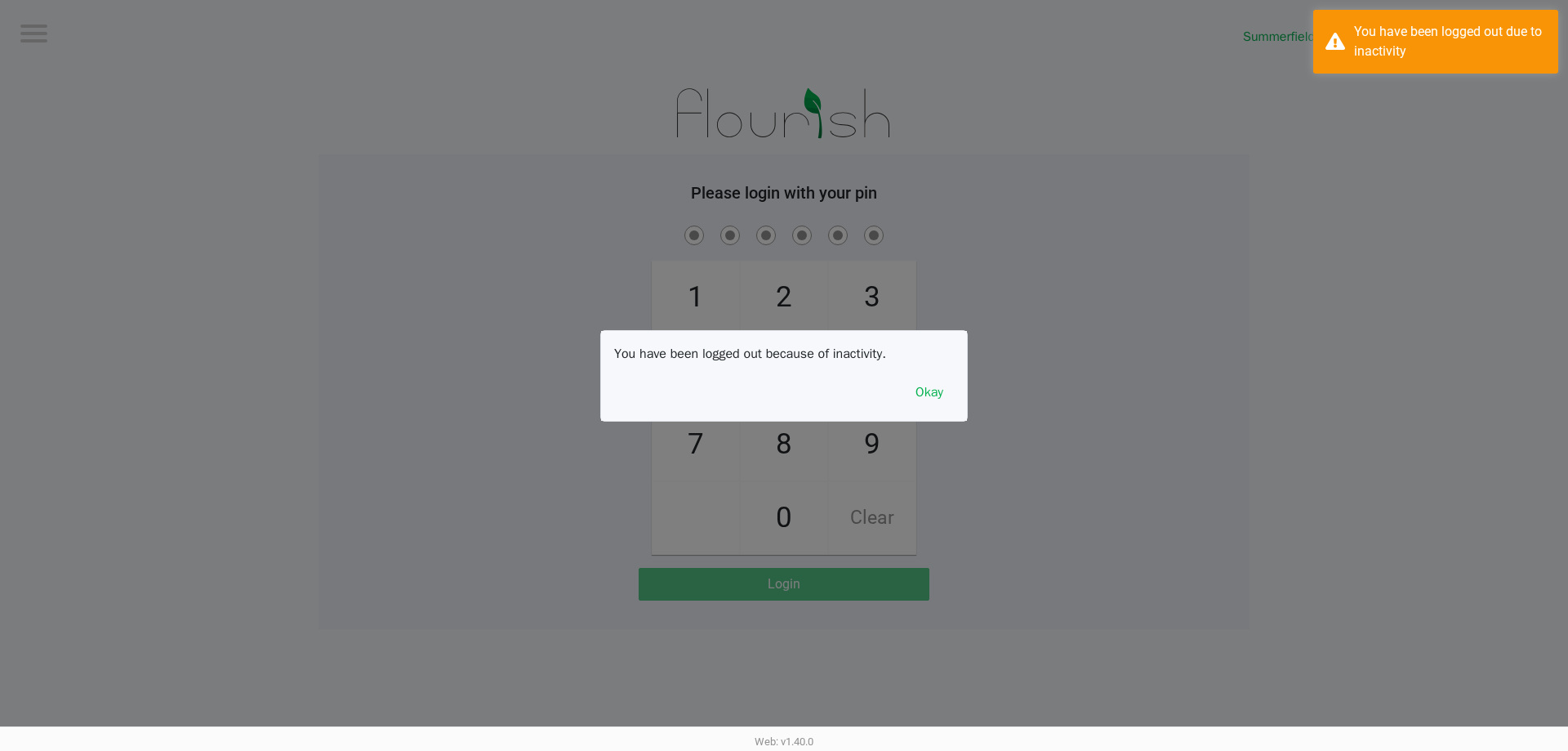 click on "You have been logged out because of inactivity. Okay" at bounding box center [784, 376] 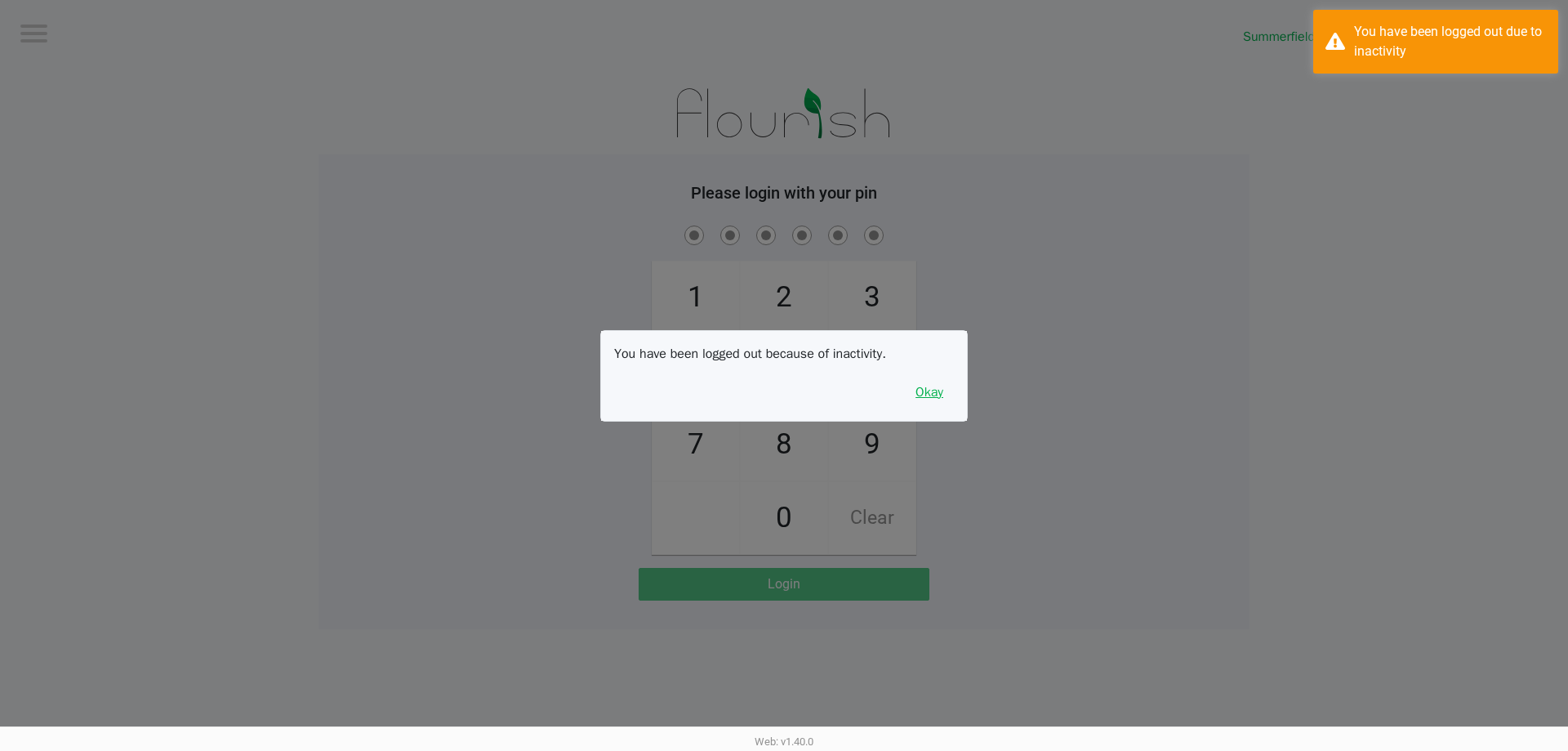 click on "Okay" at bounding box center [929, 392] 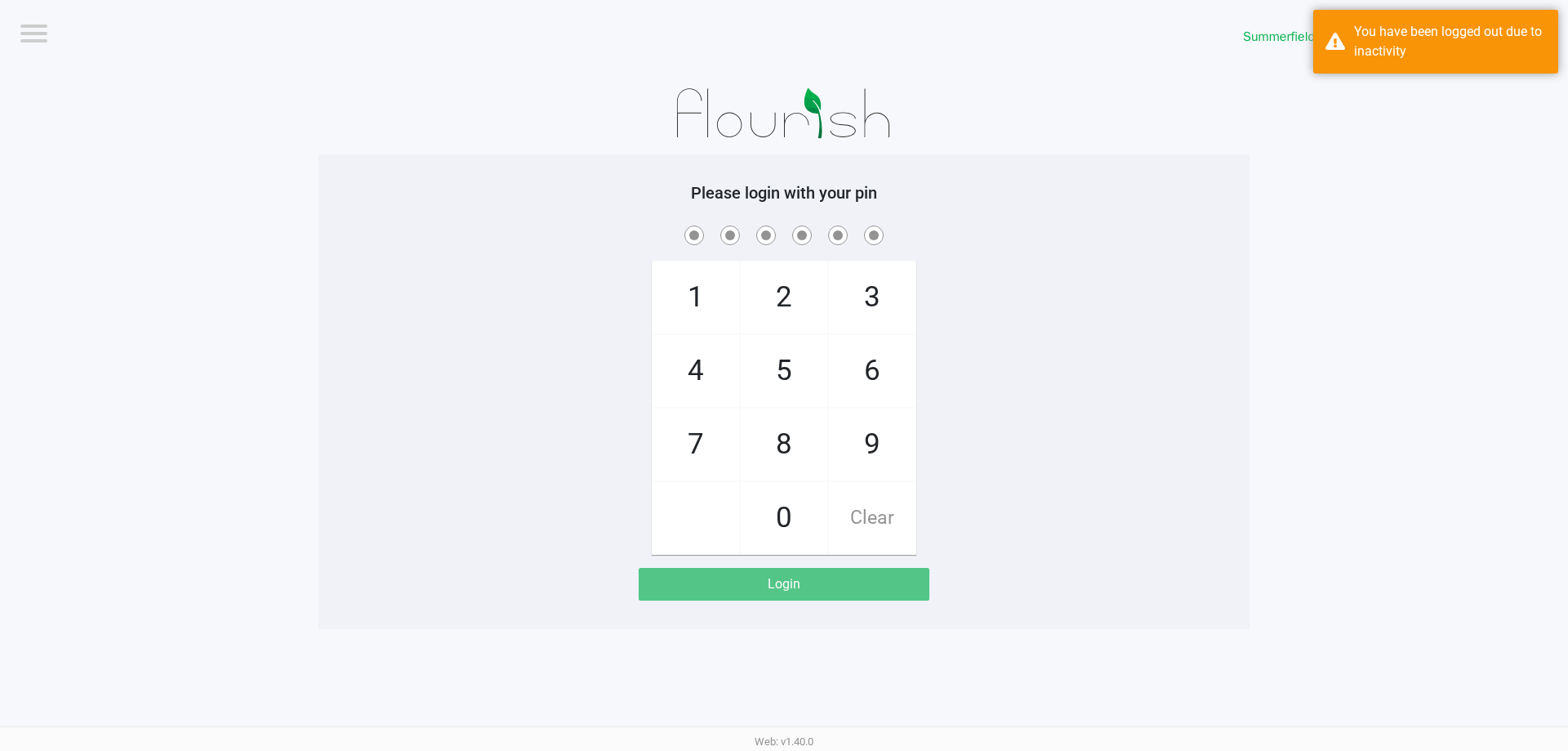 click on "1   4   7       2   5   8   0   3   6   9   Clear" 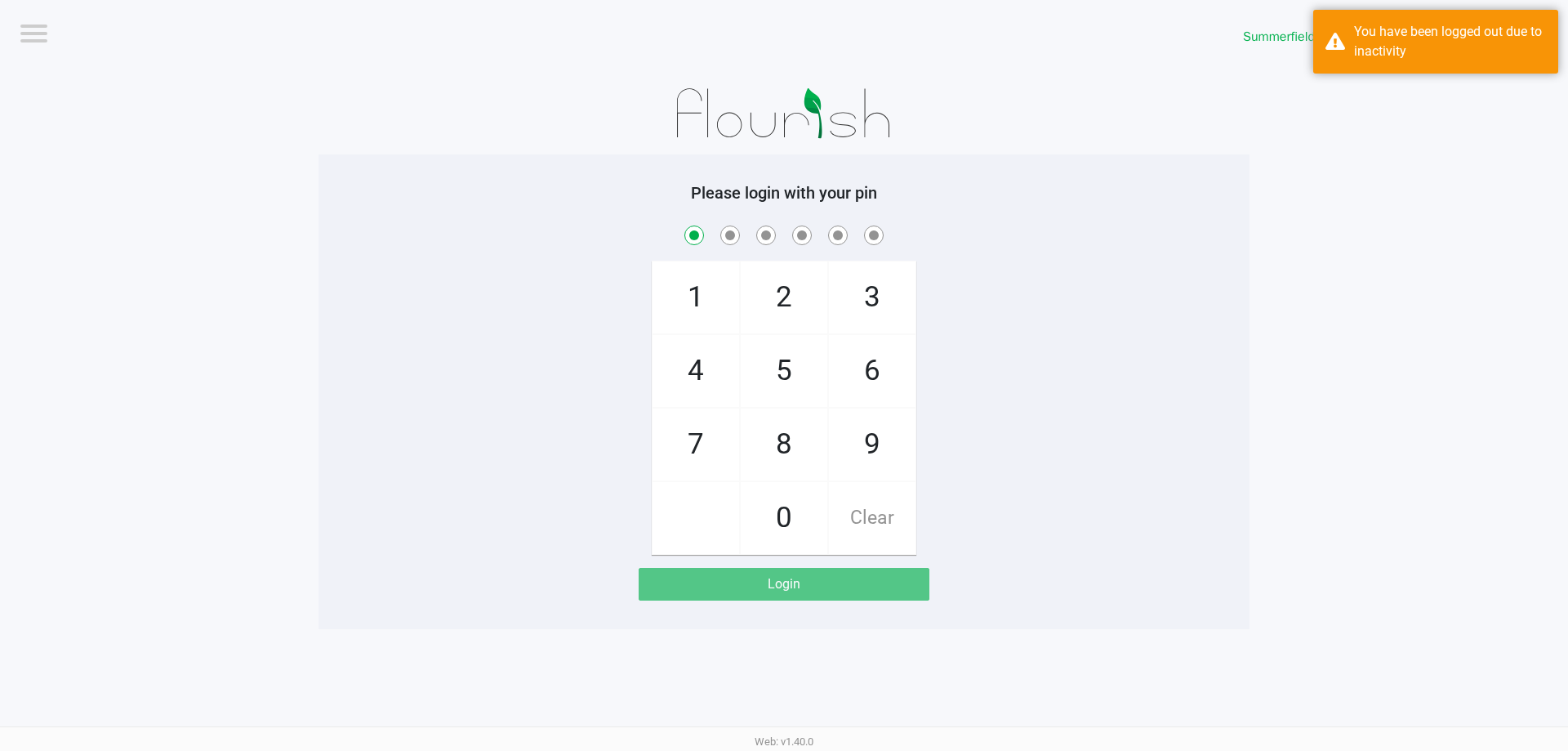 checkbox on "true" 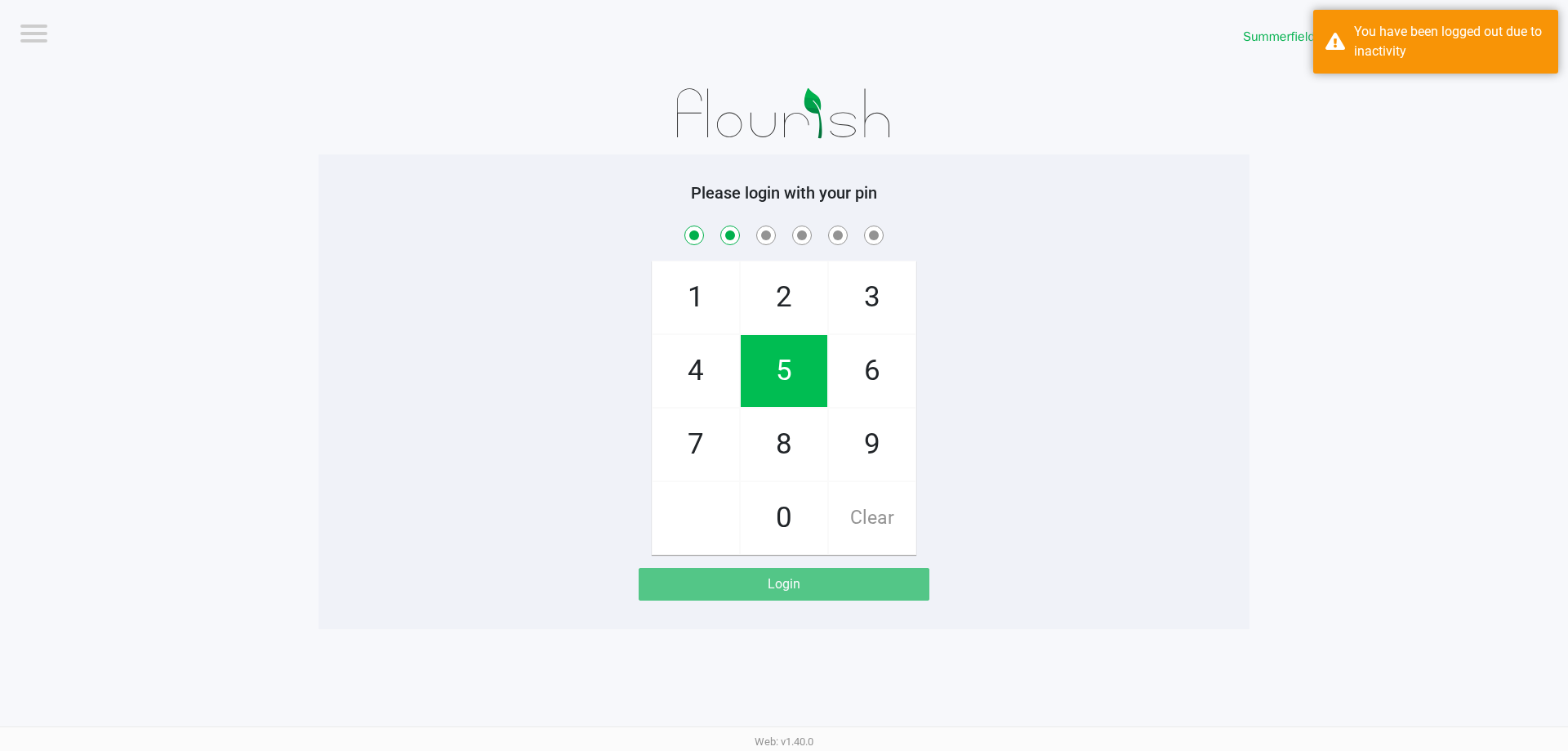 checkbox on "true" 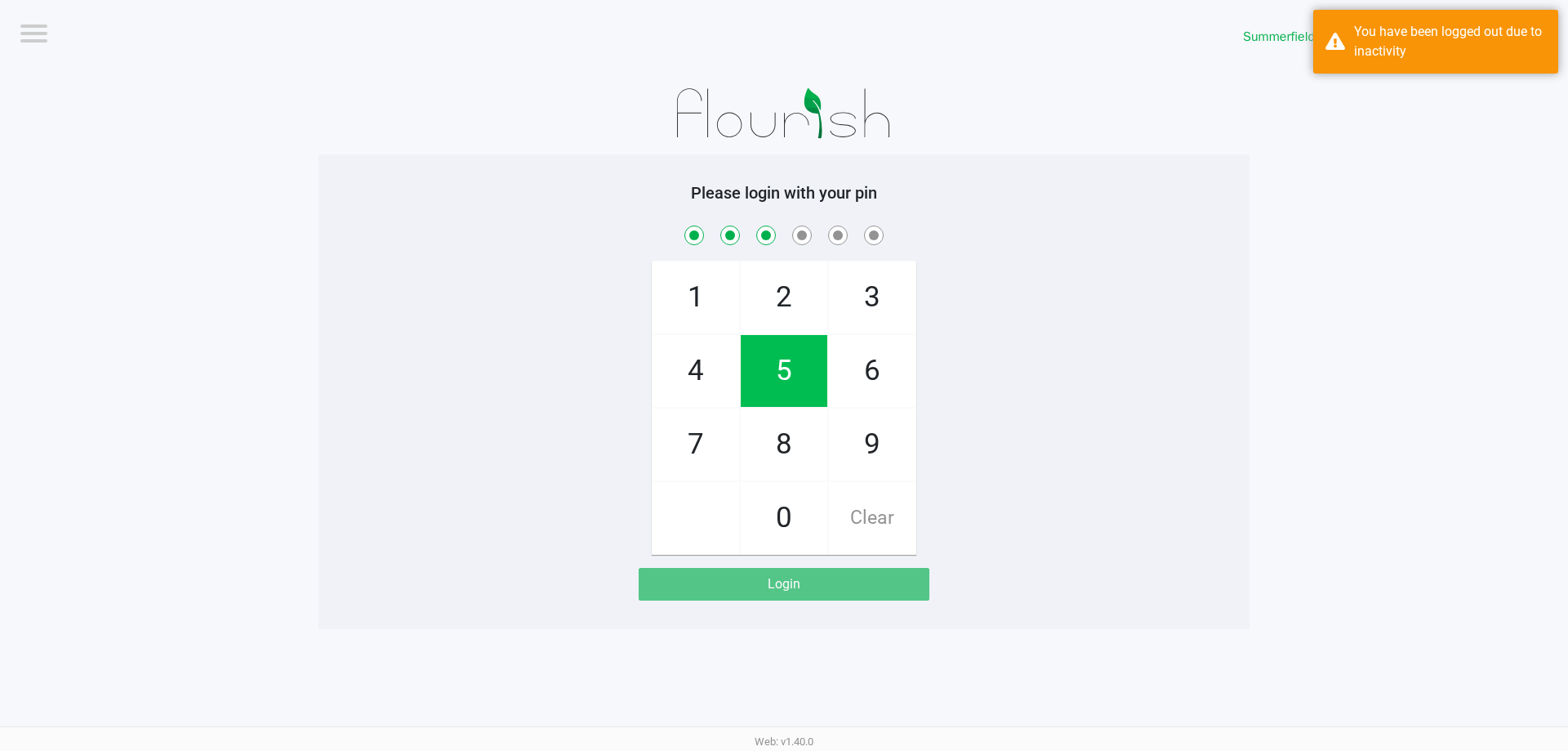checkbox on "true" 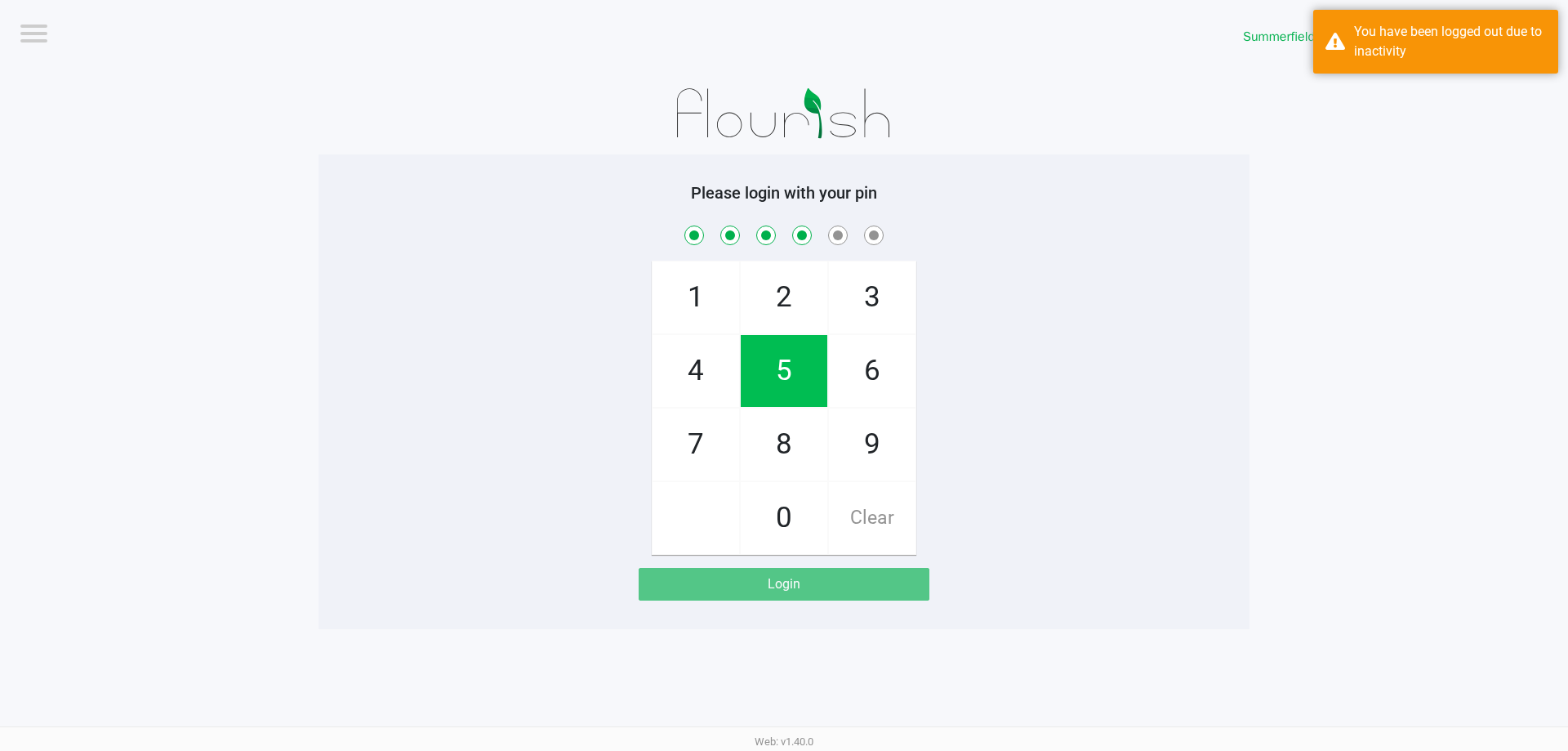 checkbox on "true" 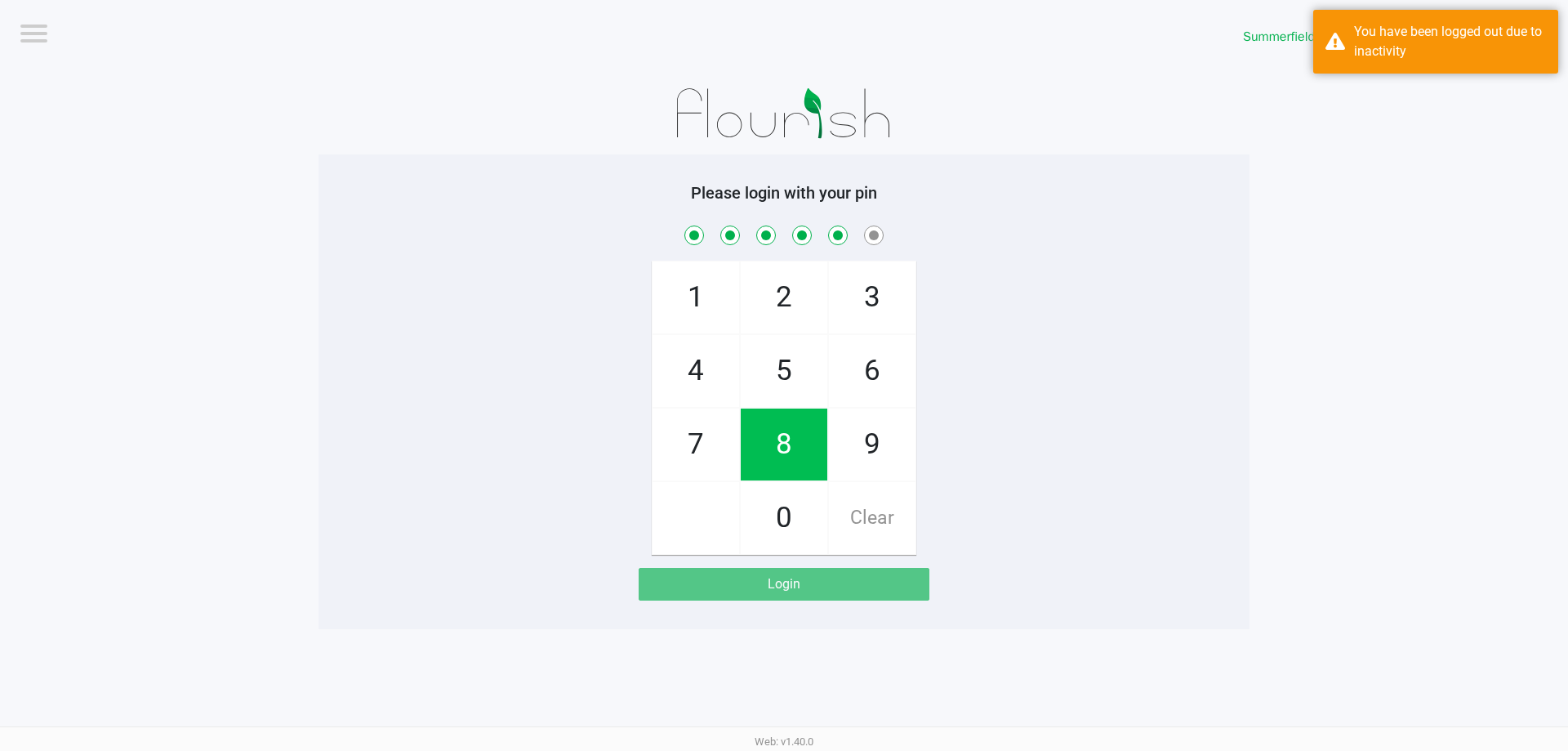 checkbox on "true" 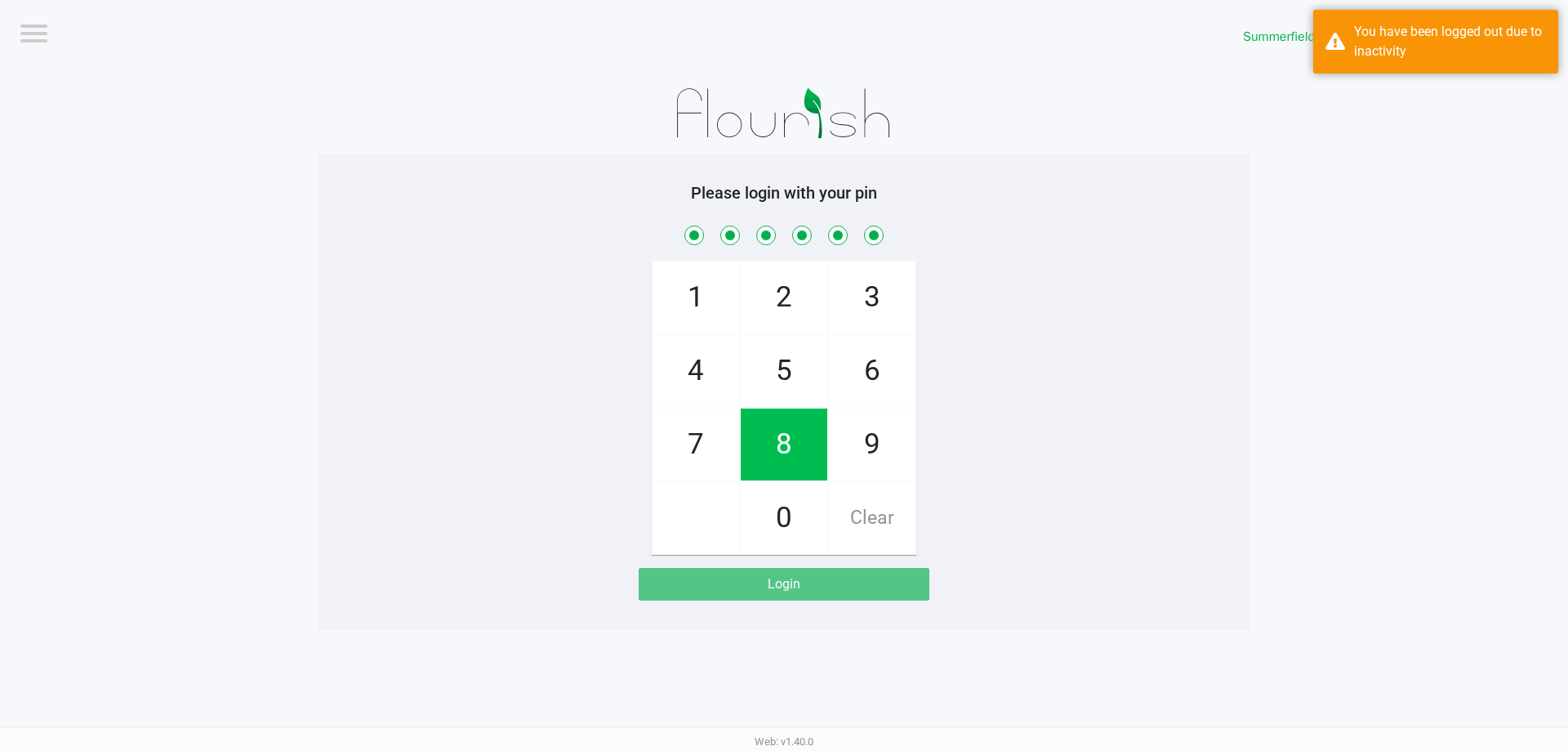 checkbox on "true" 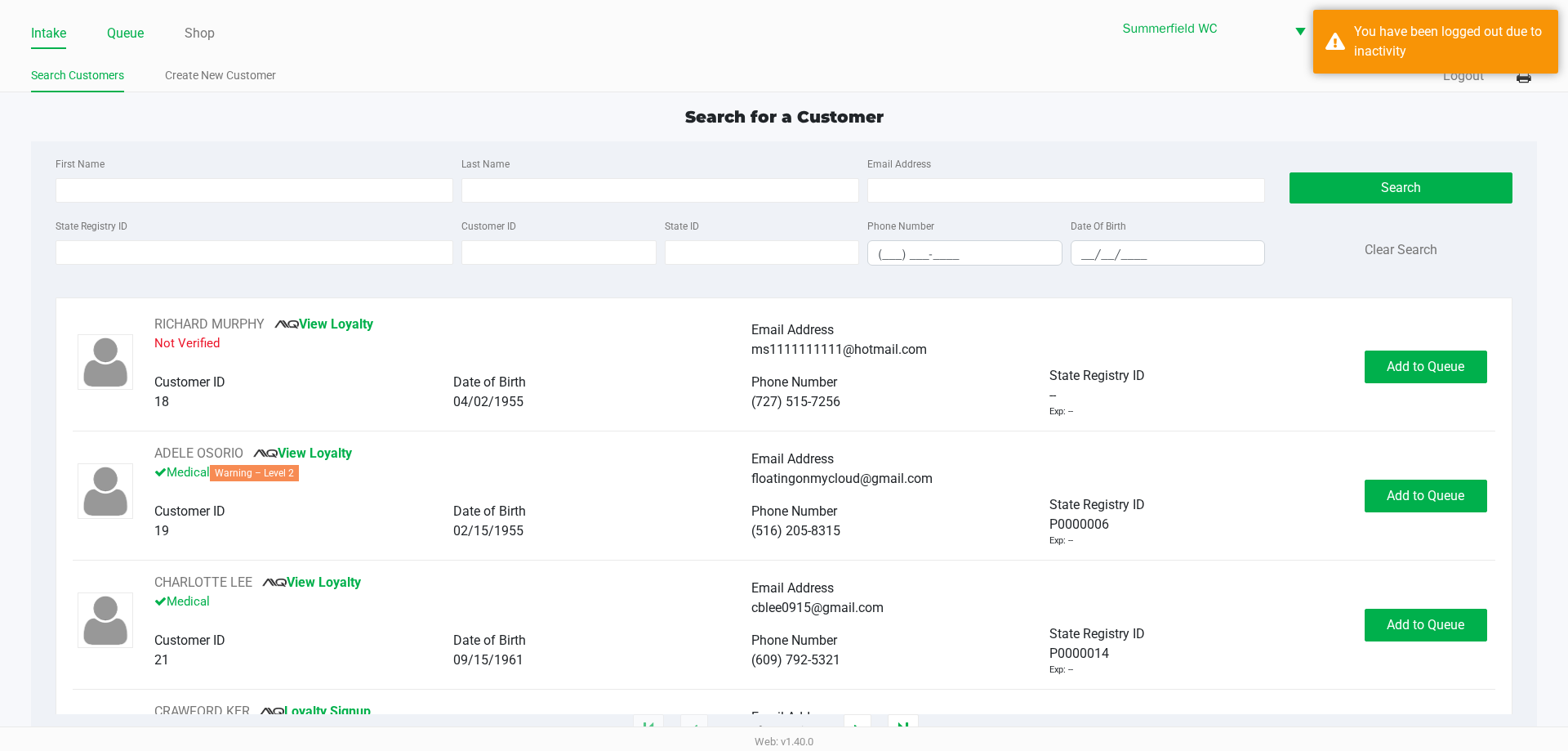 click on "Queue" 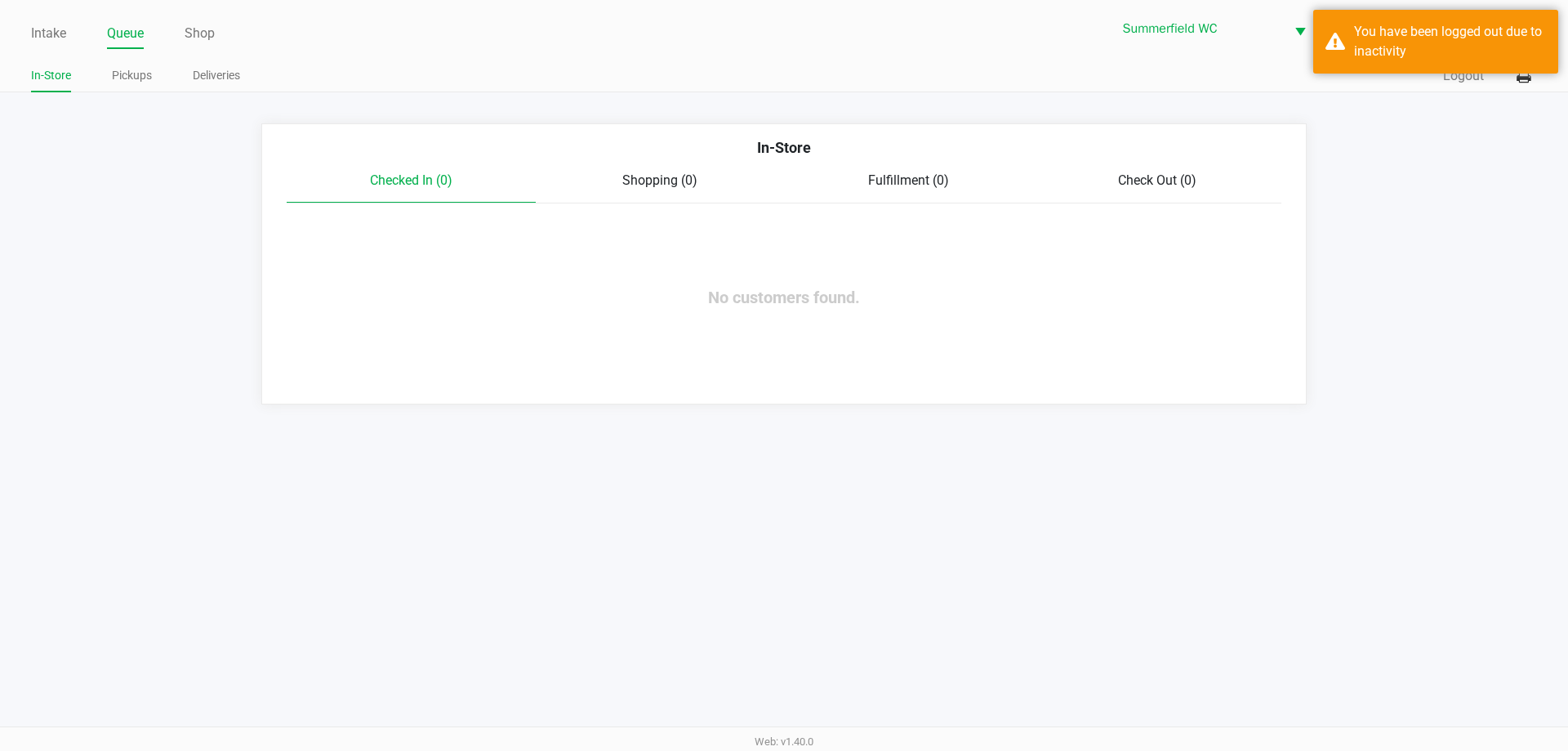 drag, startPoint x: 138, startPoint y: 86, endPoint x: 138, endPoint y: 60, distance: 26 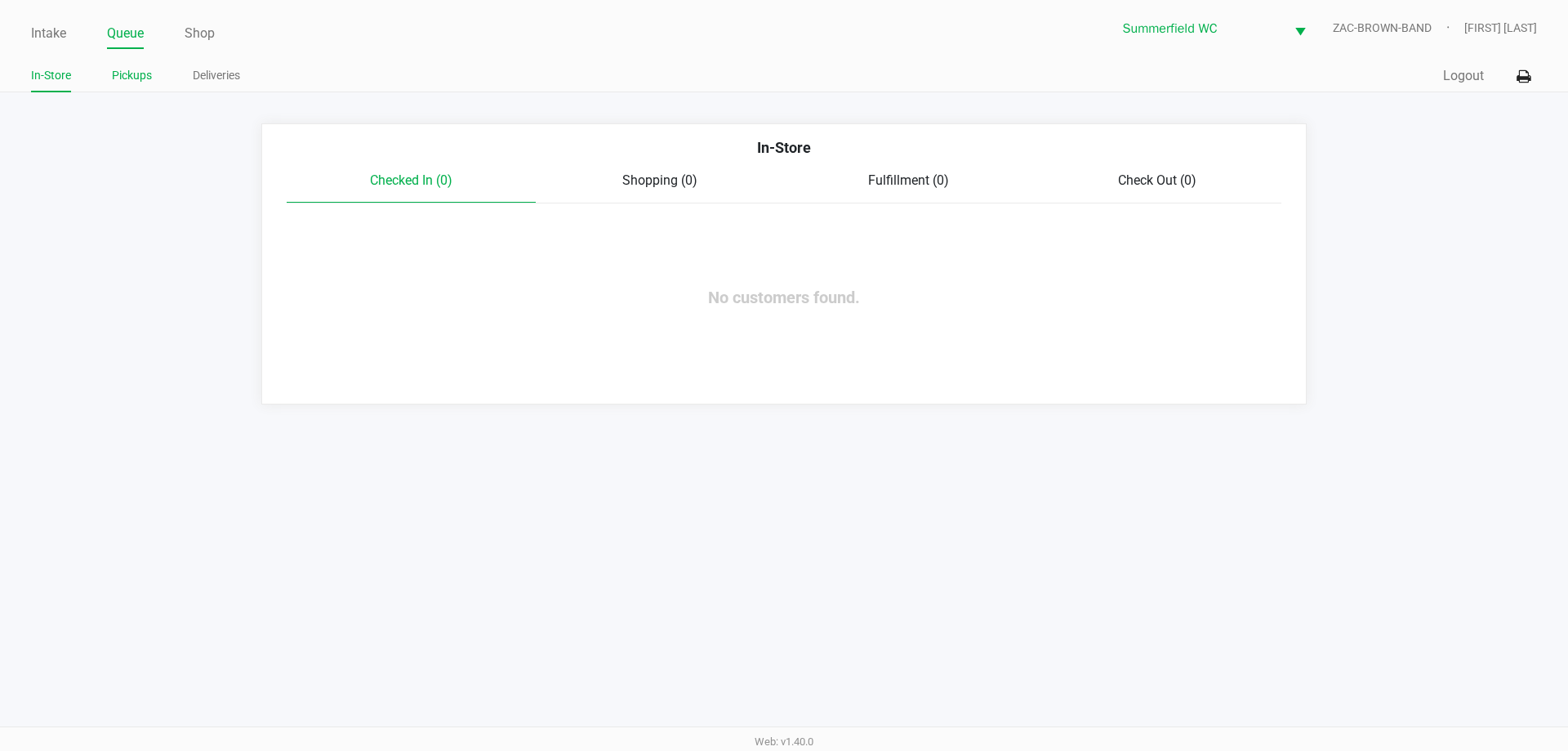 click on "Pickups" 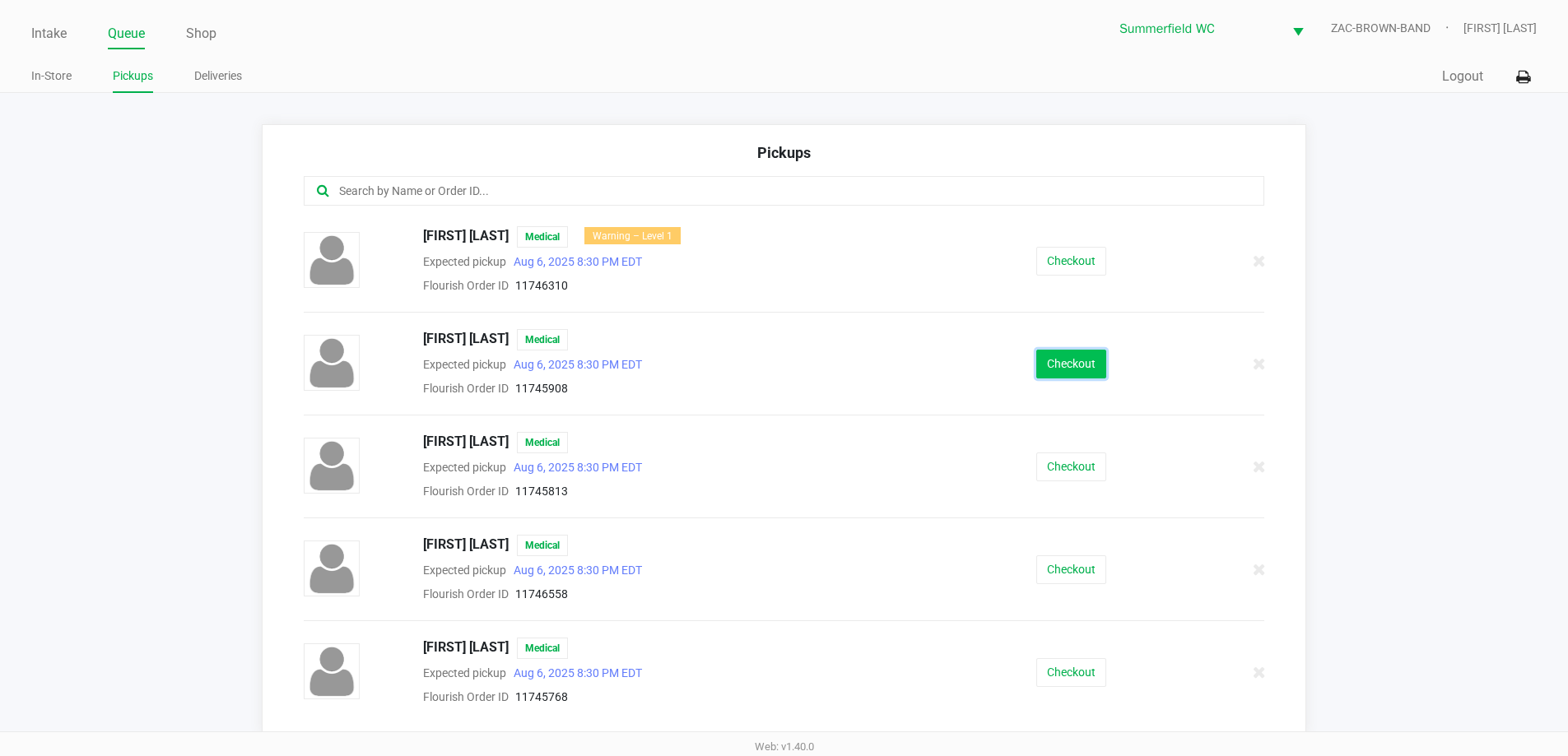 click on "Checkout" 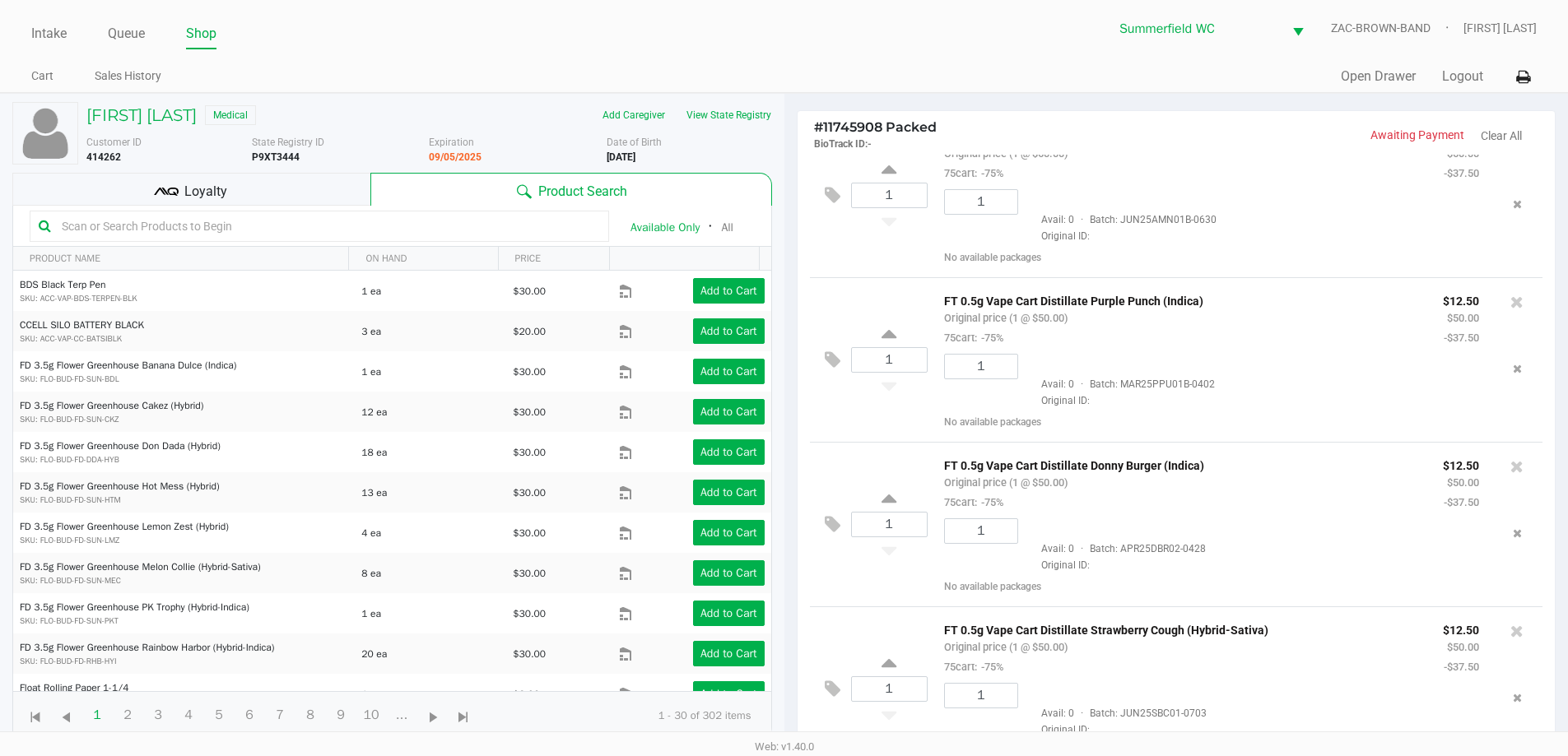 scroll, scrollTop: 64, scrollLeft: 0, axis: vertical 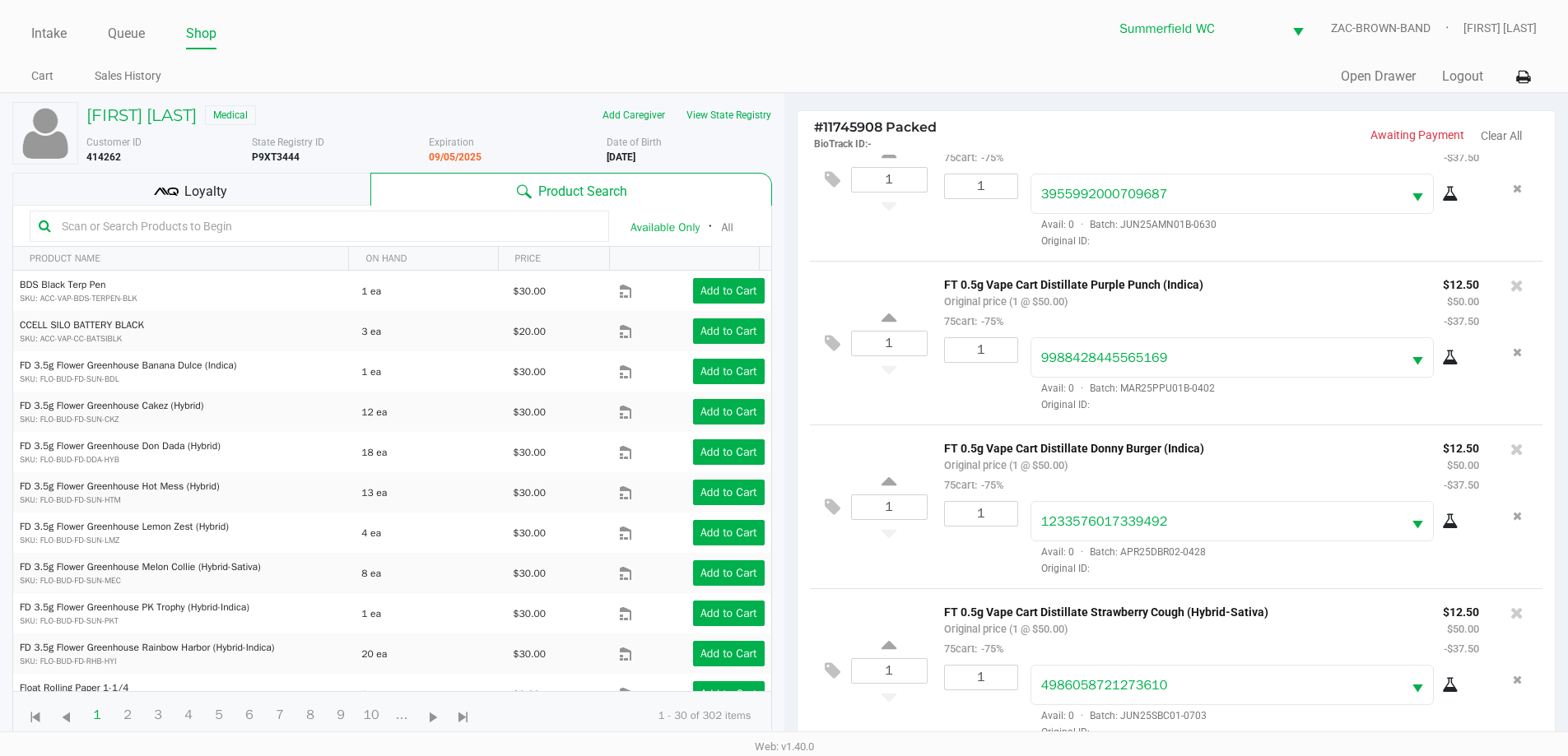 click on "Loyalty" 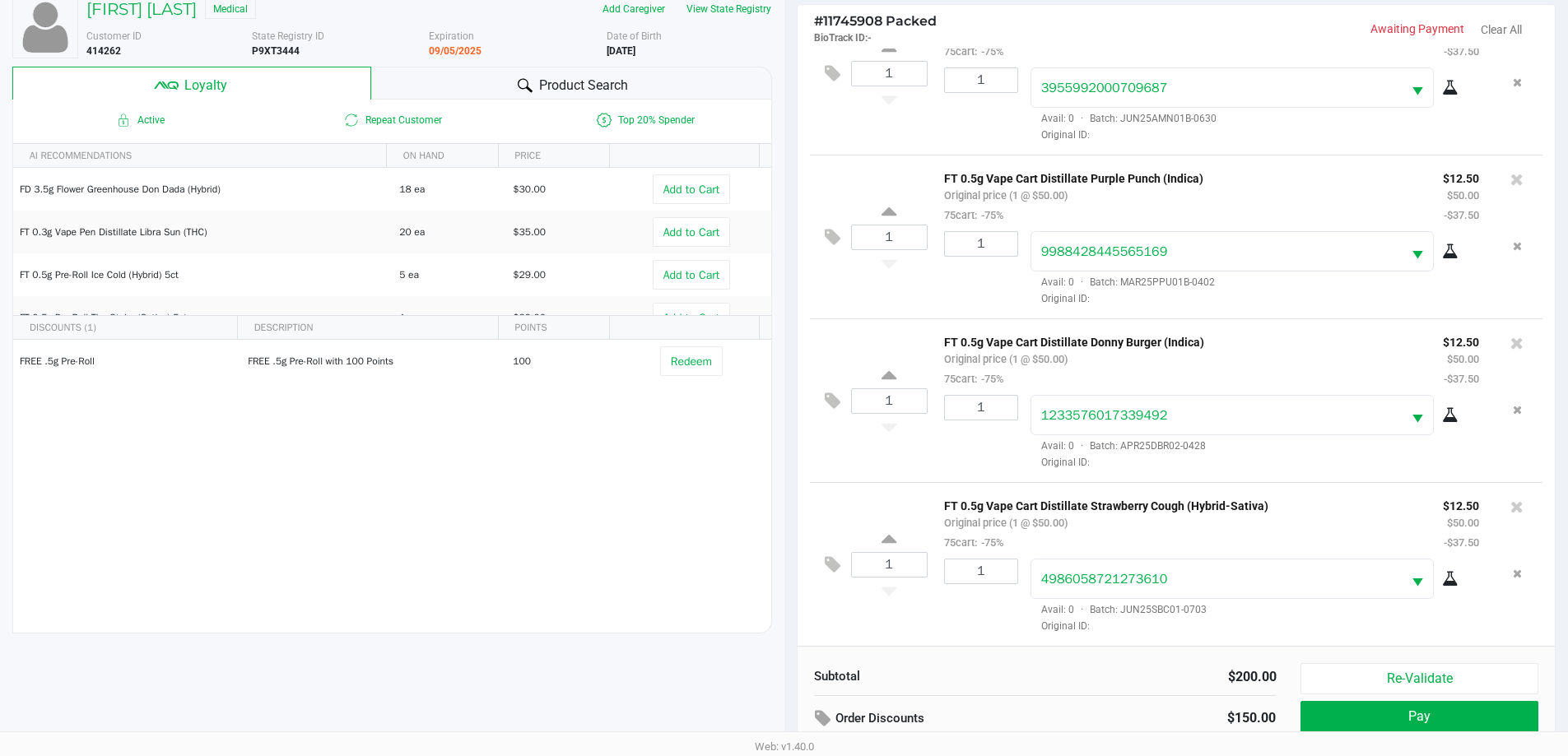 scroll, scrollTop: 197, scrollLeft: 0, axis: vertical 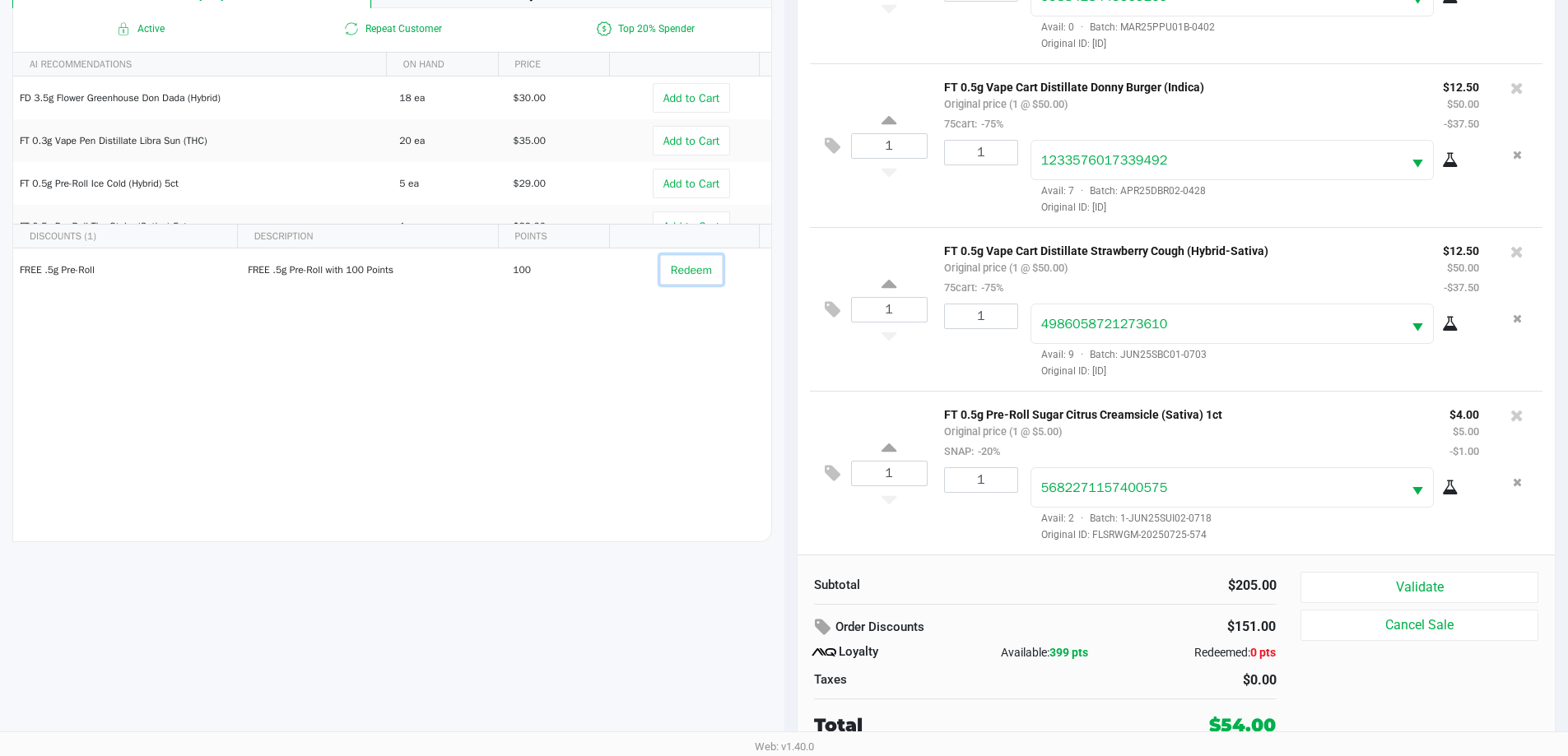 click on "Redeem" 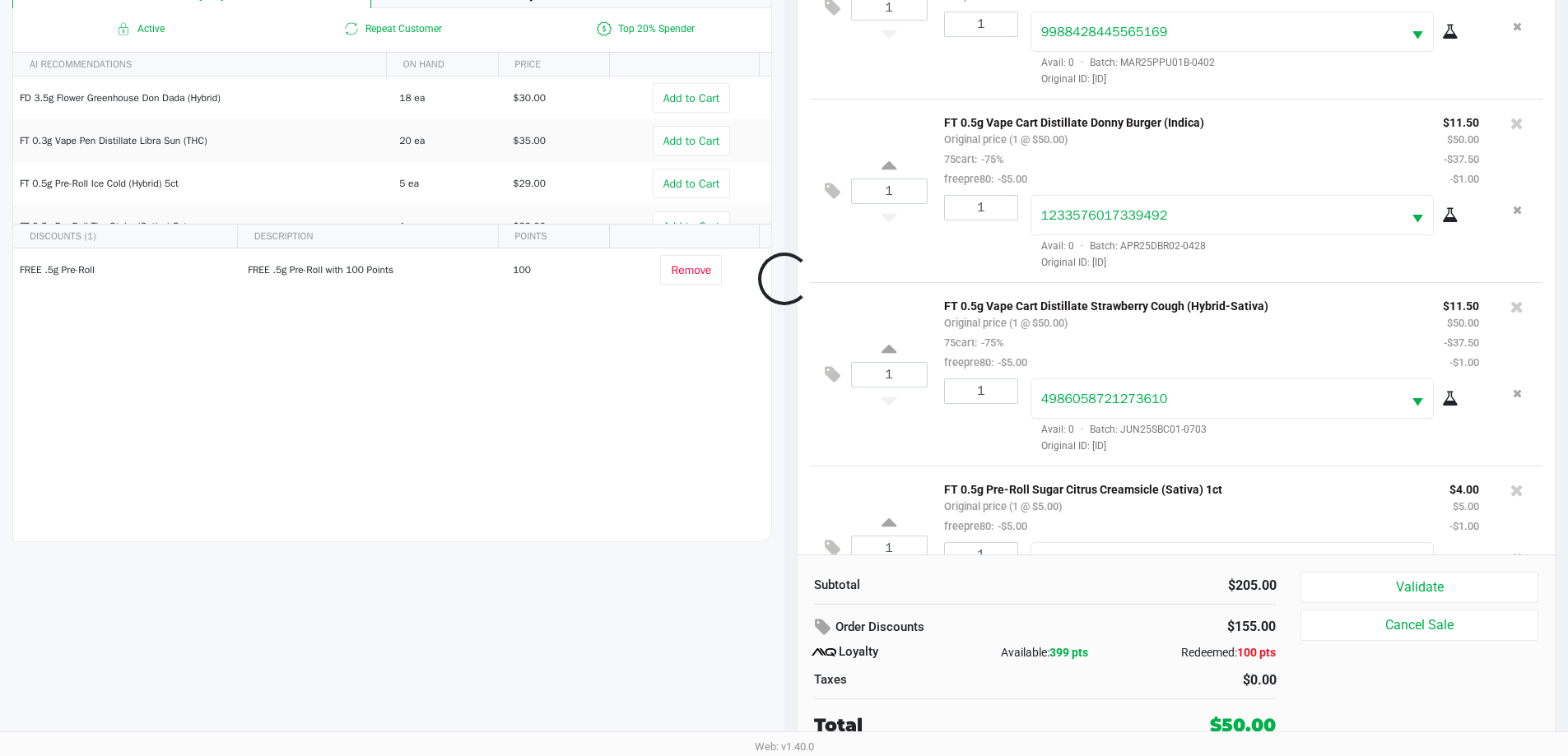 scroll, scrollTop: 304, scrollLeft: 0, axis: vertical 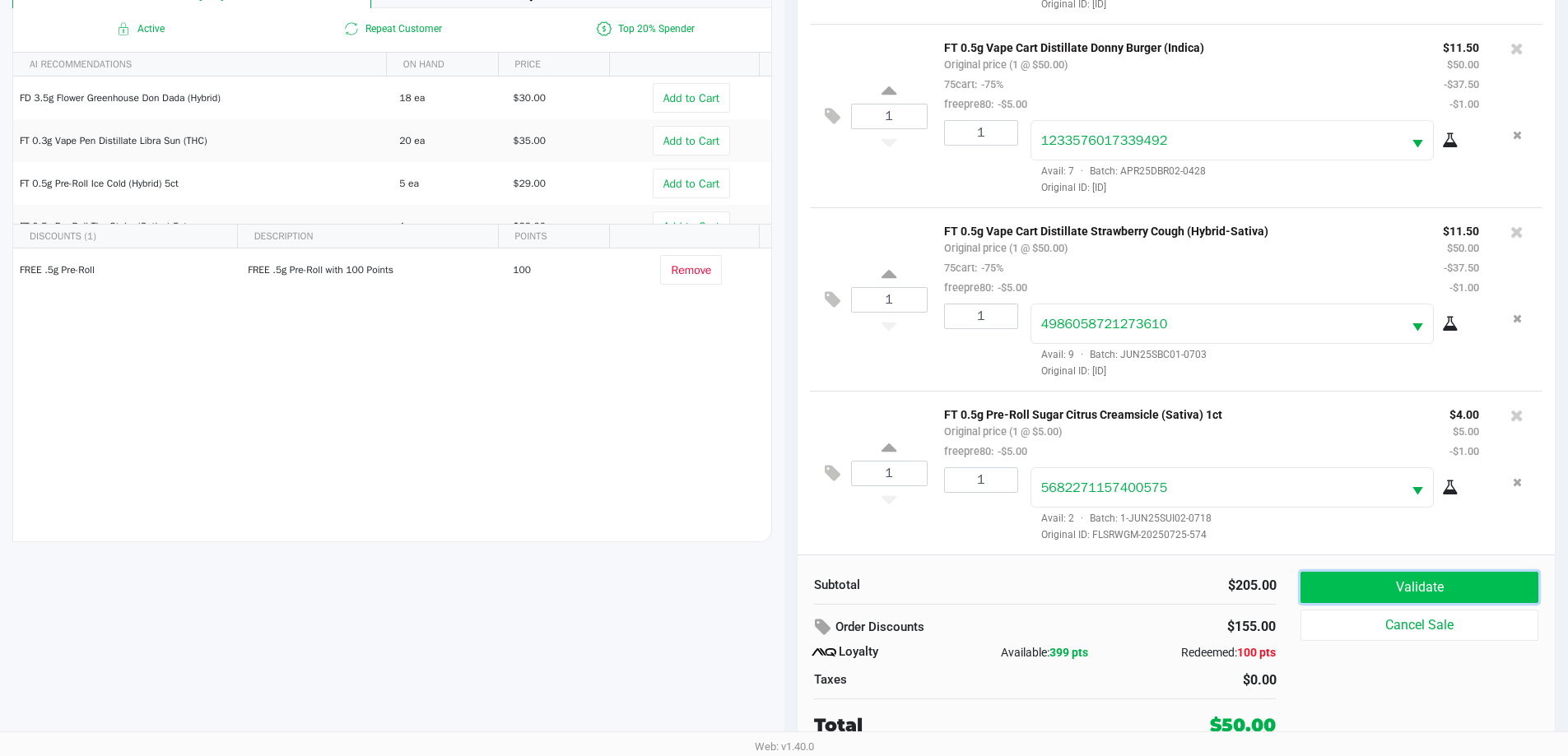 click on "Validate" 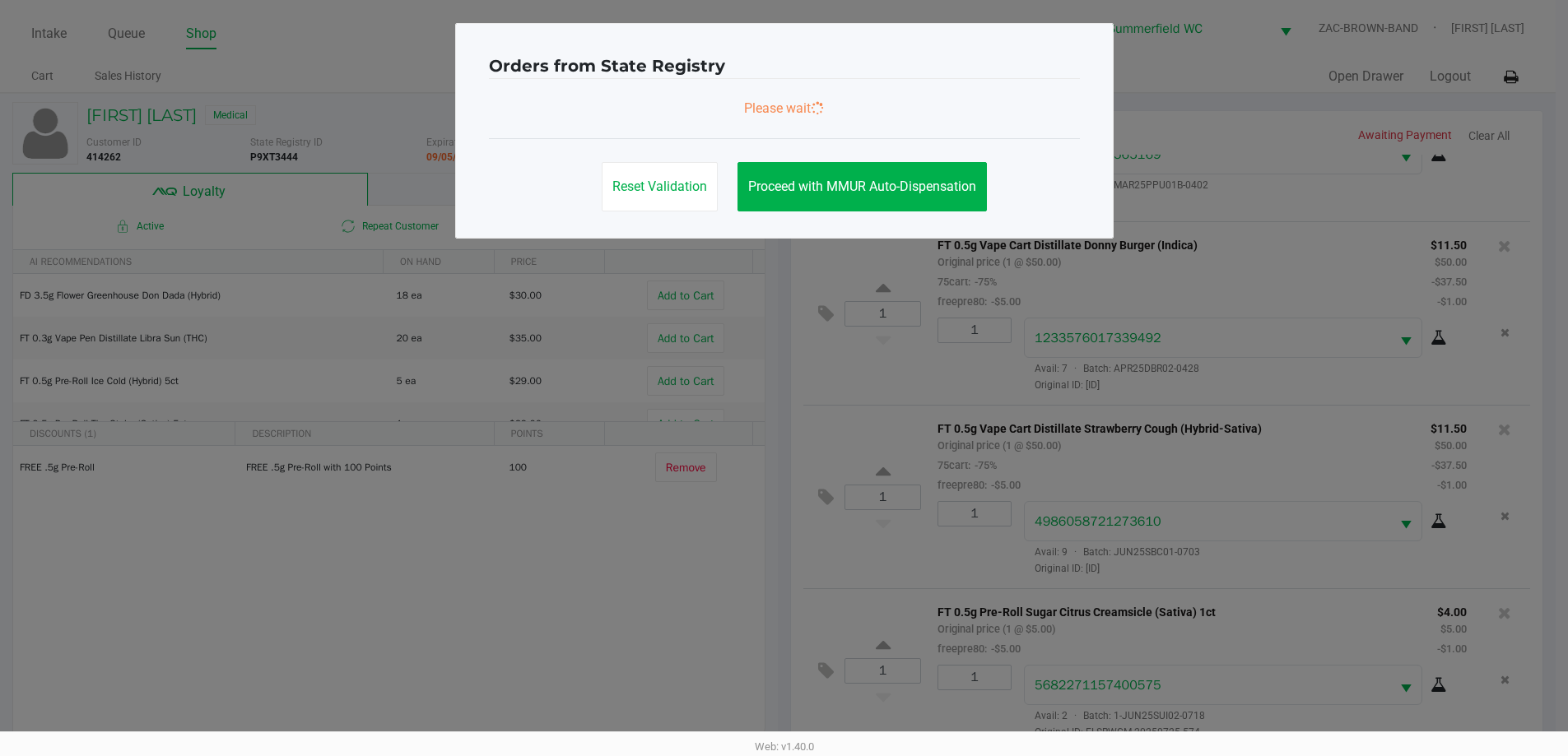 scroll, scrollTop: 0, scrollLeft: 0, axis: both 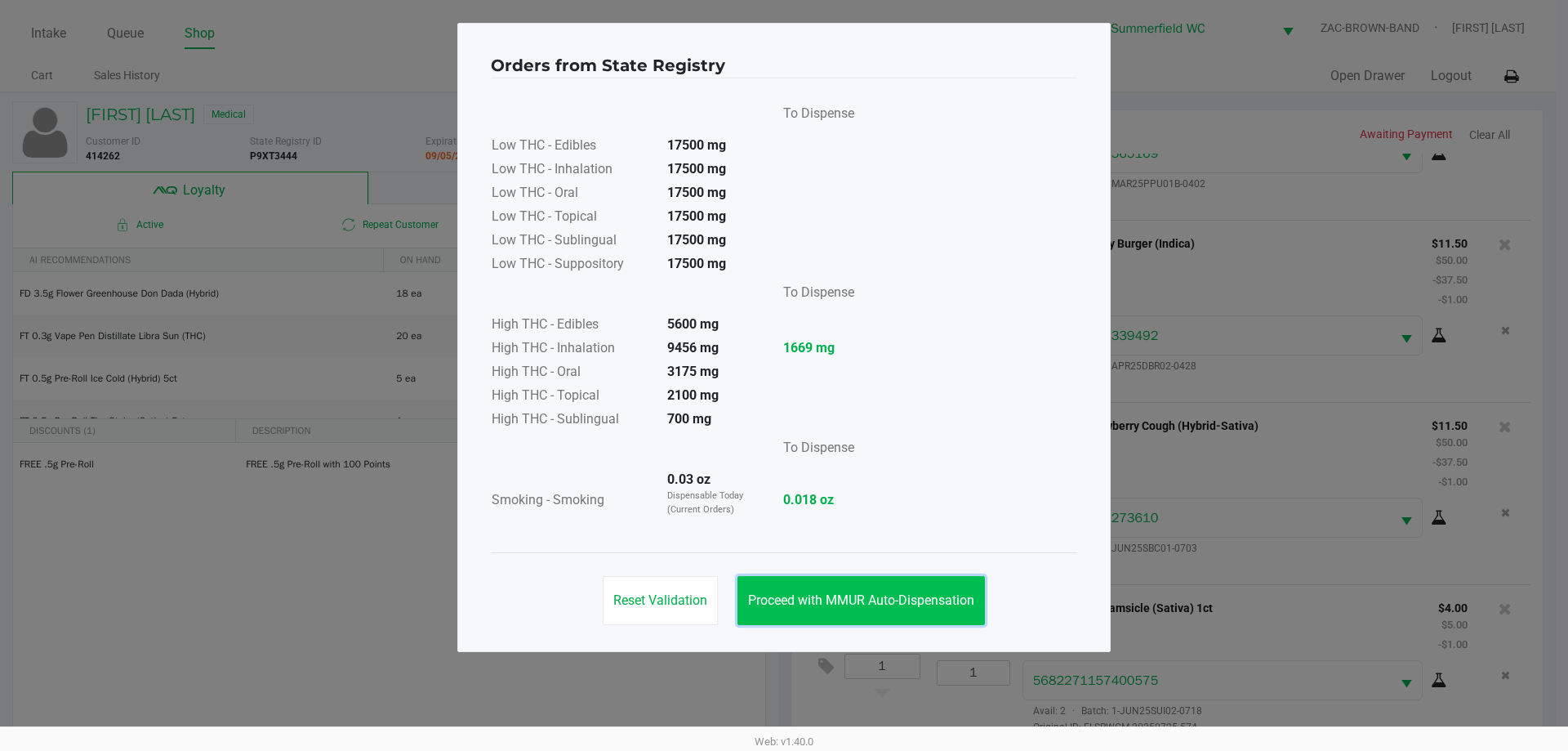 click on "Proceed with MMUR Auto-Dispensation" 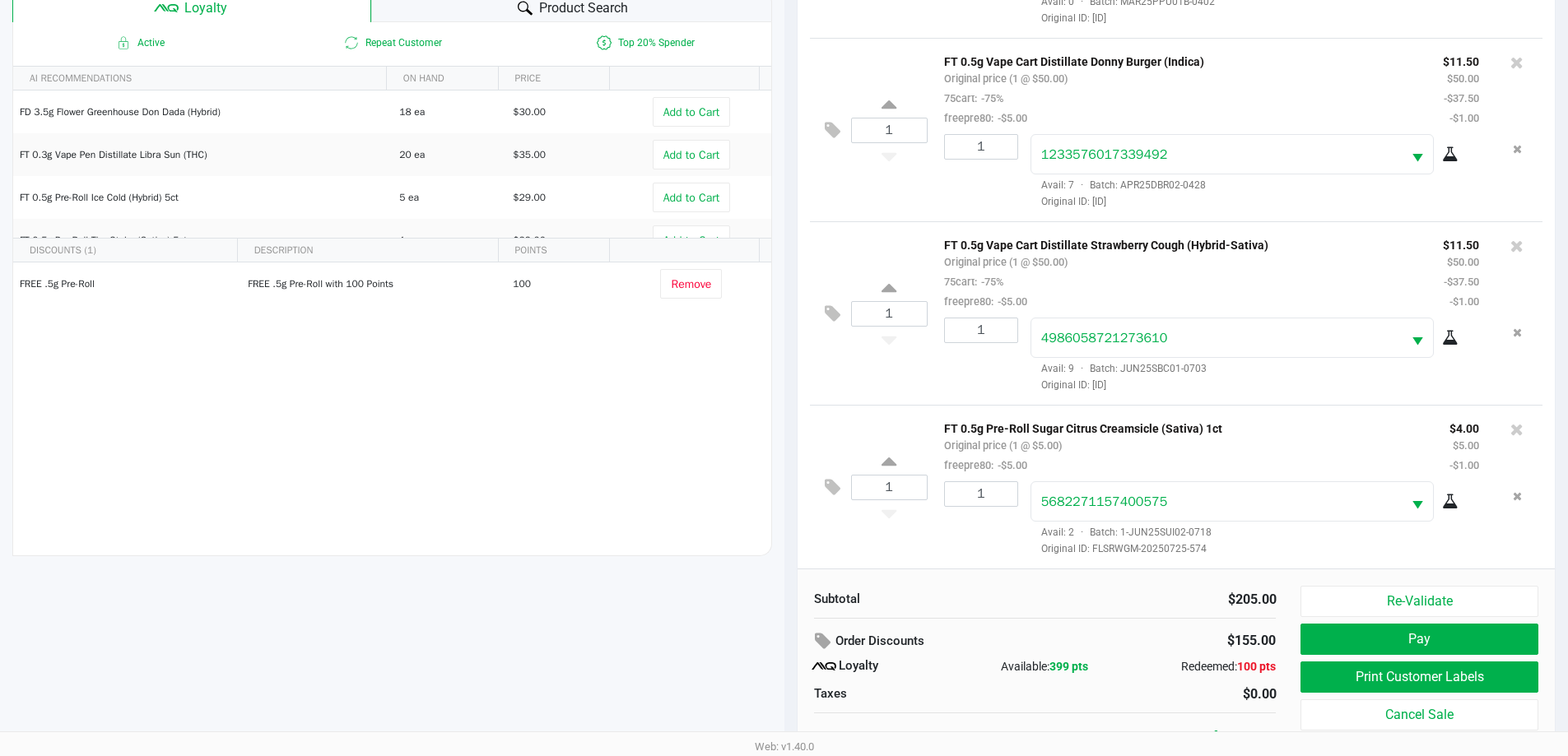 scroll, scrollTop: 197, scrollLeft: 0, axis: vertical 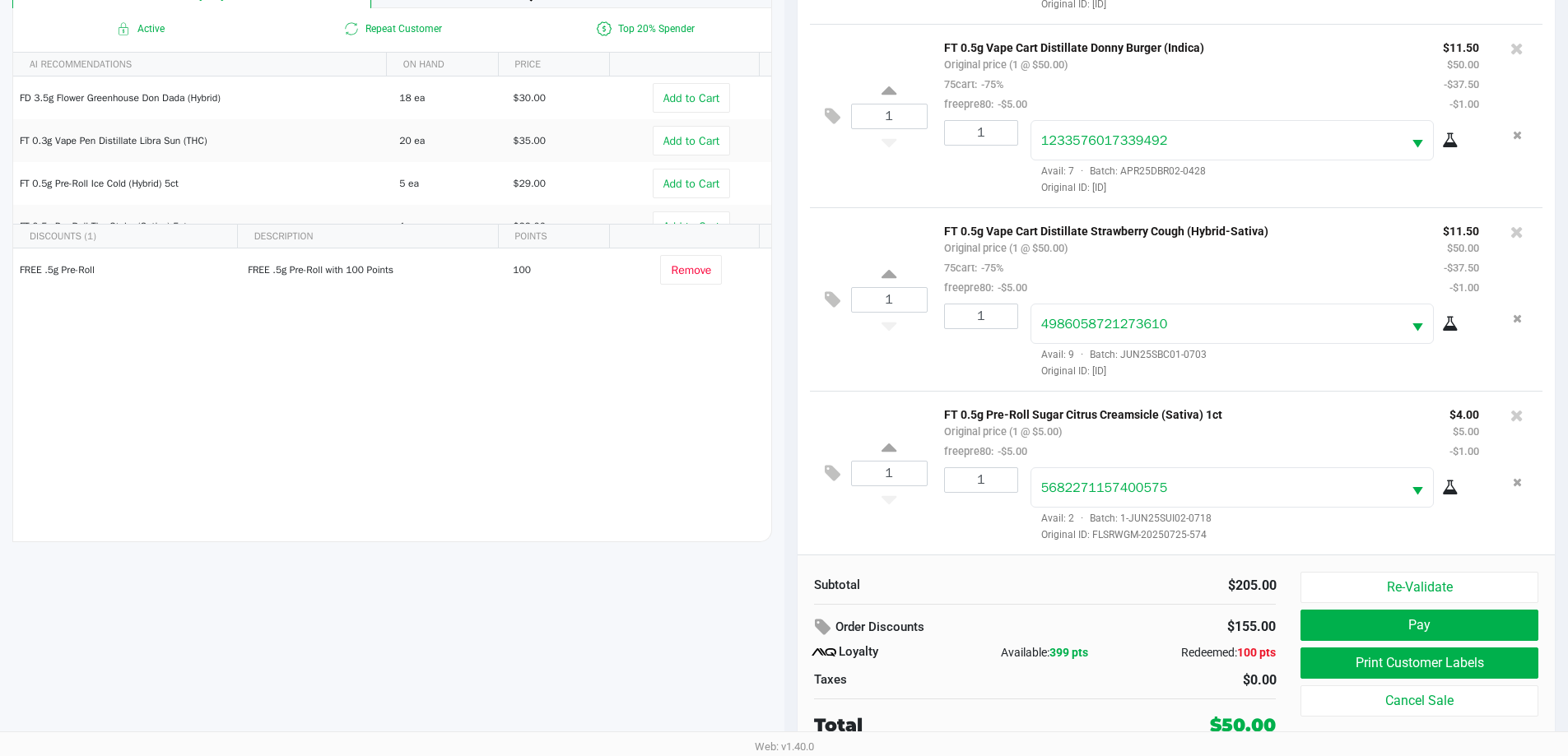 click on "Re-Validate   Pay   Print Customer Labels   Cancel Sale" 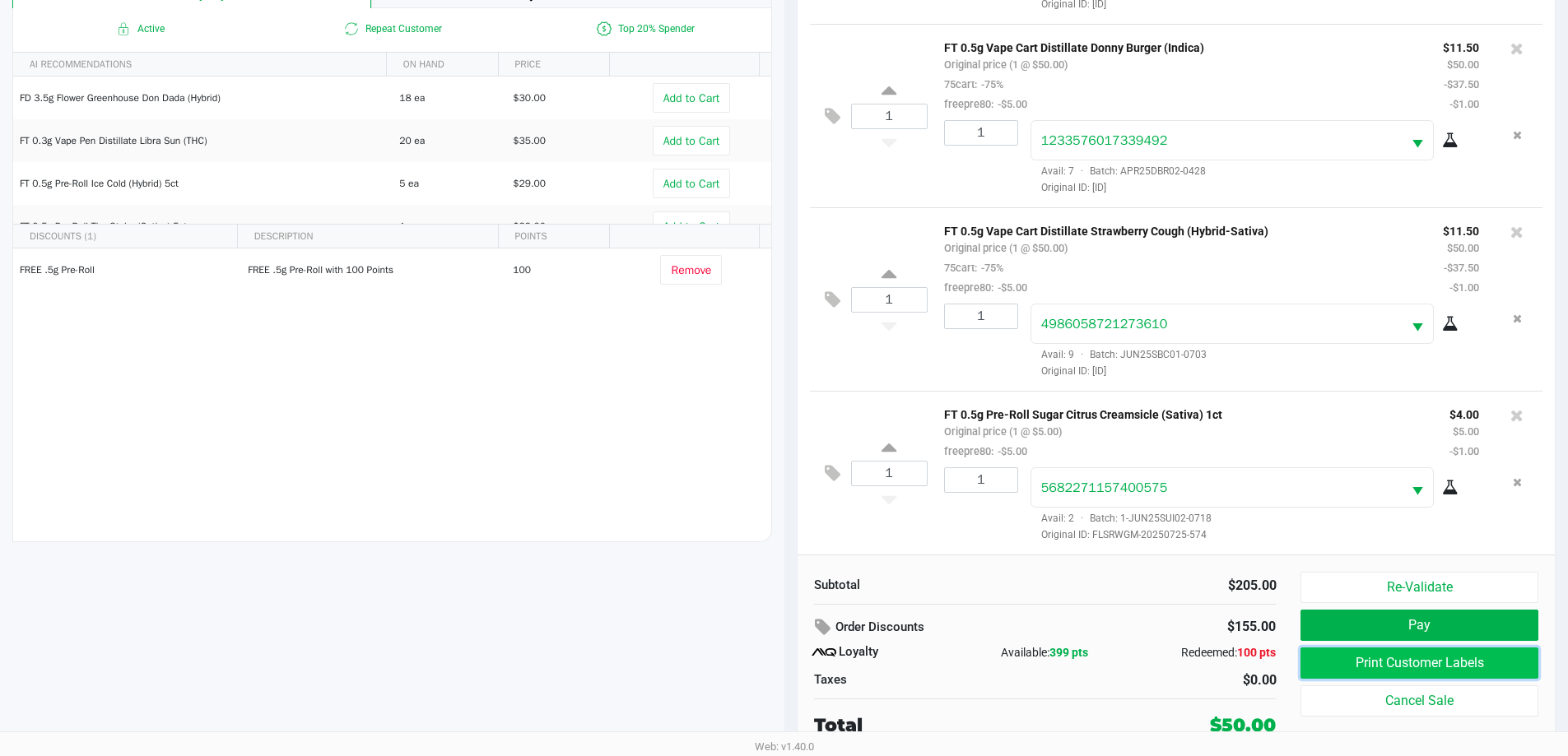 click on "Print Customer Labels" 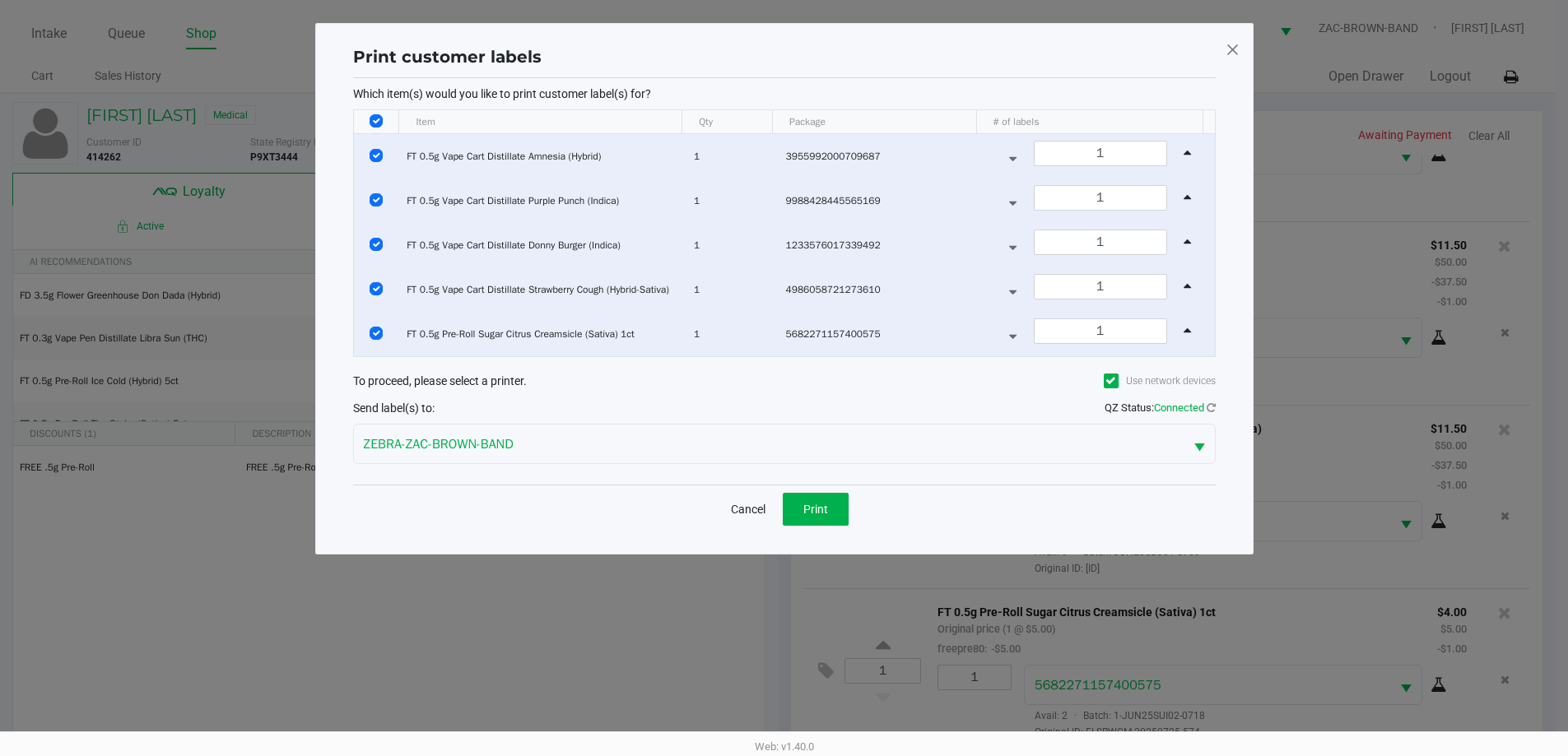 scroll, scrollTop: 0, scrollLeft: 0, axis: both 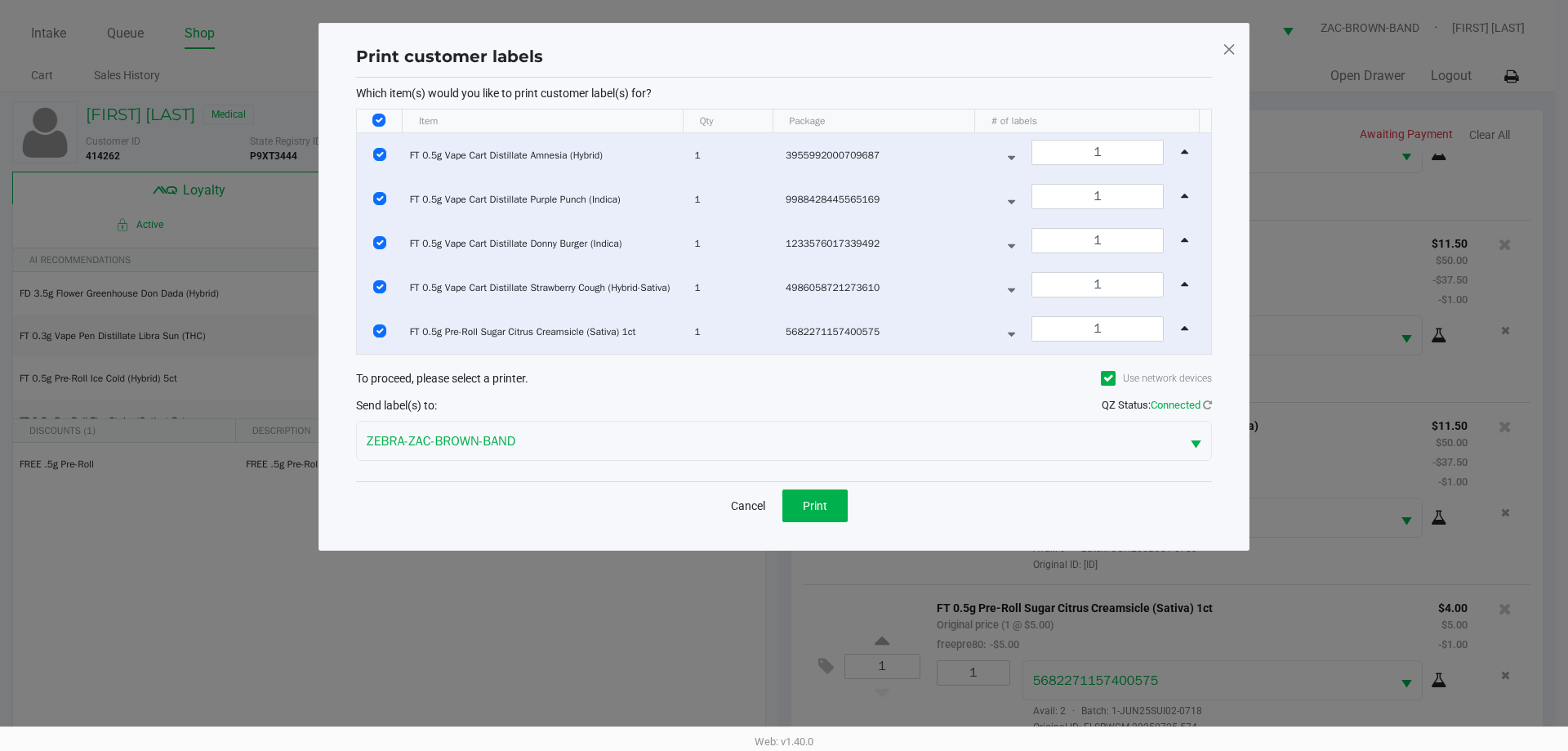 click 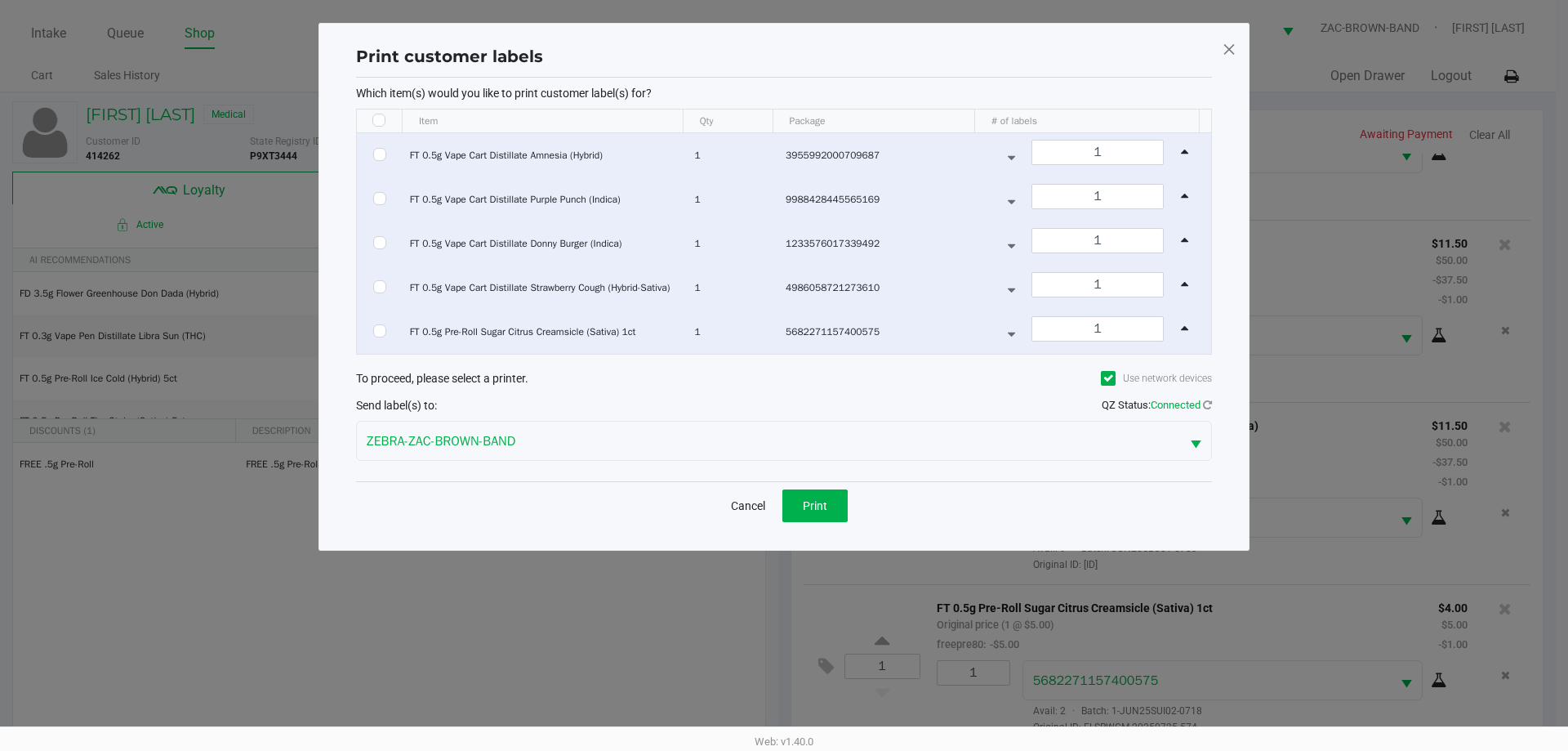 checkbox on "false" 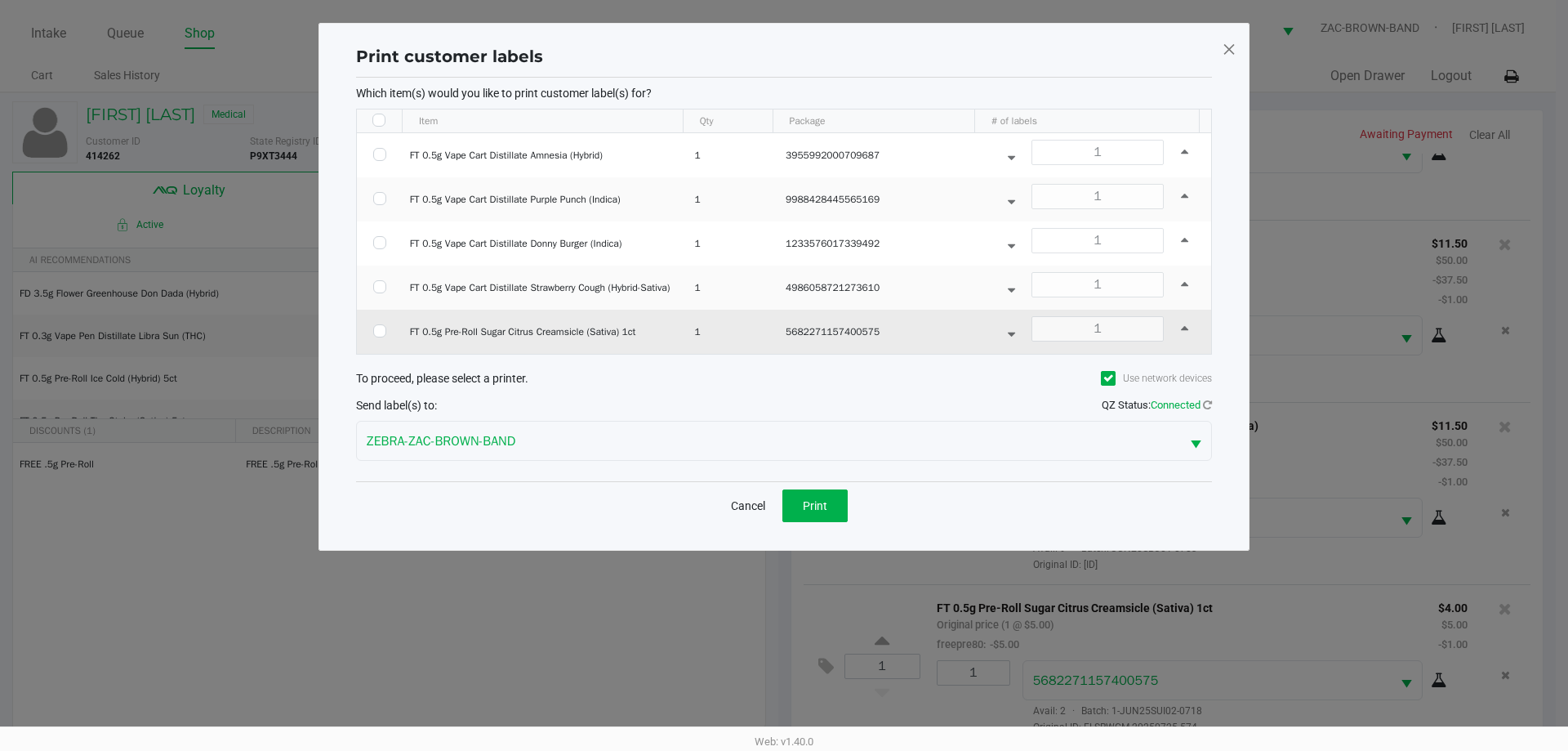 click 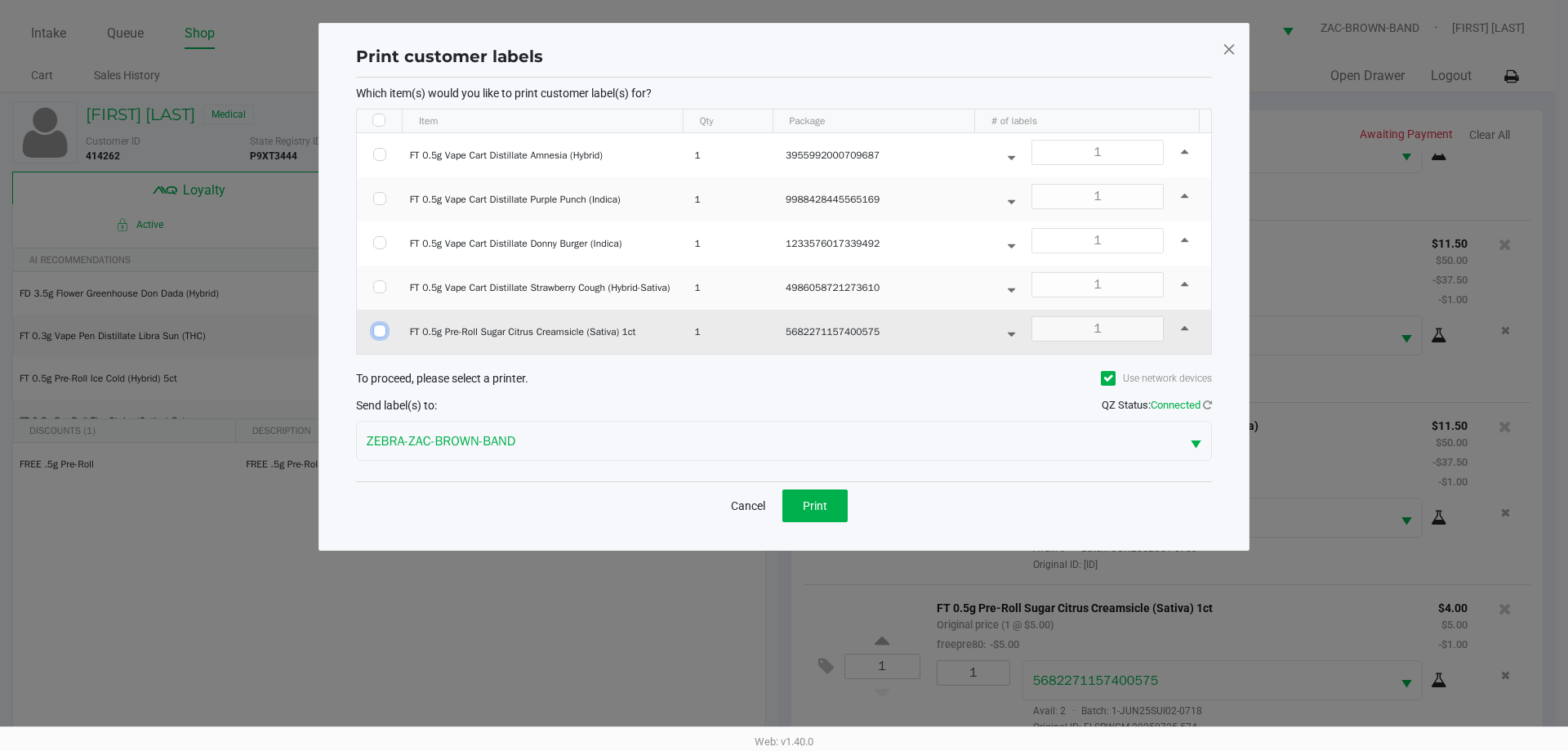 click at bounding box center (380, 331) 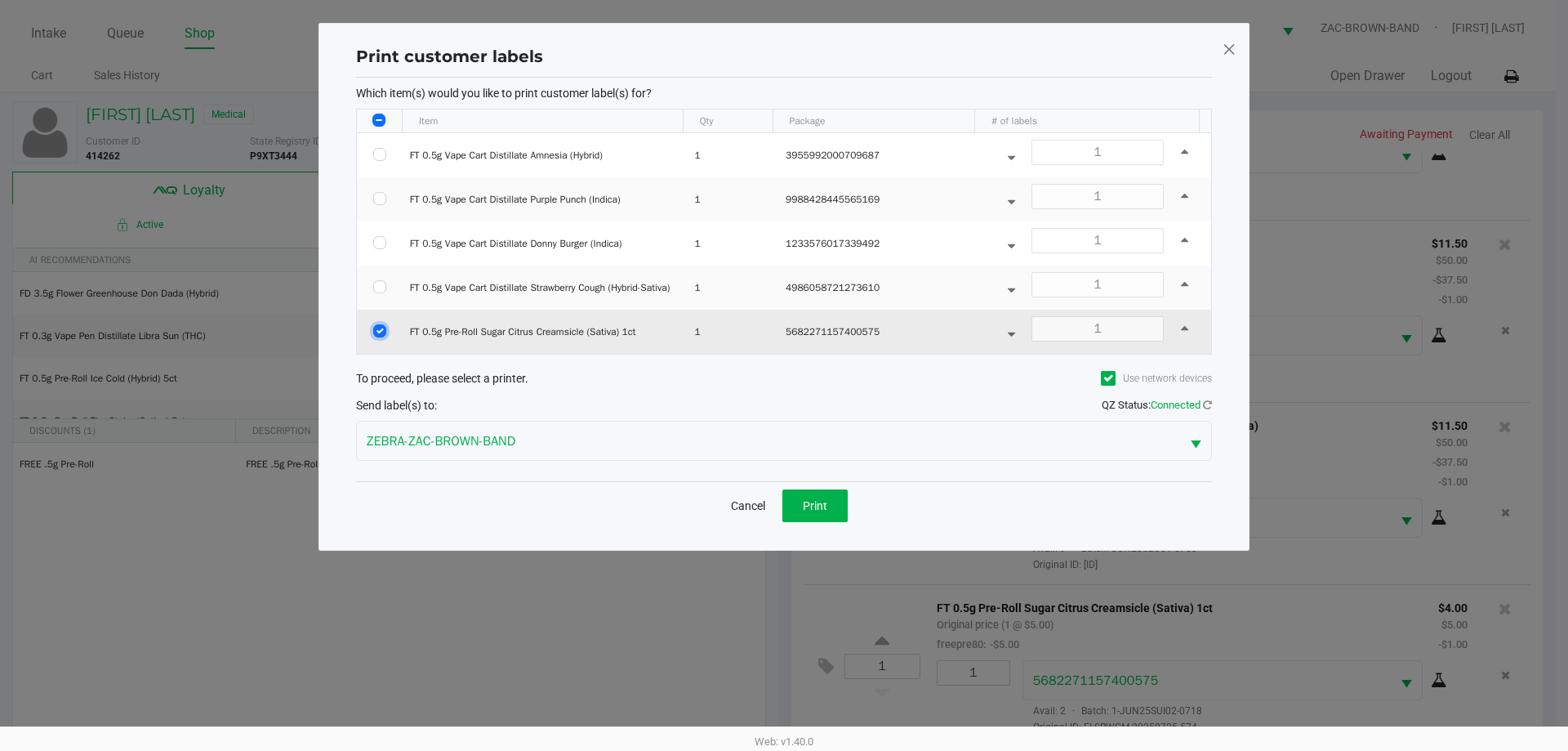 checkbox on "true" 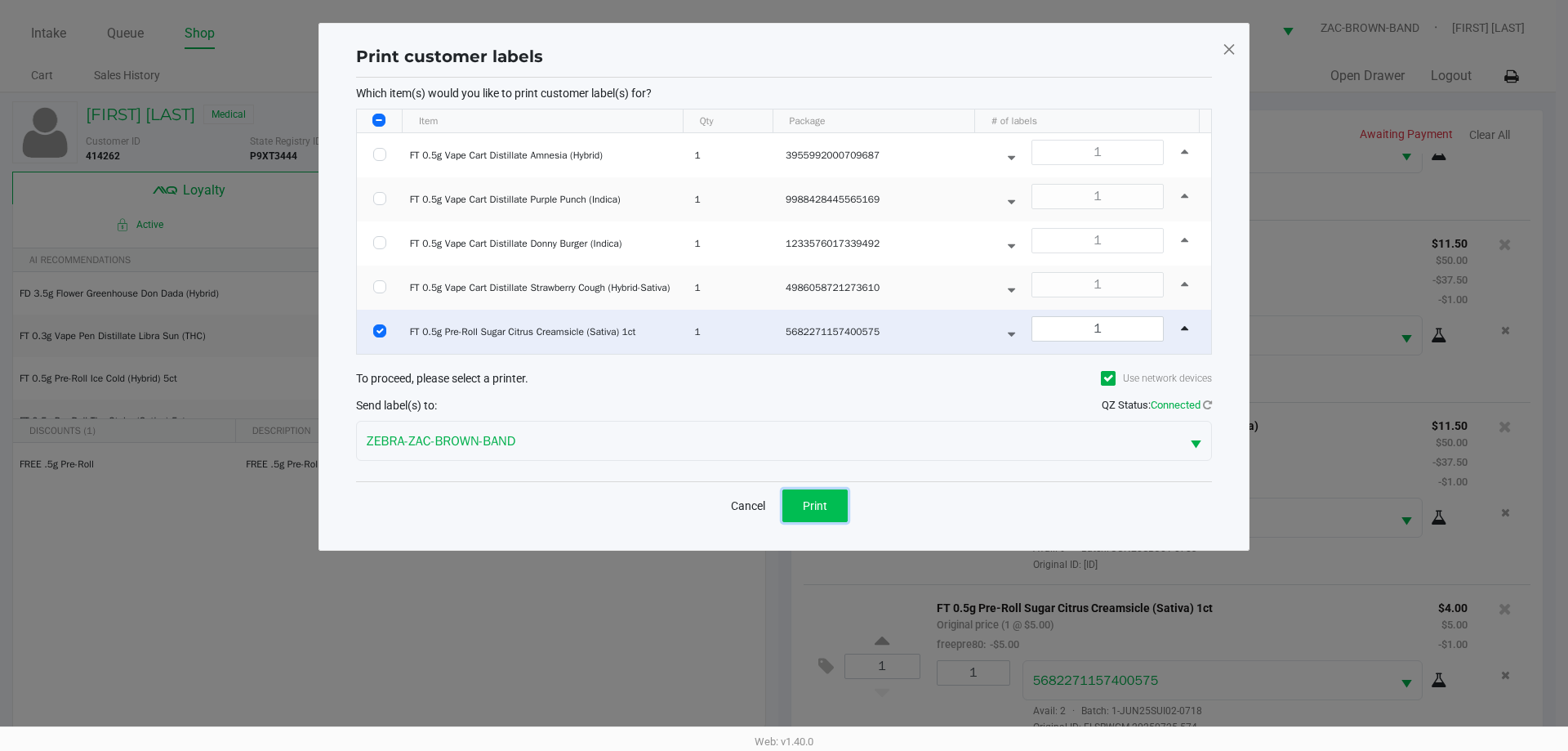 click on "Print" 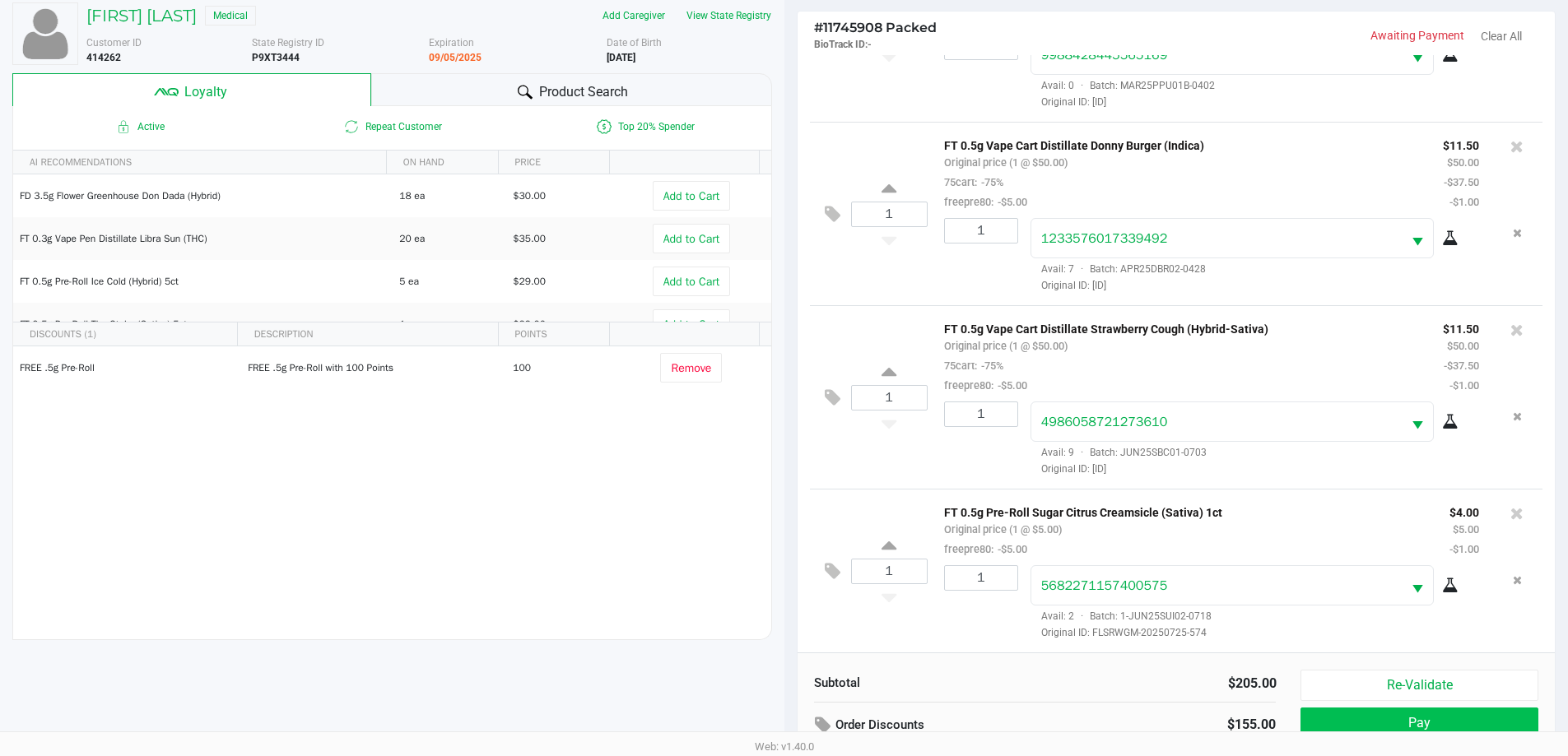 scroll, scrollTop: 197, scrollLeft: 0, axis: vertical 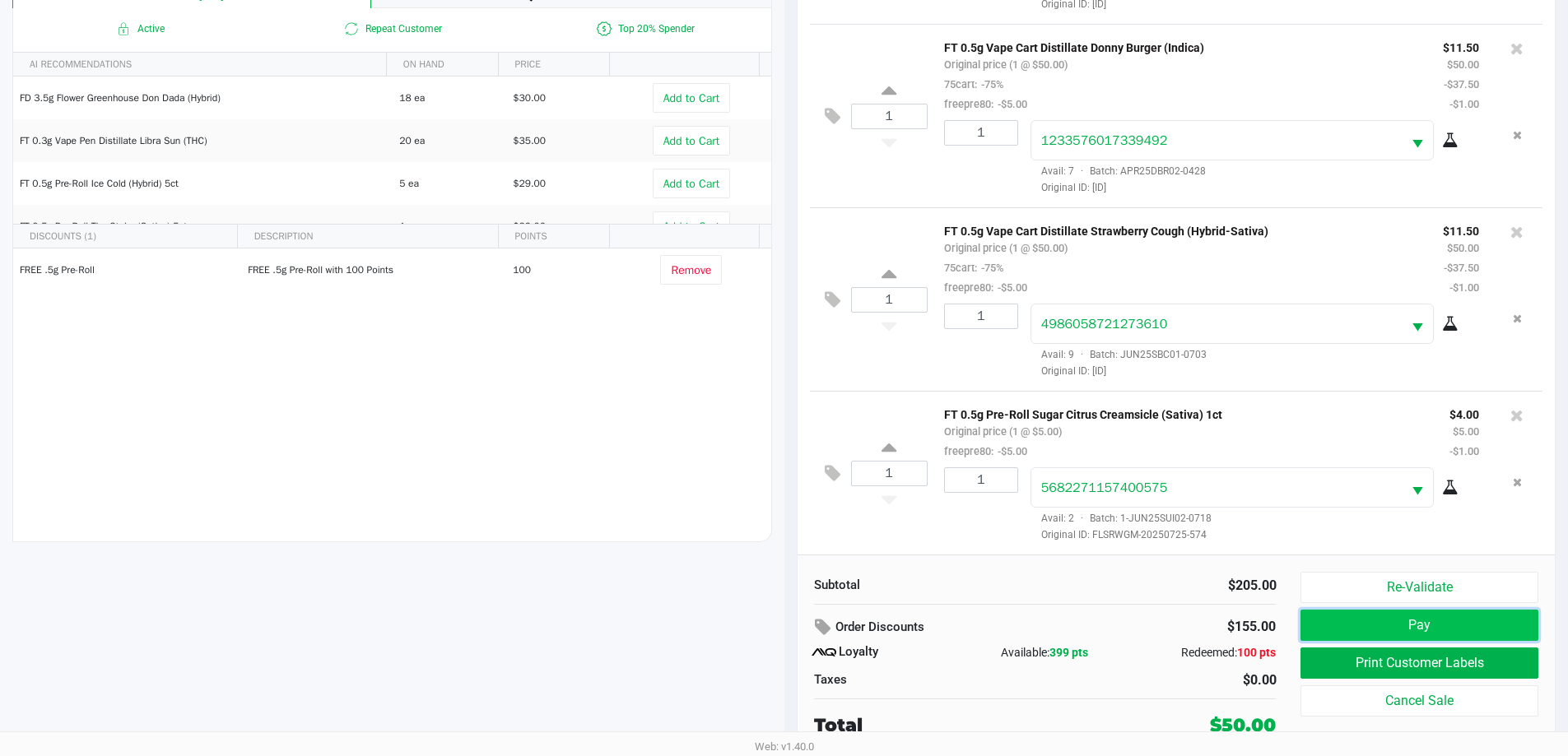 click on "Pay" 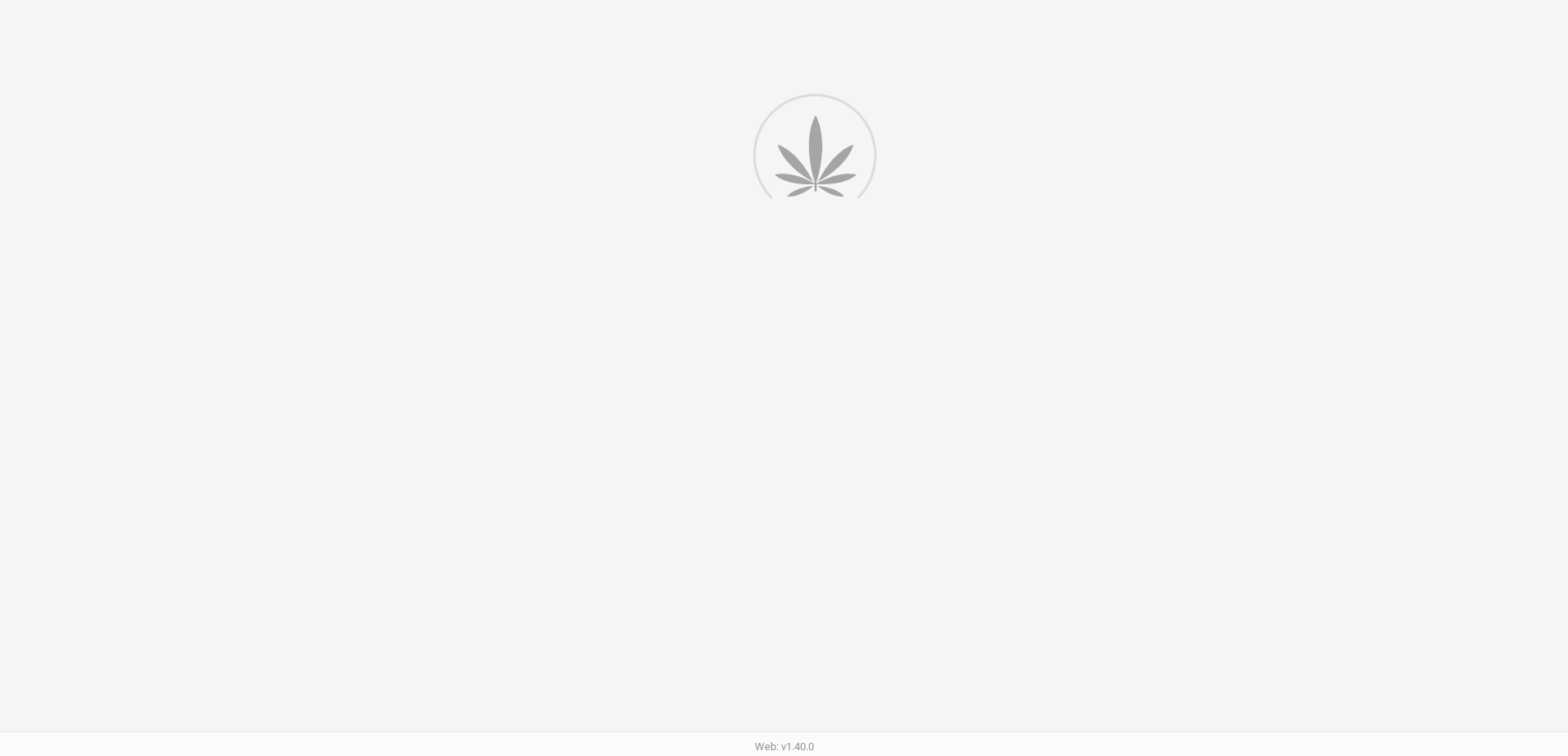 scroll, scrollTop: 0, scrollLeft: 0, axis: both 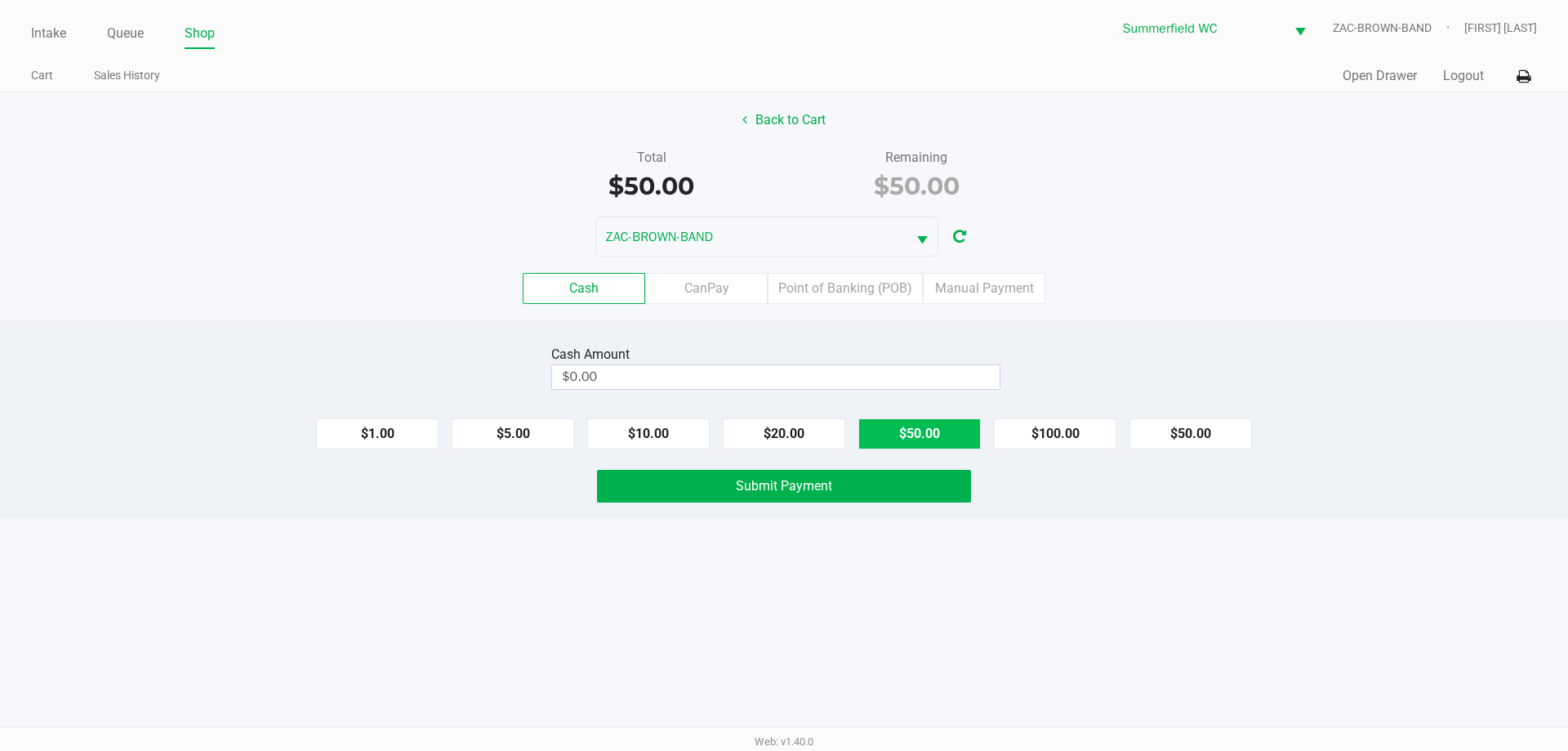 click on "$50.00" 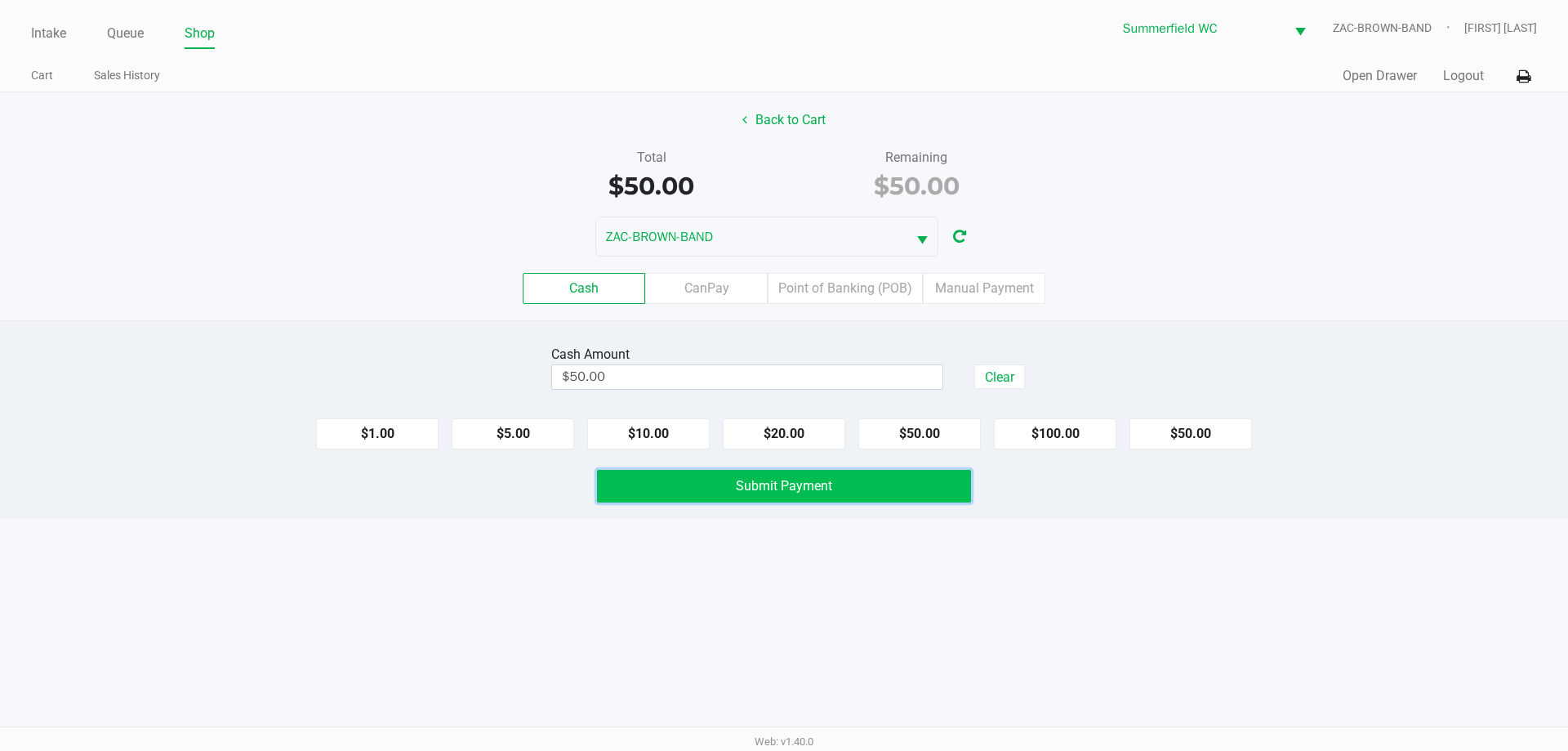 click on "Submit Payment" 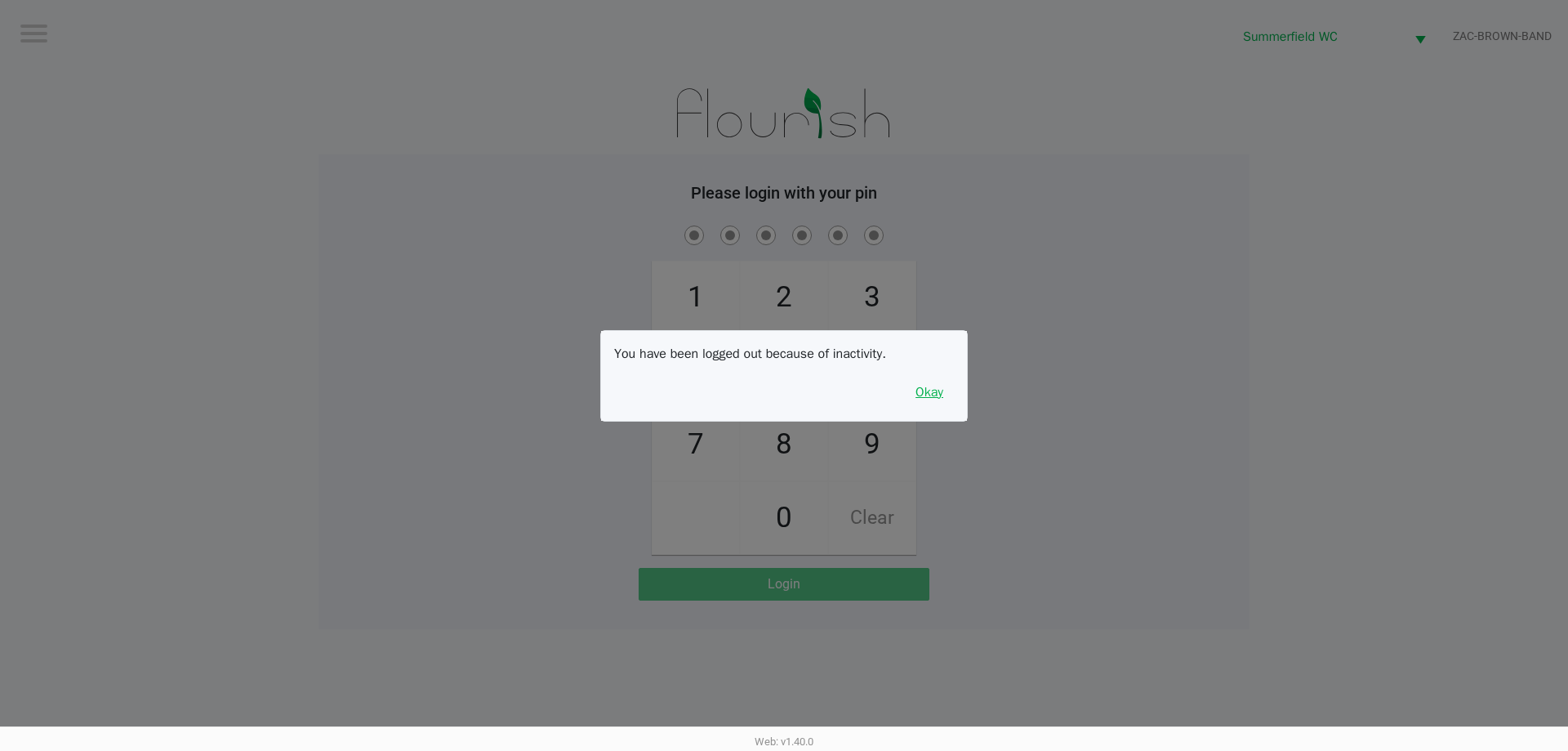 click on "Okay" at bounding box center [929, 392] 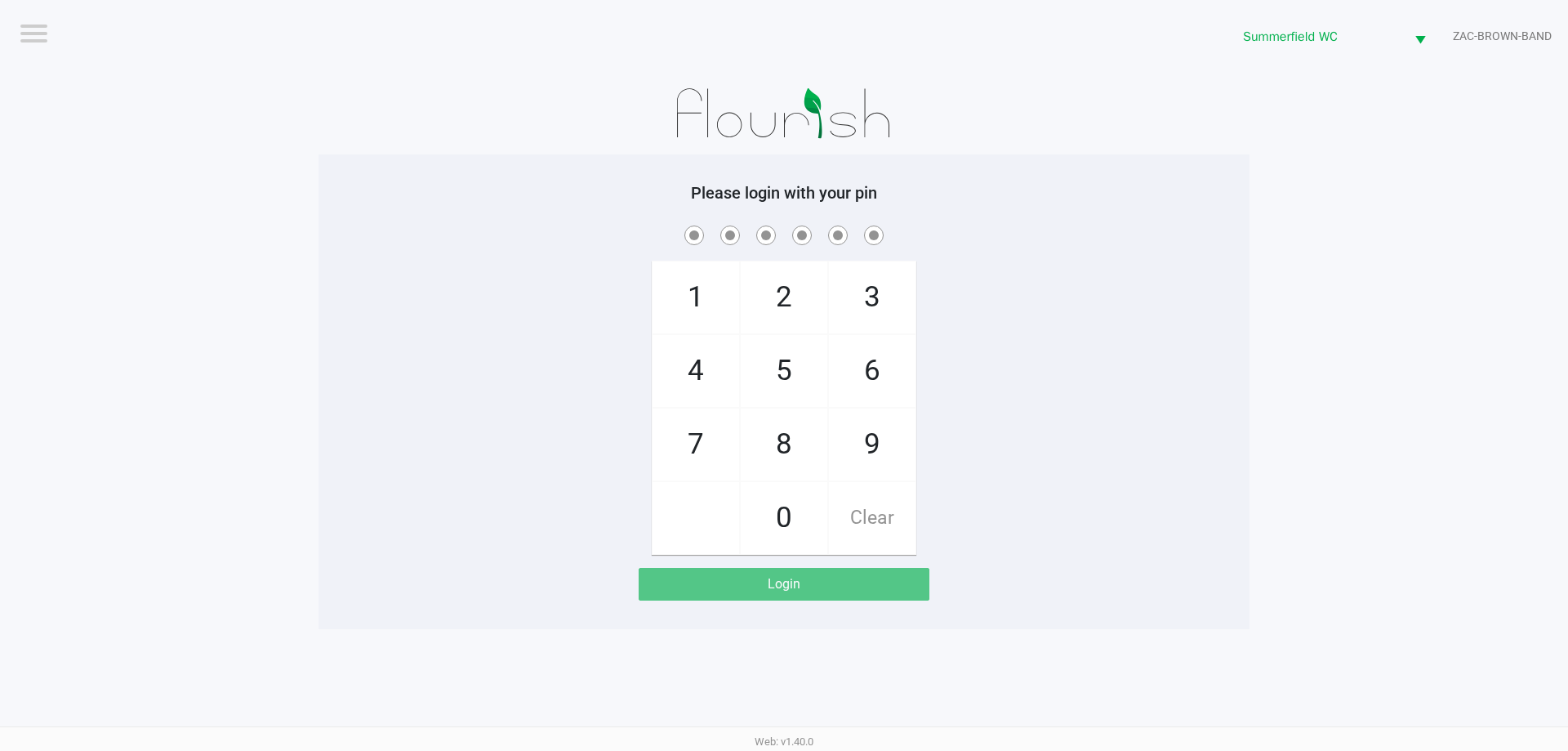 click on "1   4   7       2   5   8   0   3   6   9   Clear" 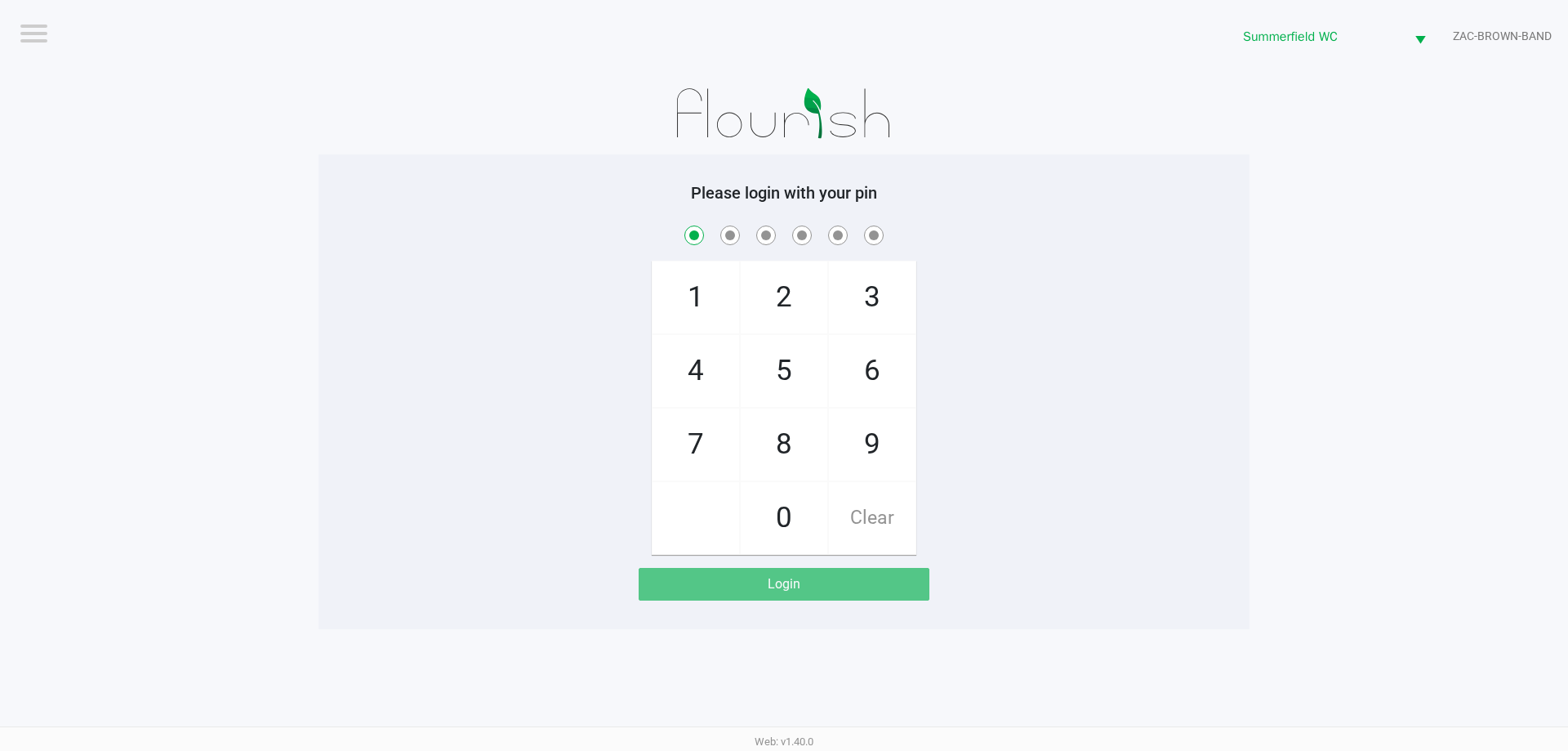 checkbox on "true" 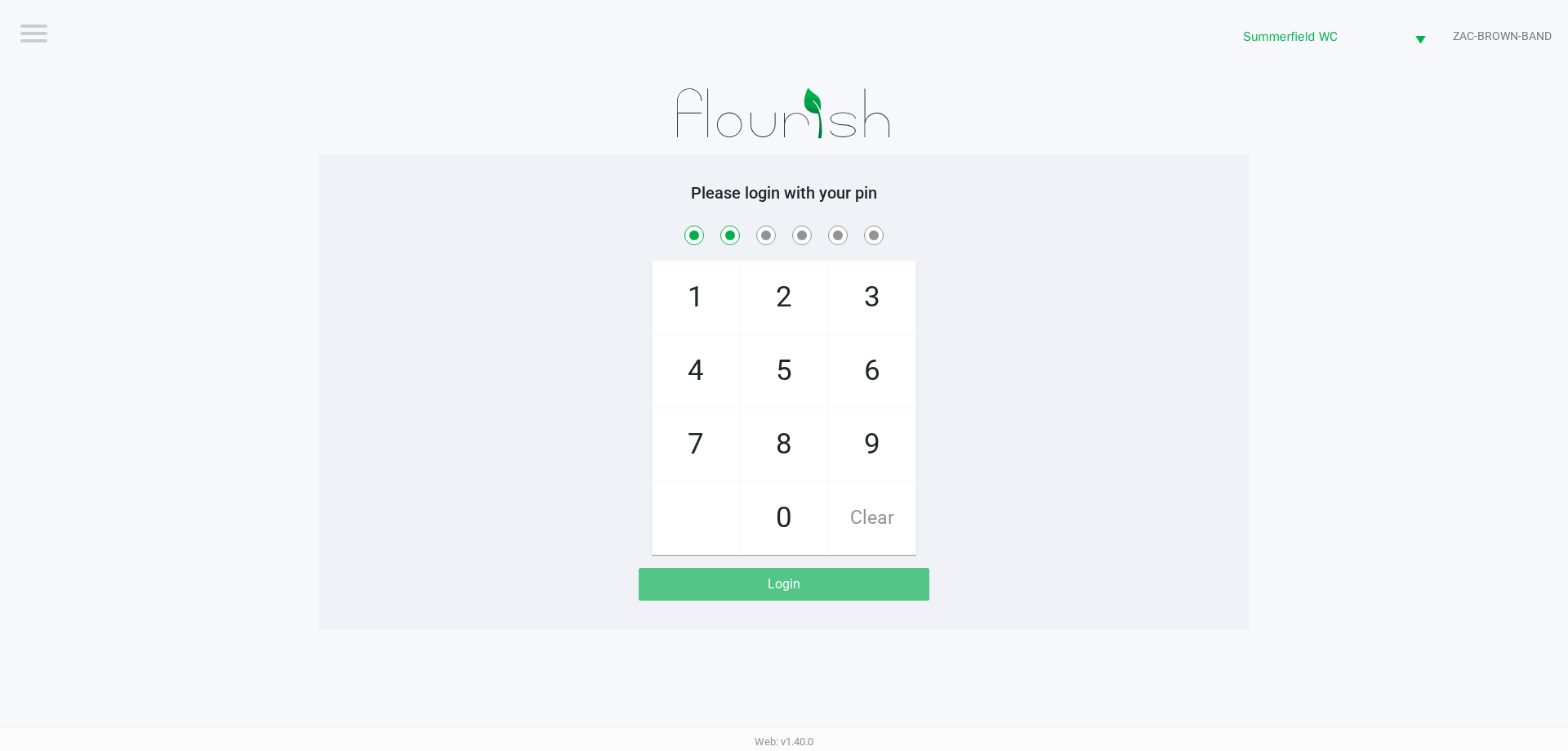 checkbox on "true" 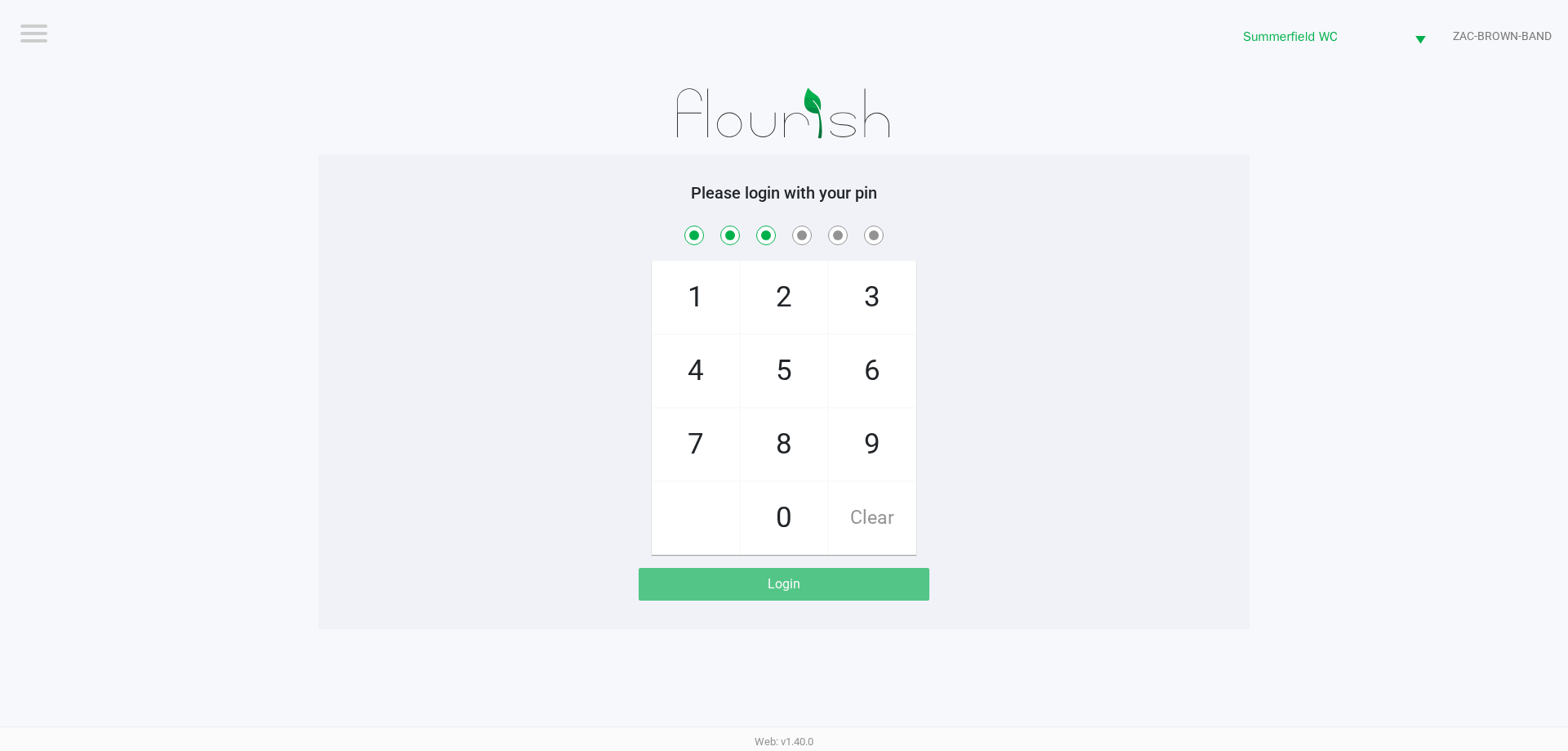 checkbox on "true" 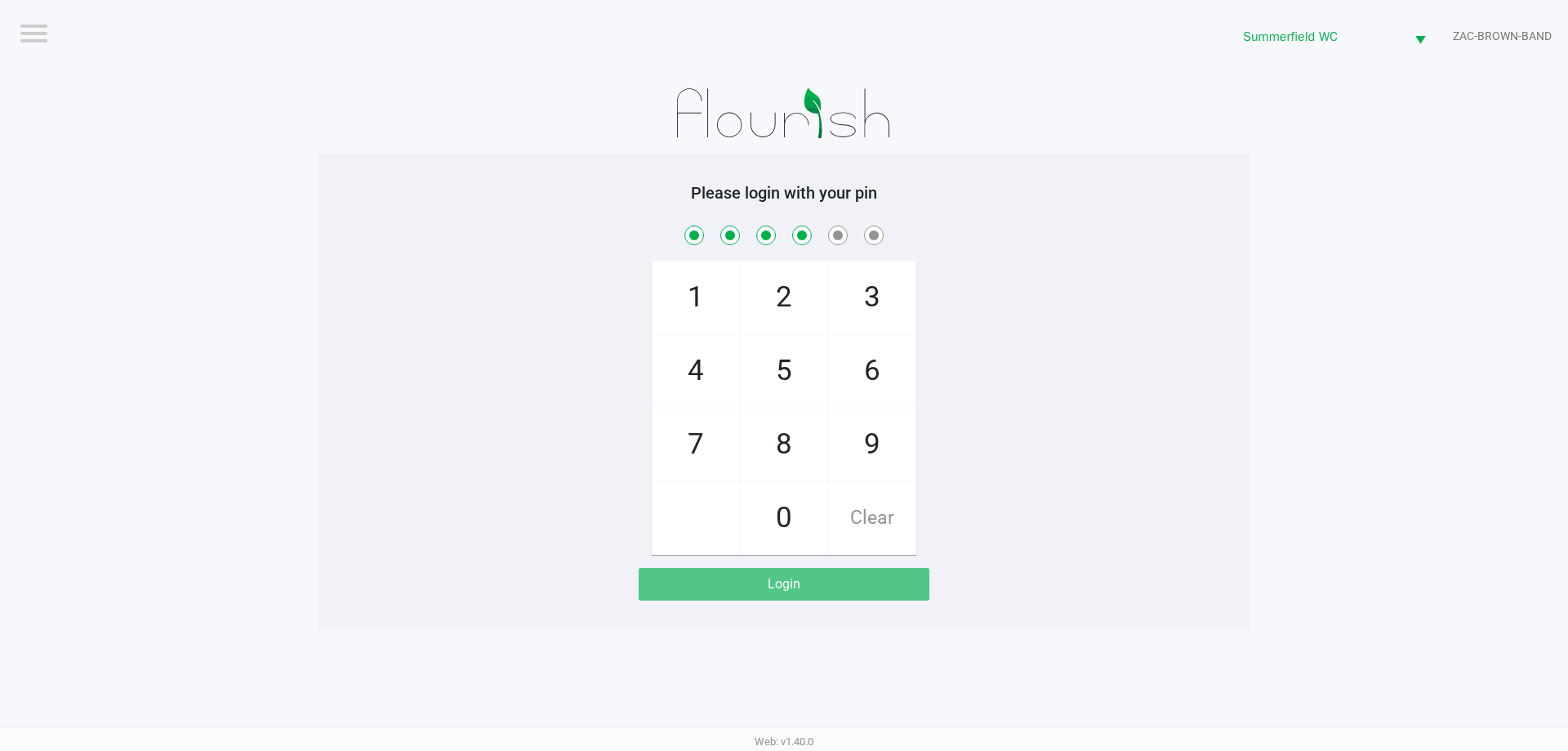 checkbox on "true" 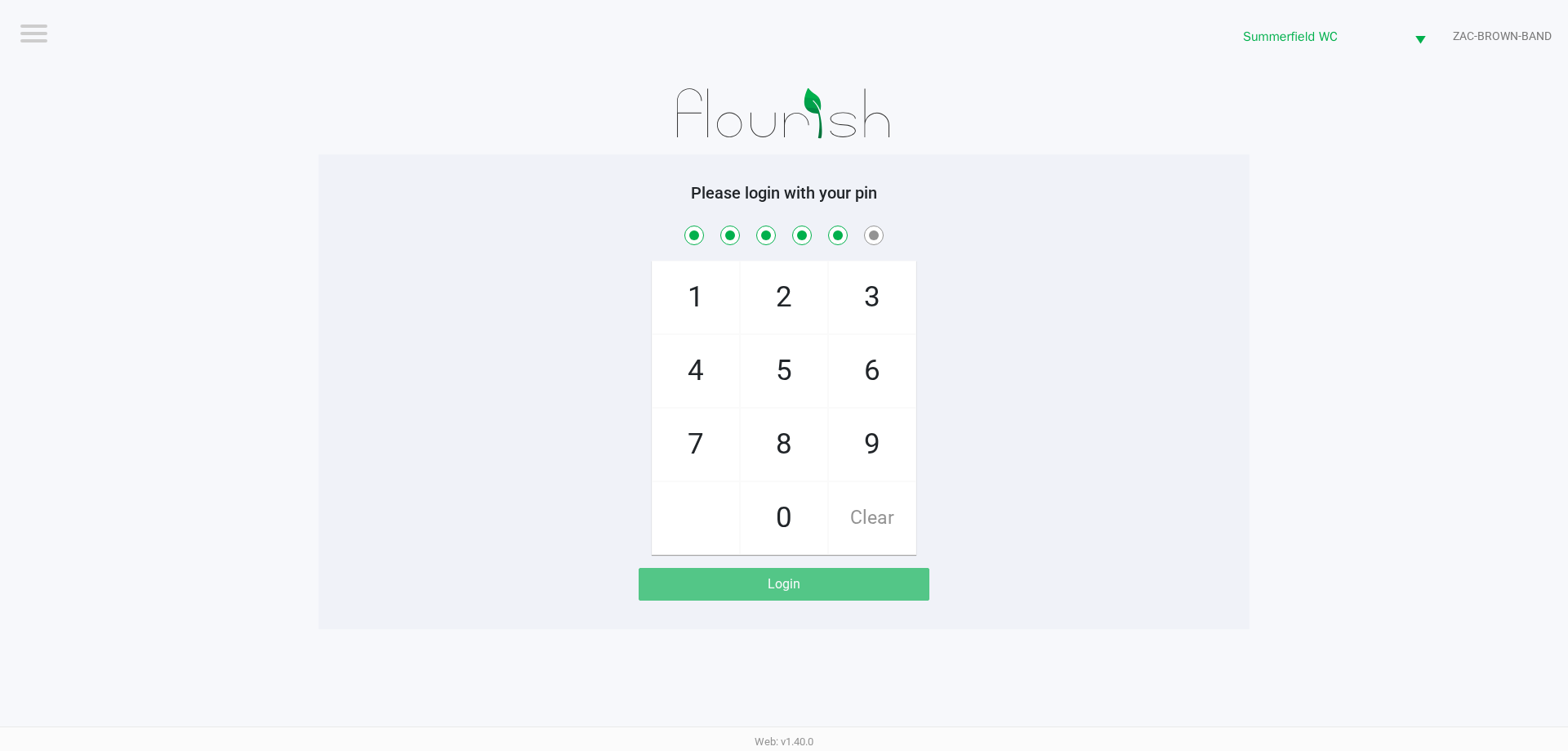 checkbox on "true" 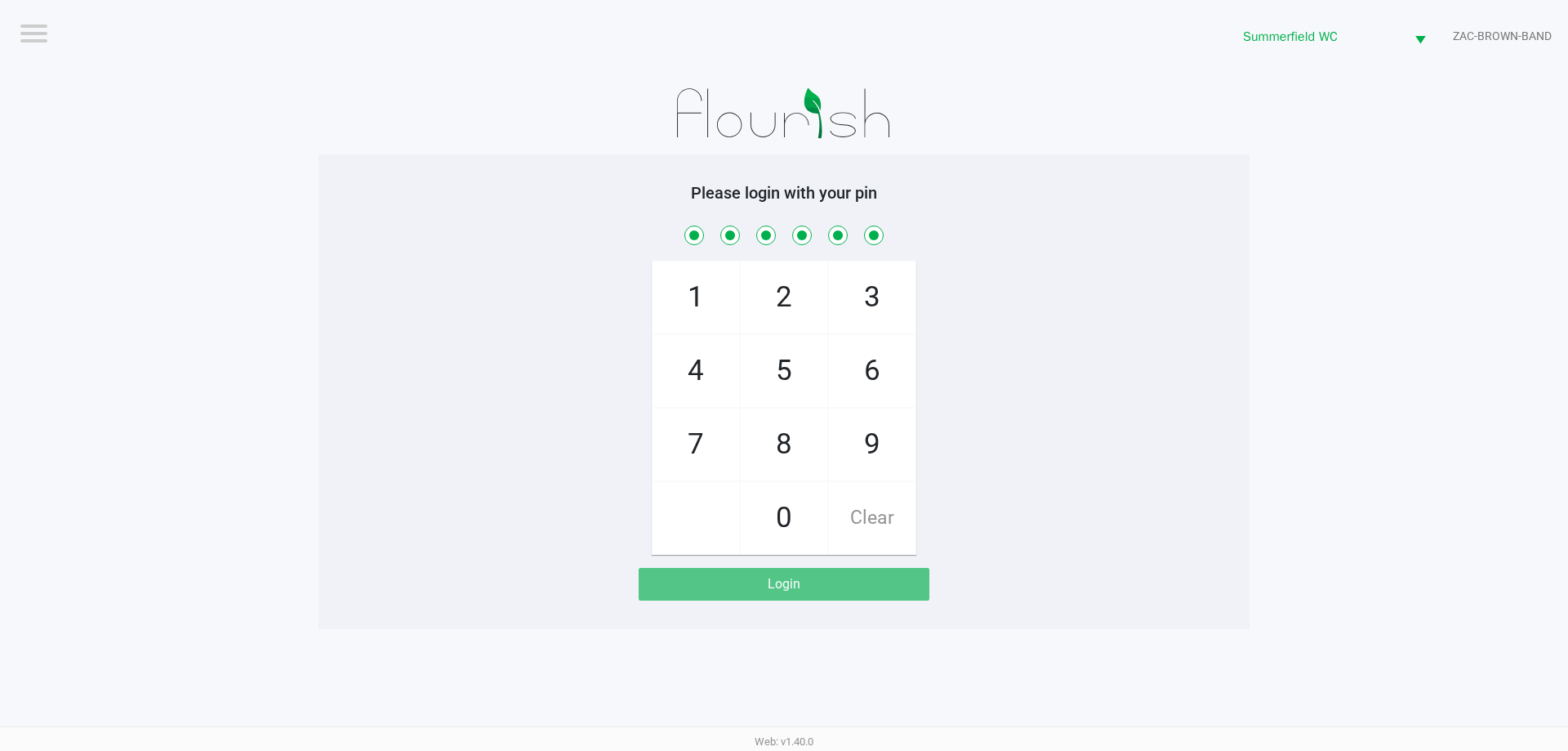 checkbox on "true" 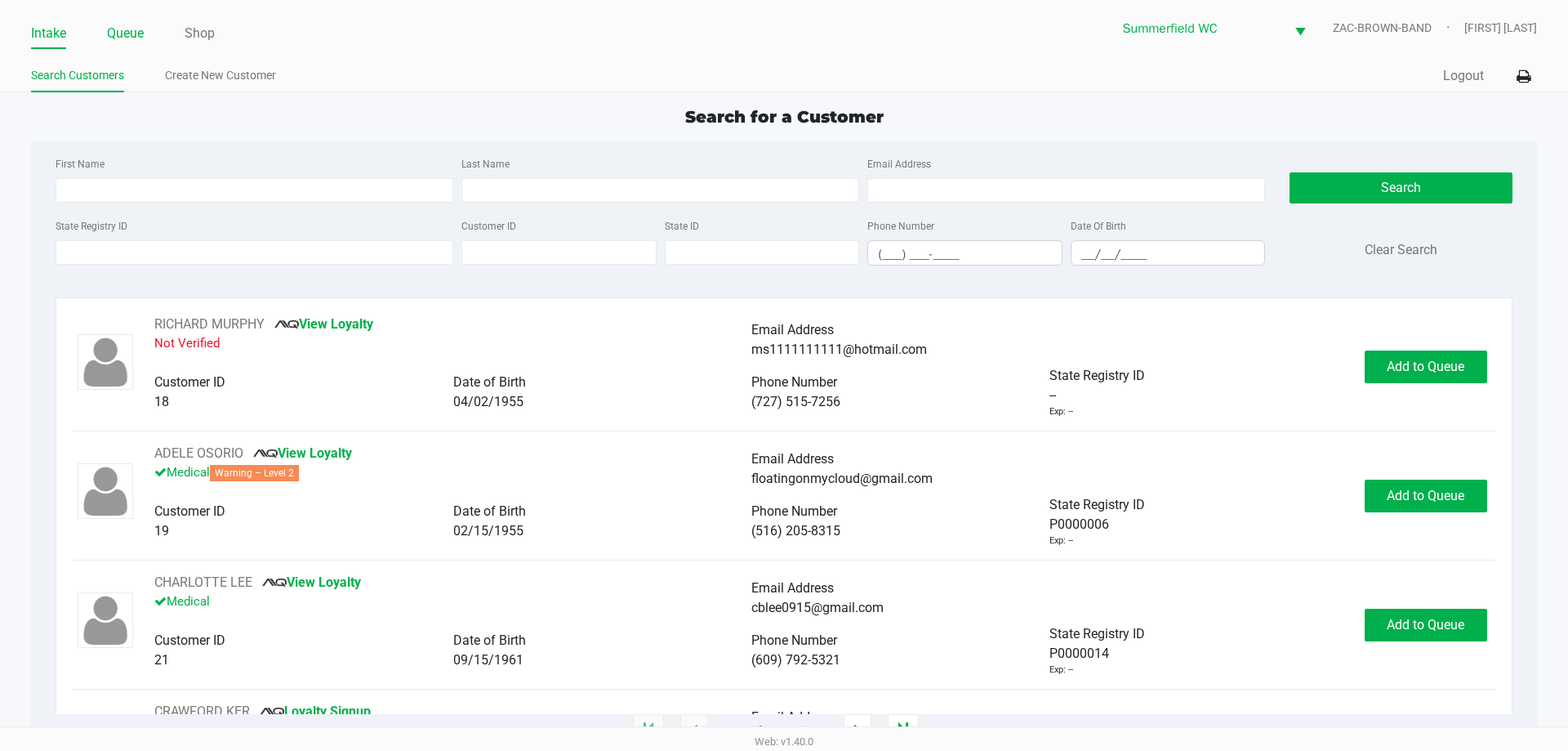 click on "Queue" 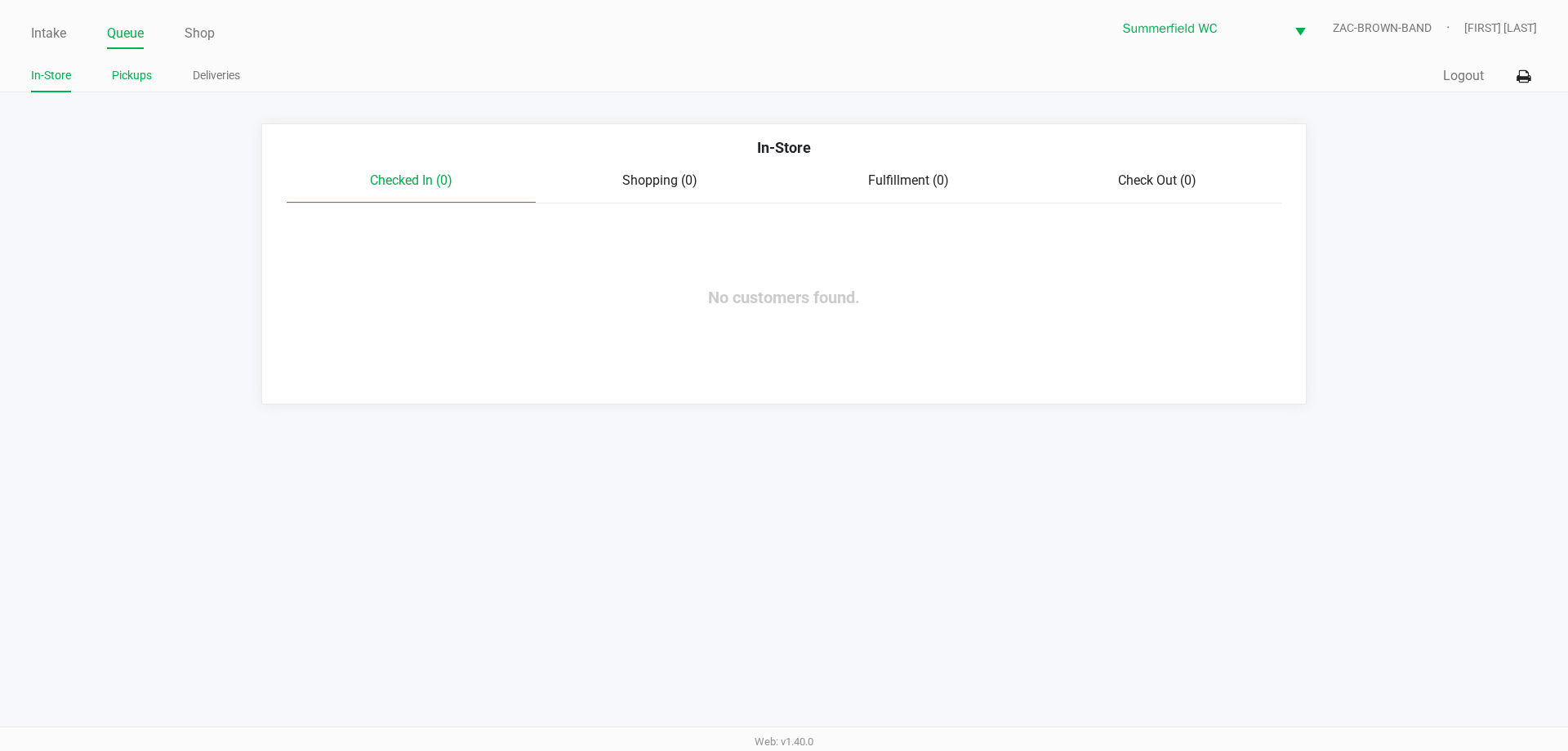 click on "Pickups" 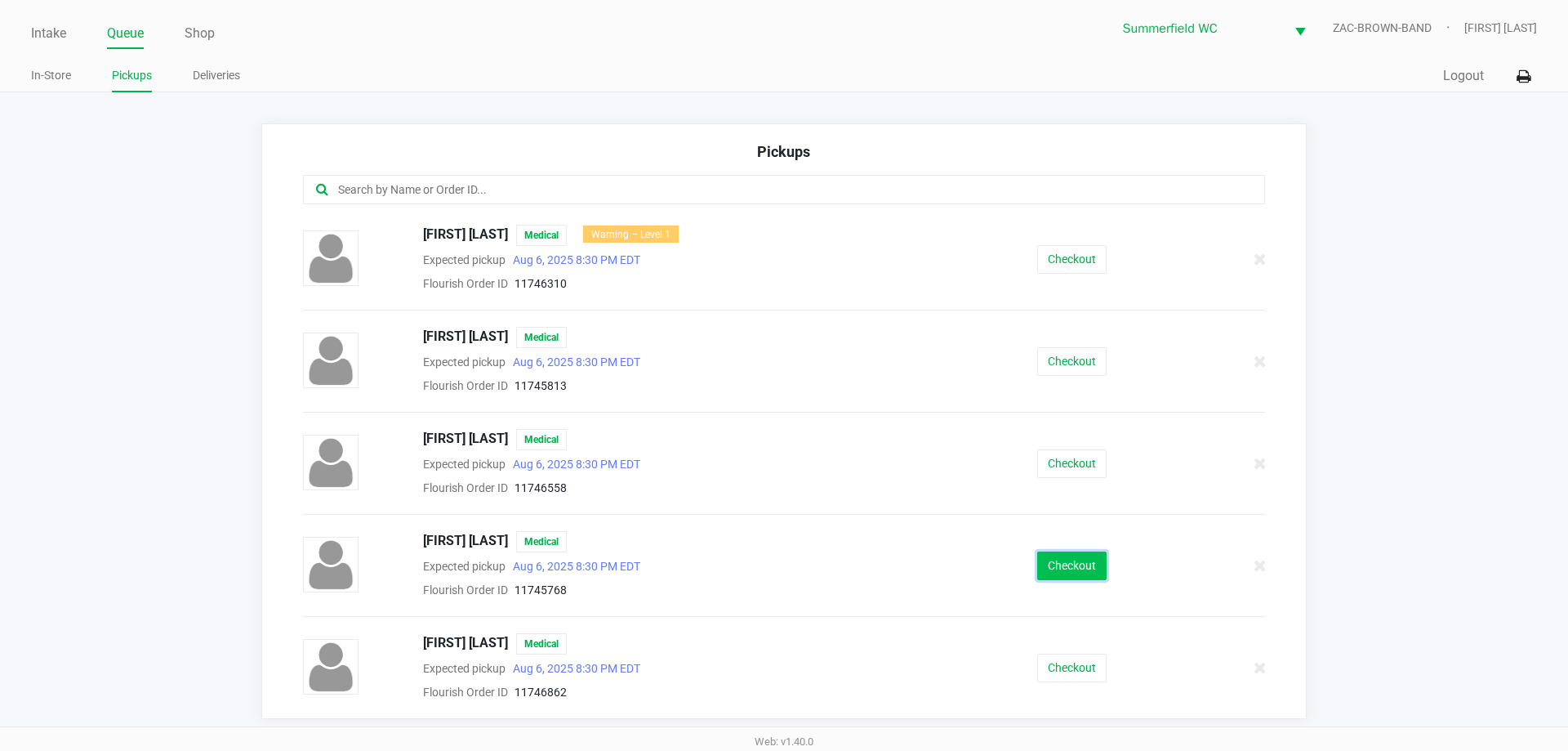 click on "Checkout" 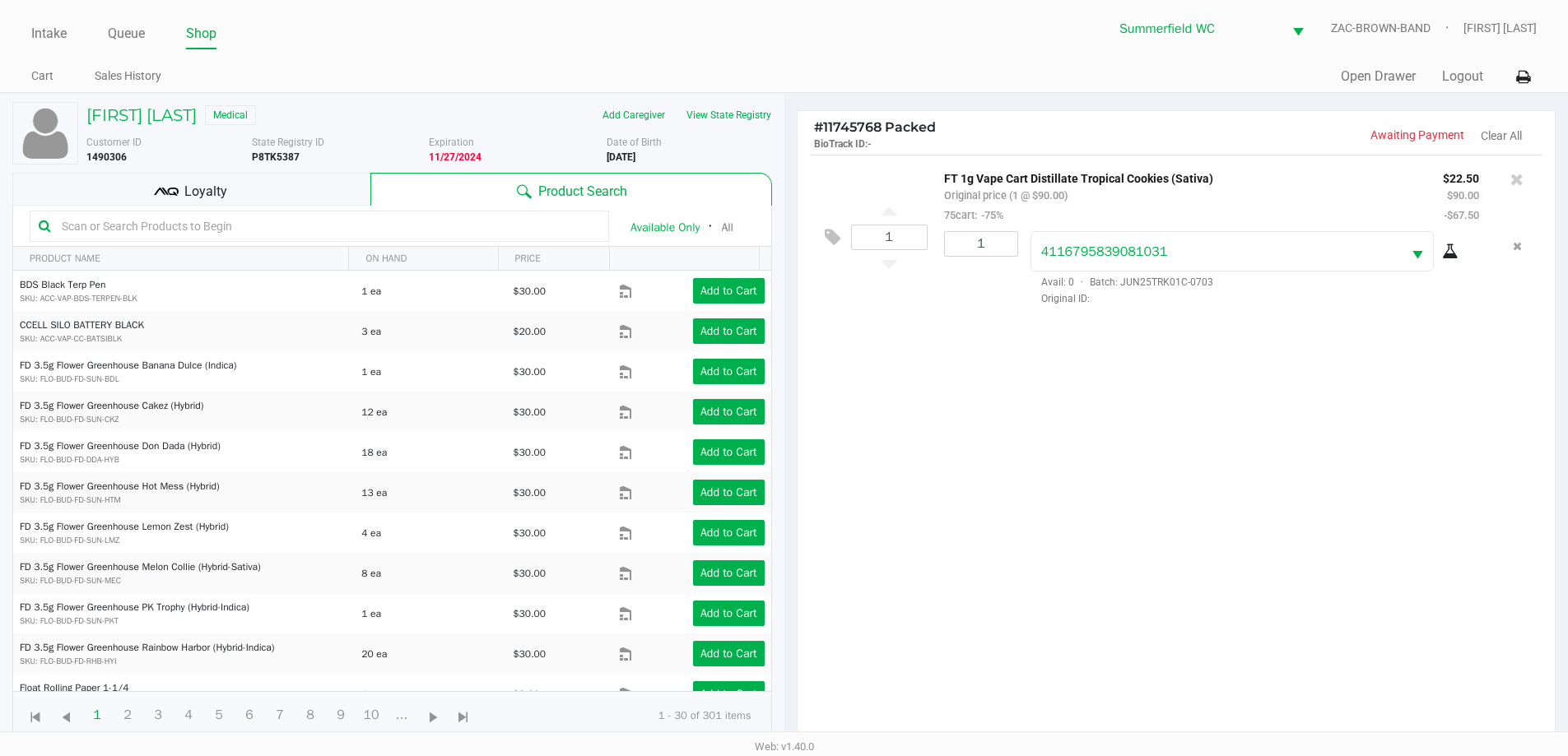 click on "Loyalty" 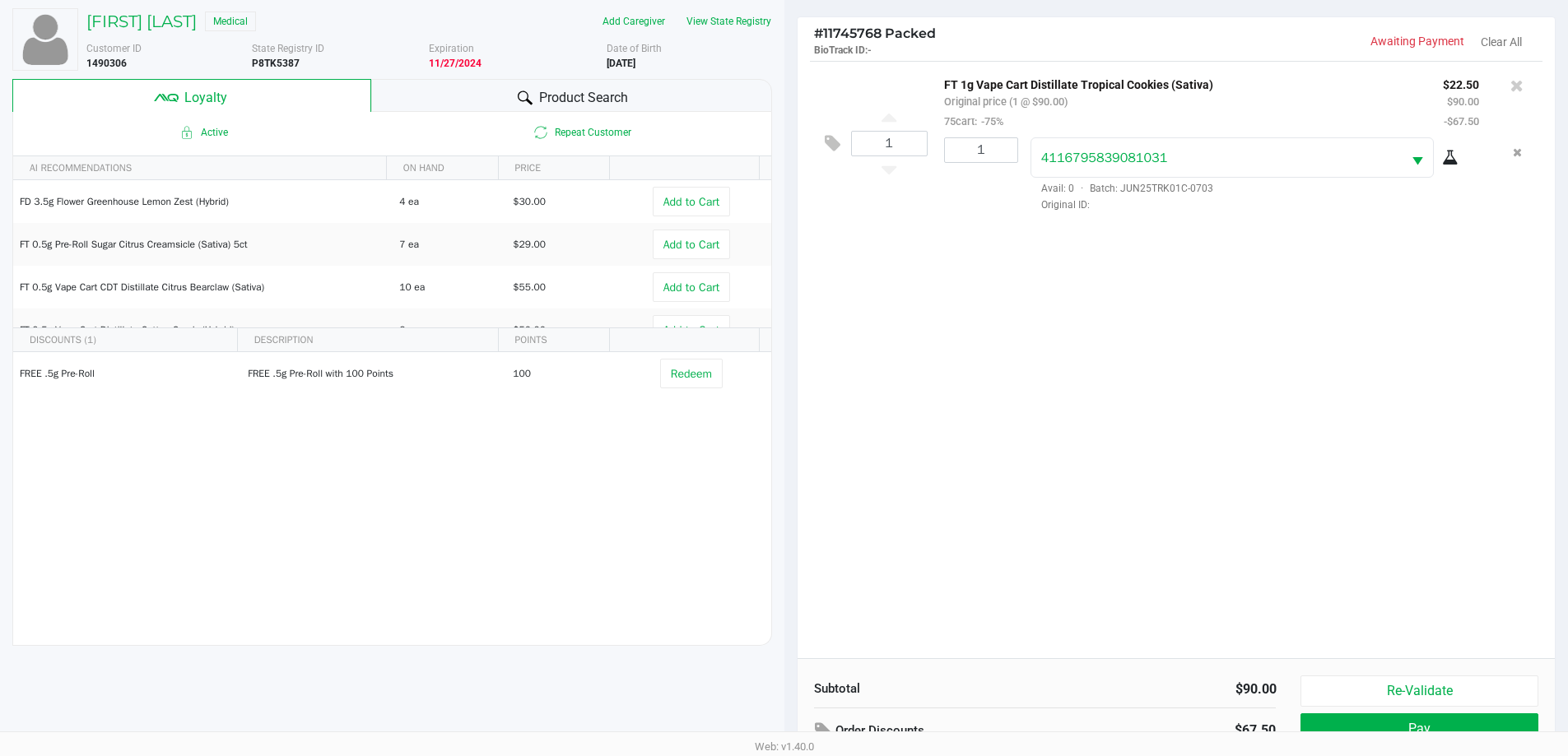 scroll, scrollTop: 197, scrollLeft: 0, axis: vertical 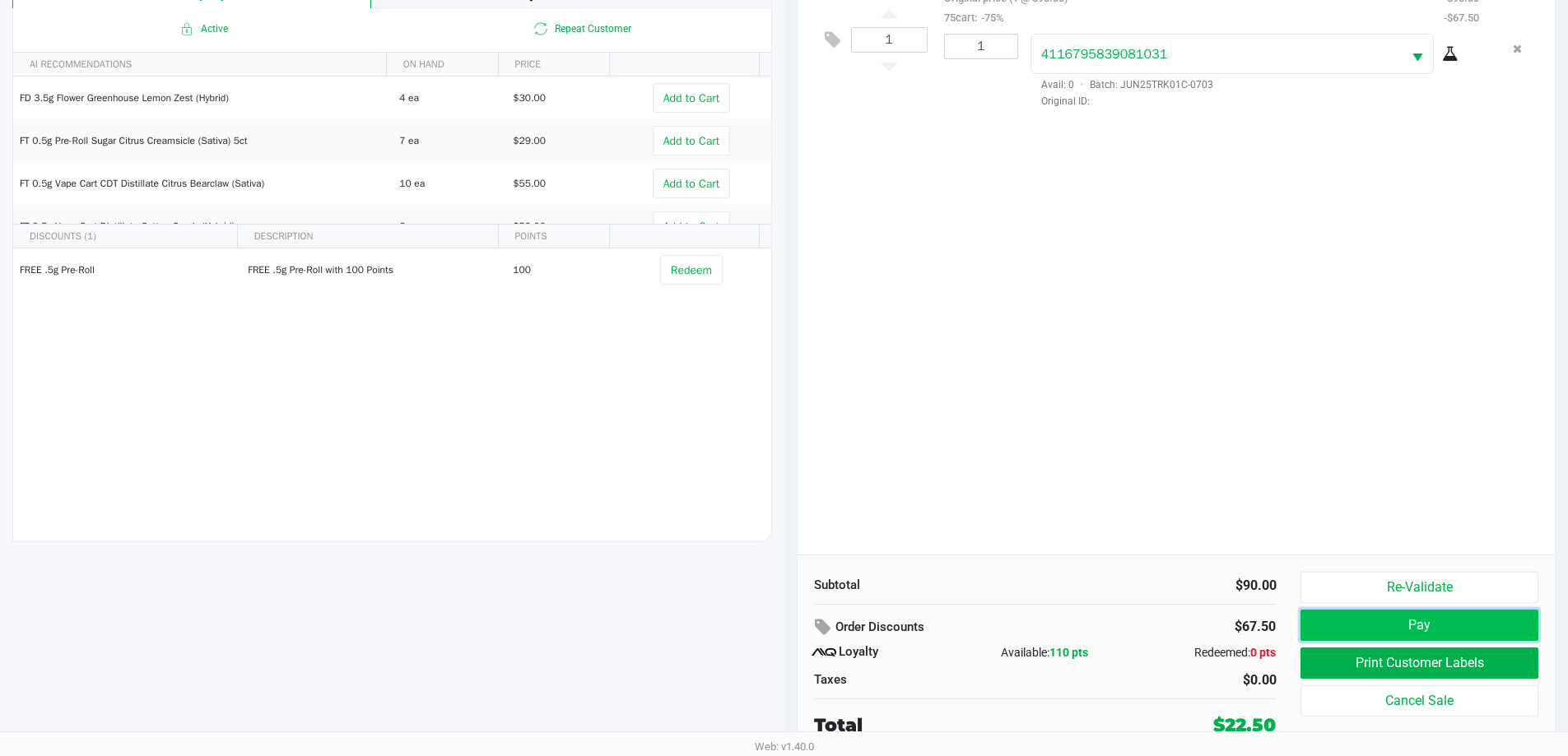 click on "Pay" 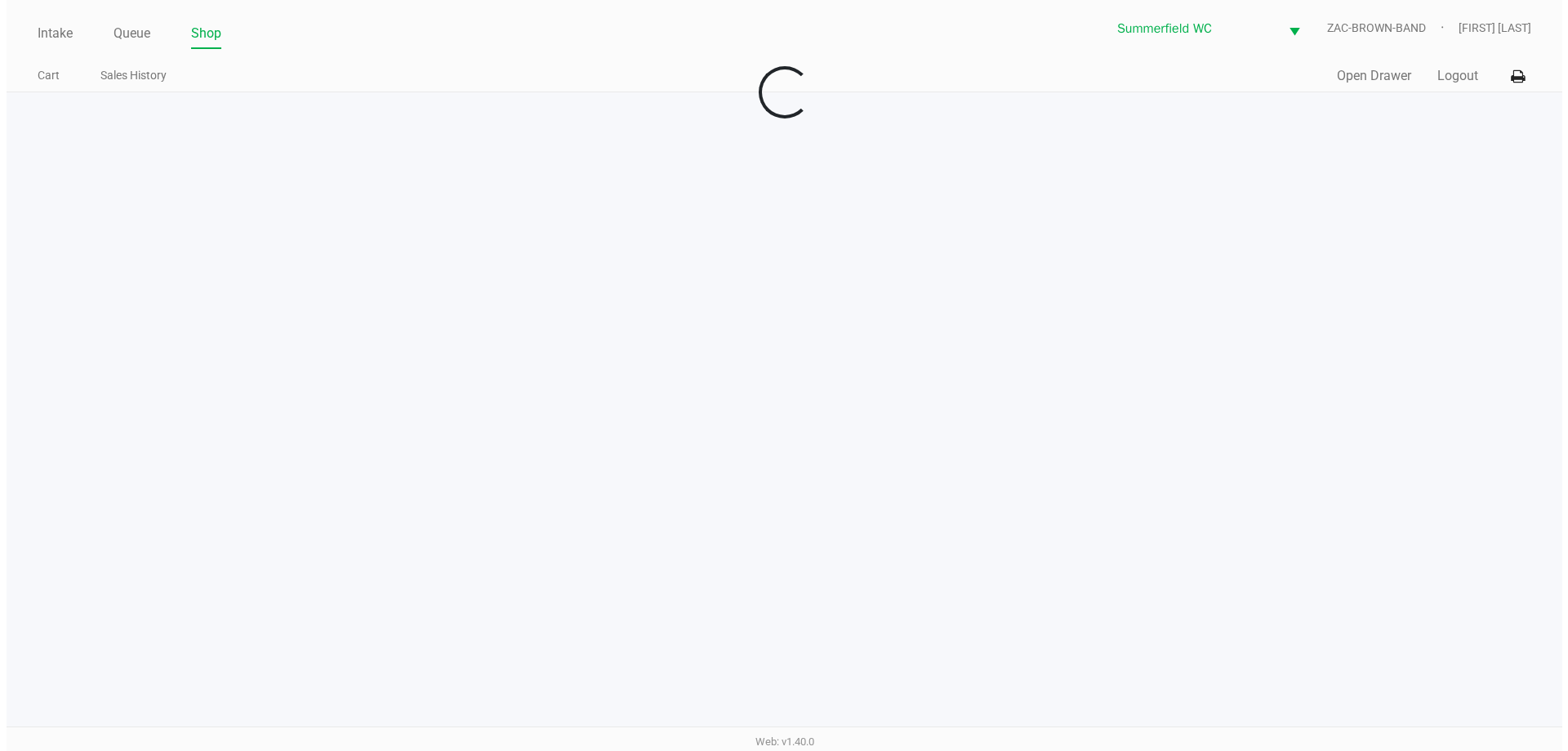 scroll, scrollTop: 0, scrollLeft: 0, axis: both 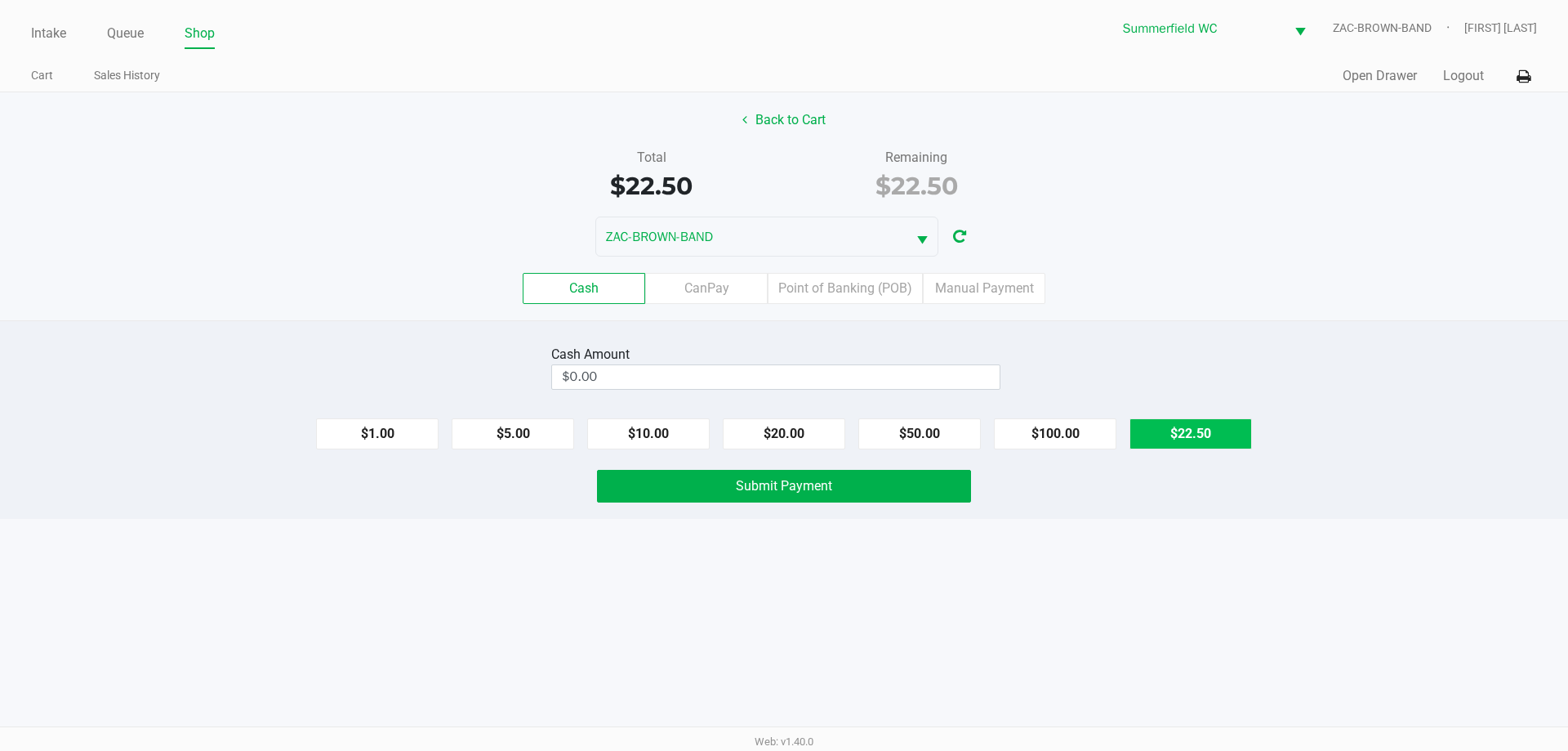 click on "$22.50" 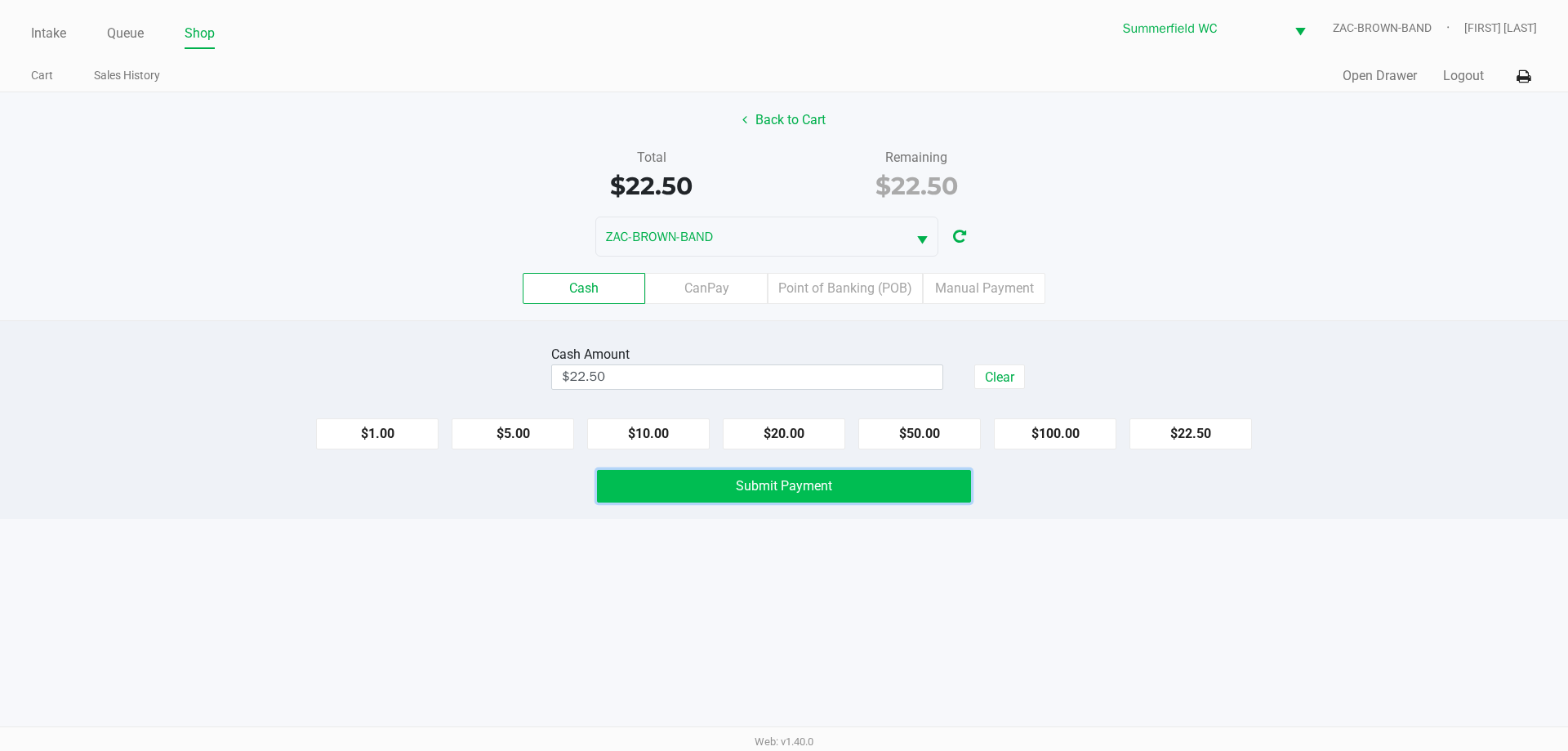 click on "Submit Payment" 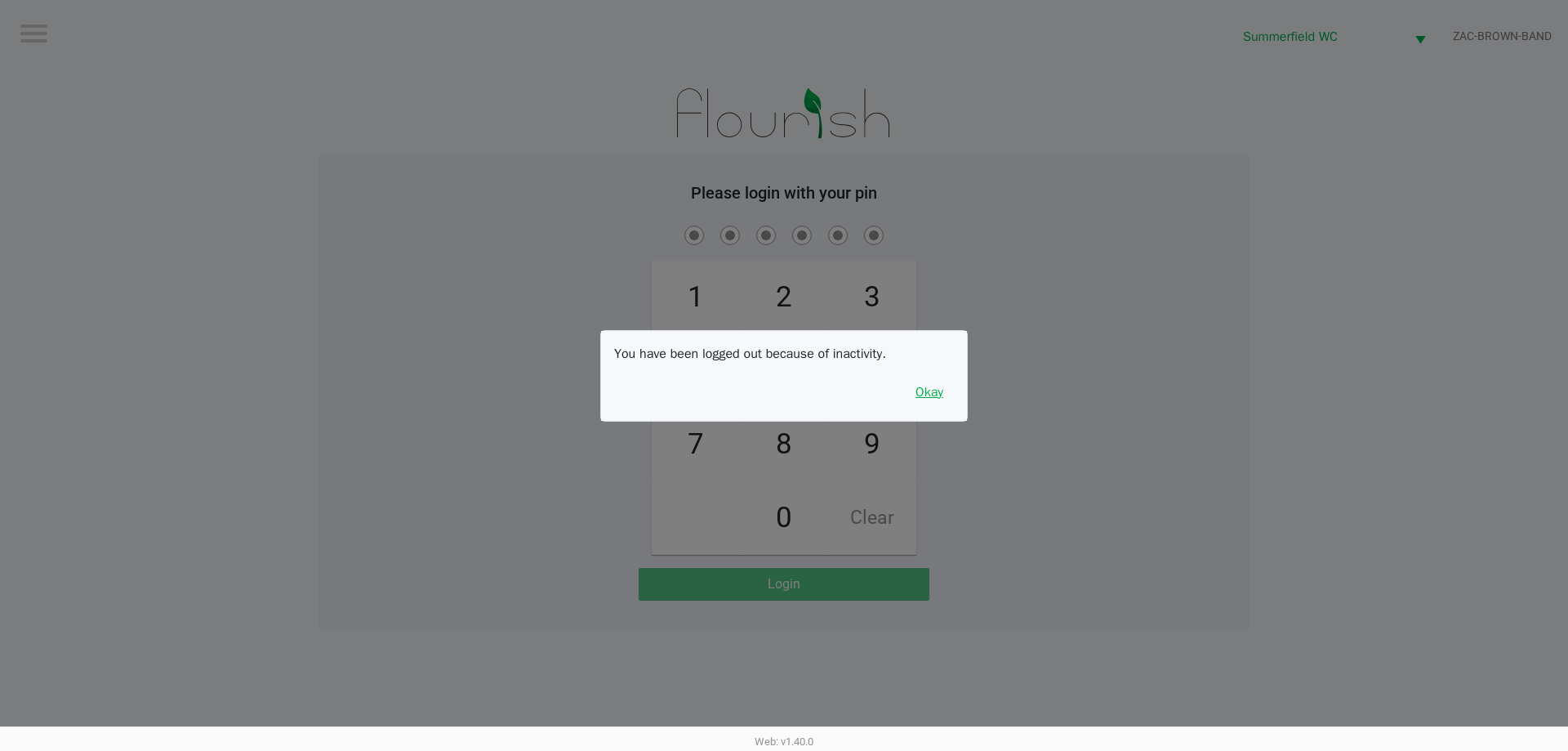 click on "Okay" at bounding box center (929, 392) 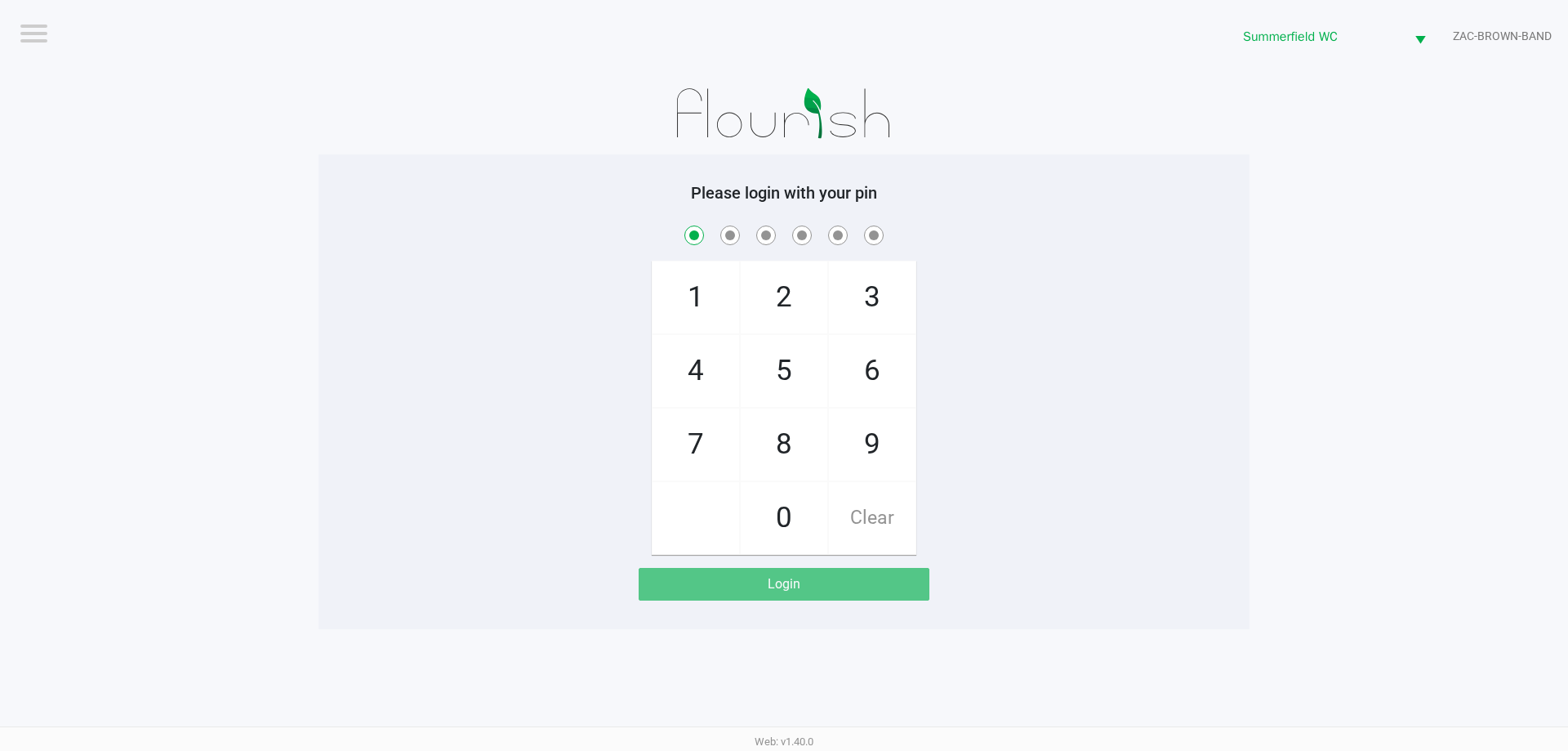 checkbox on "true" 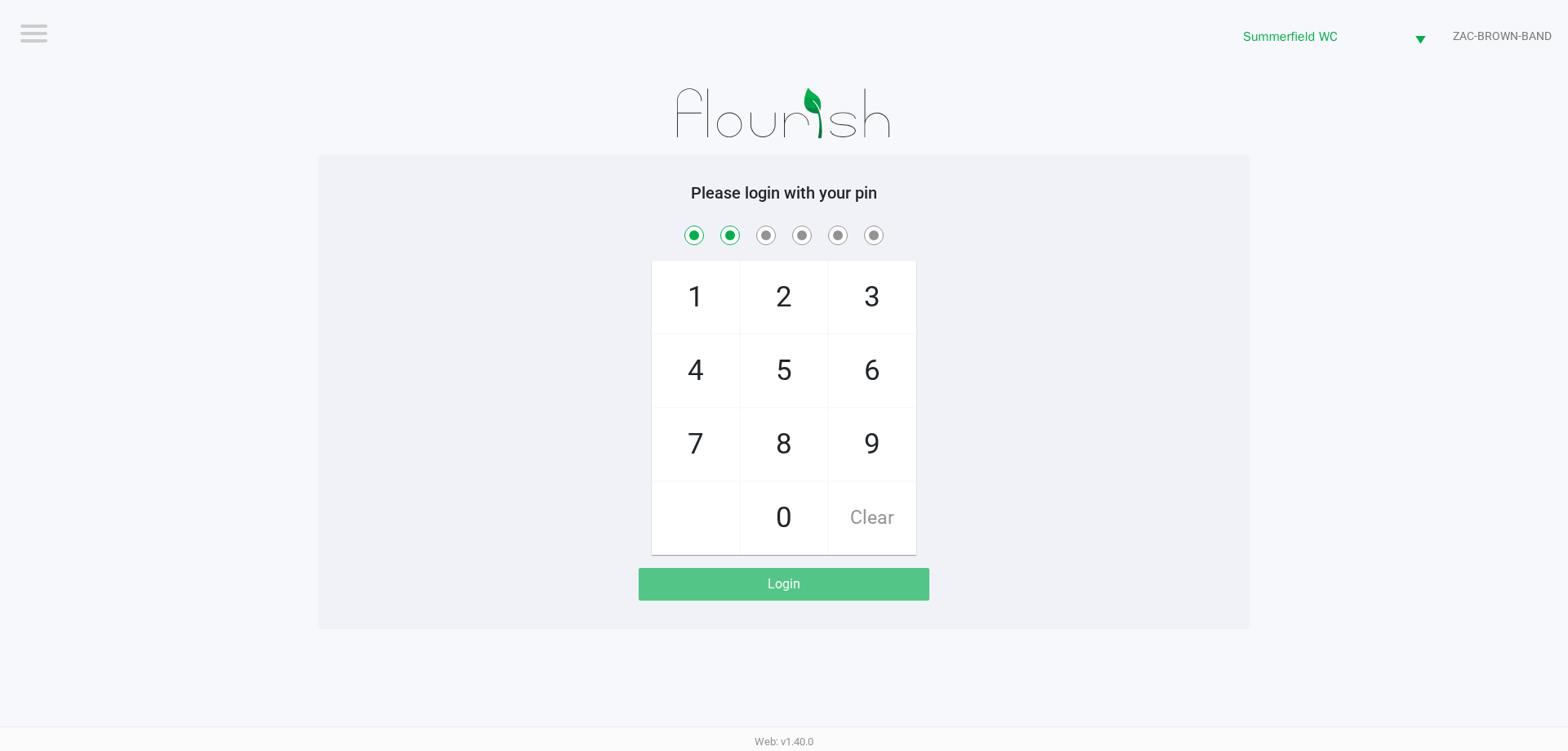 checkbox on "true" 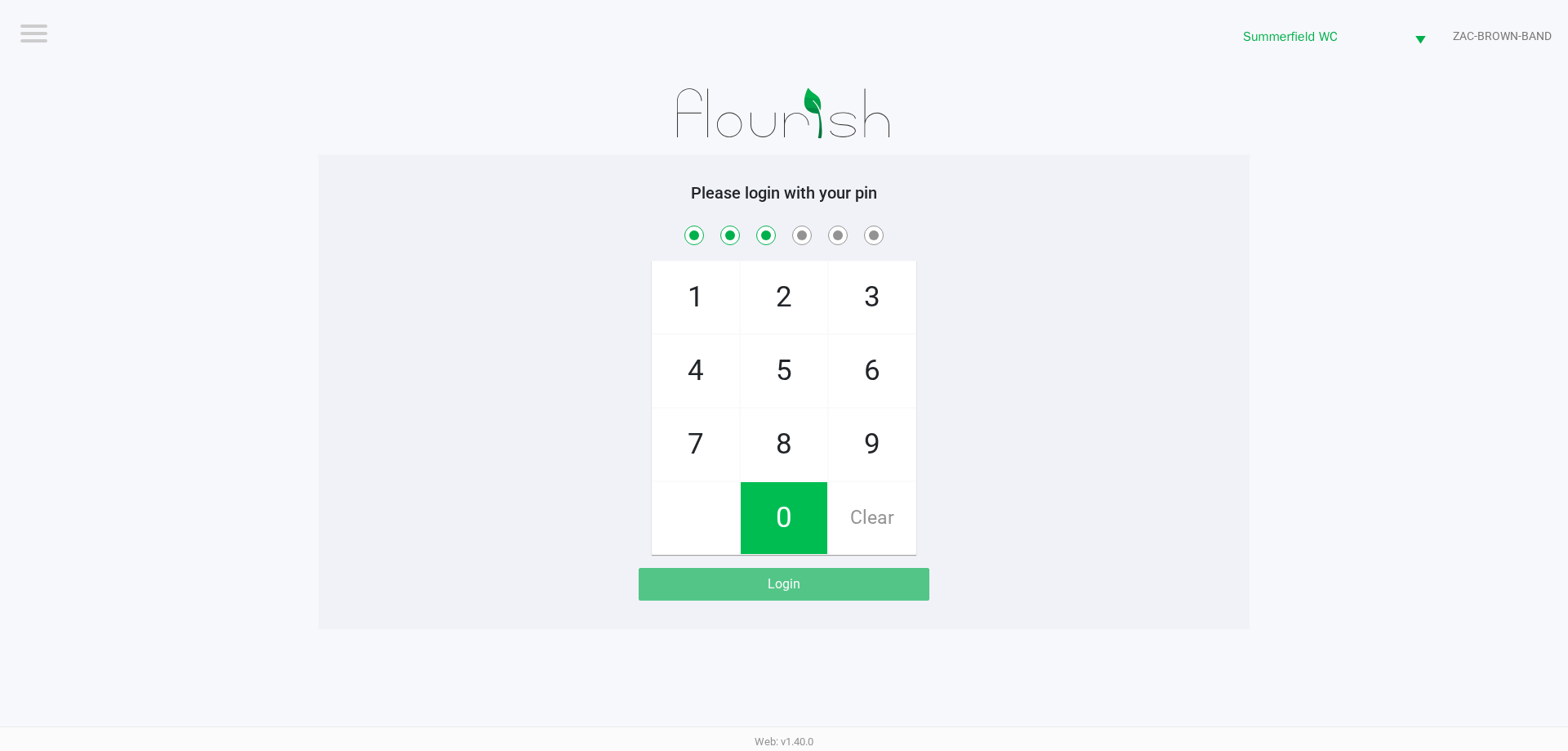 checkbox on "true" 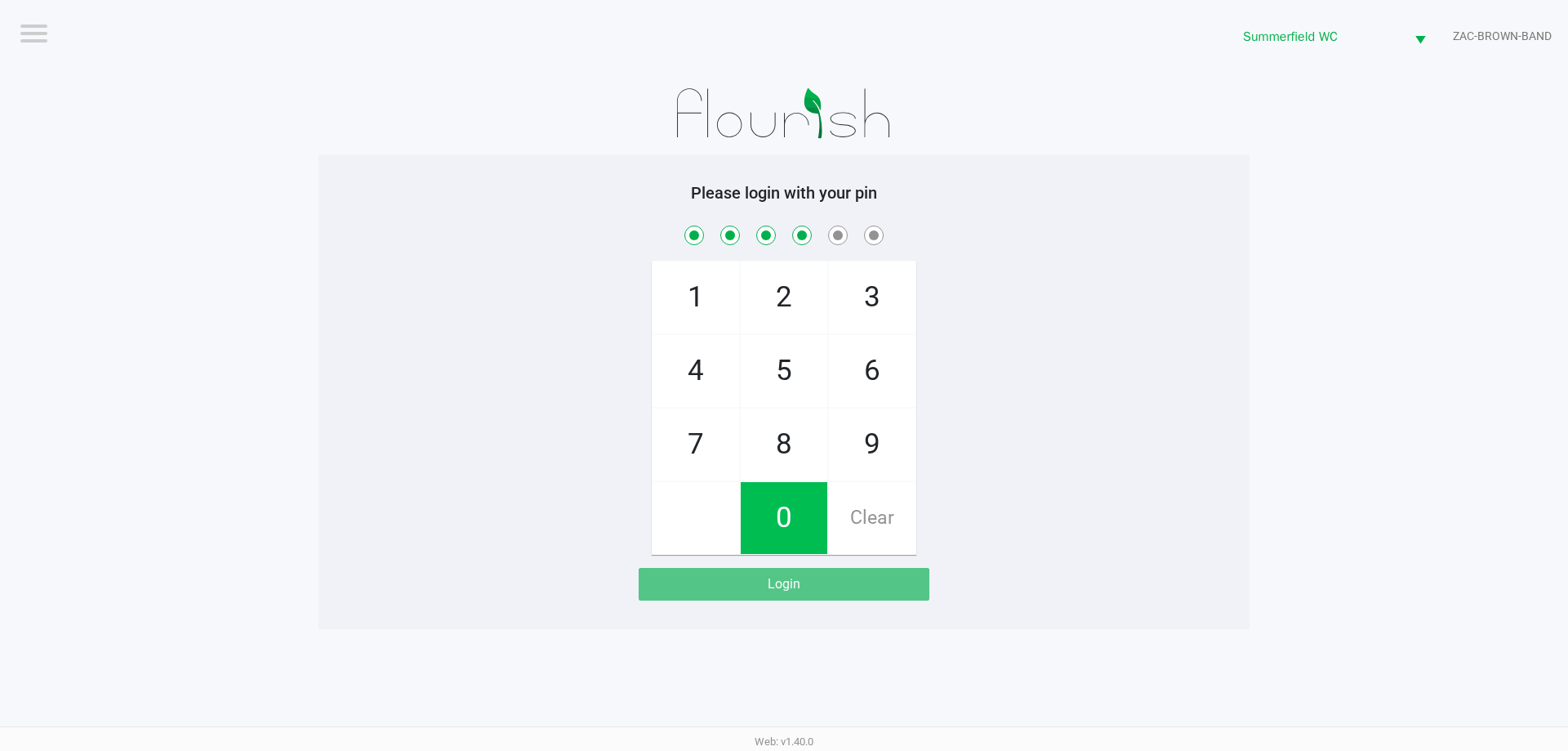 checkbox on "true" 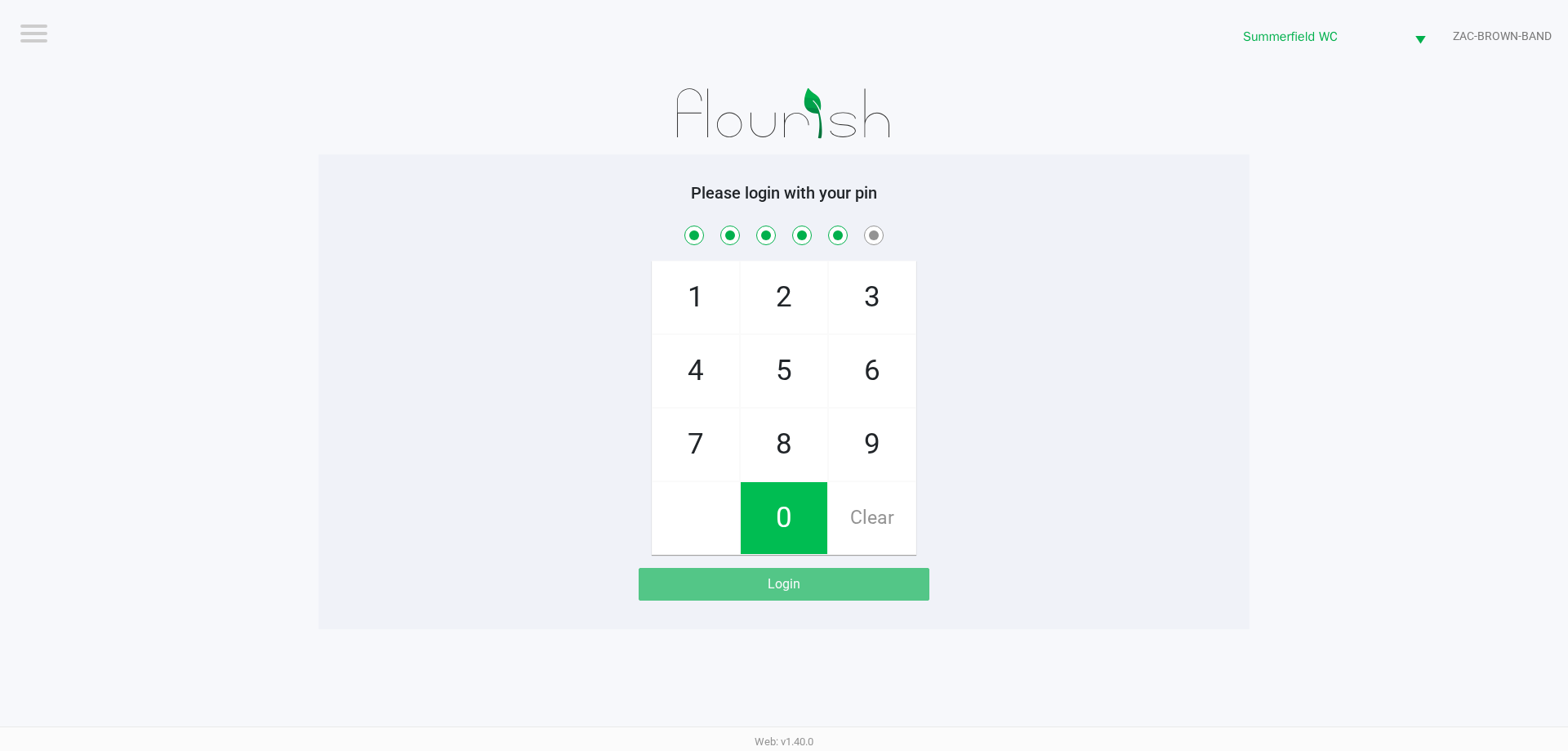 checkbox on "true" 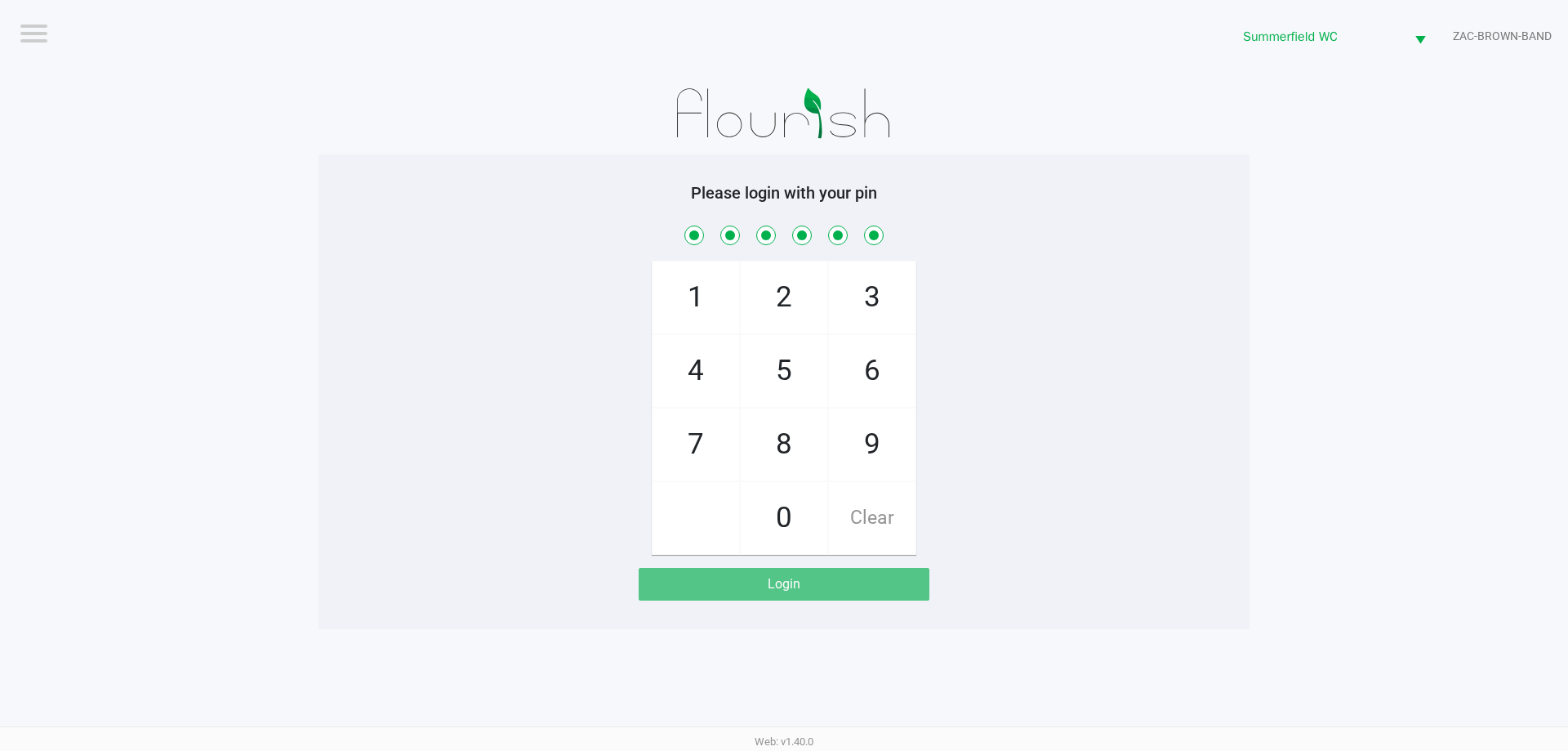 checkbox on "true" 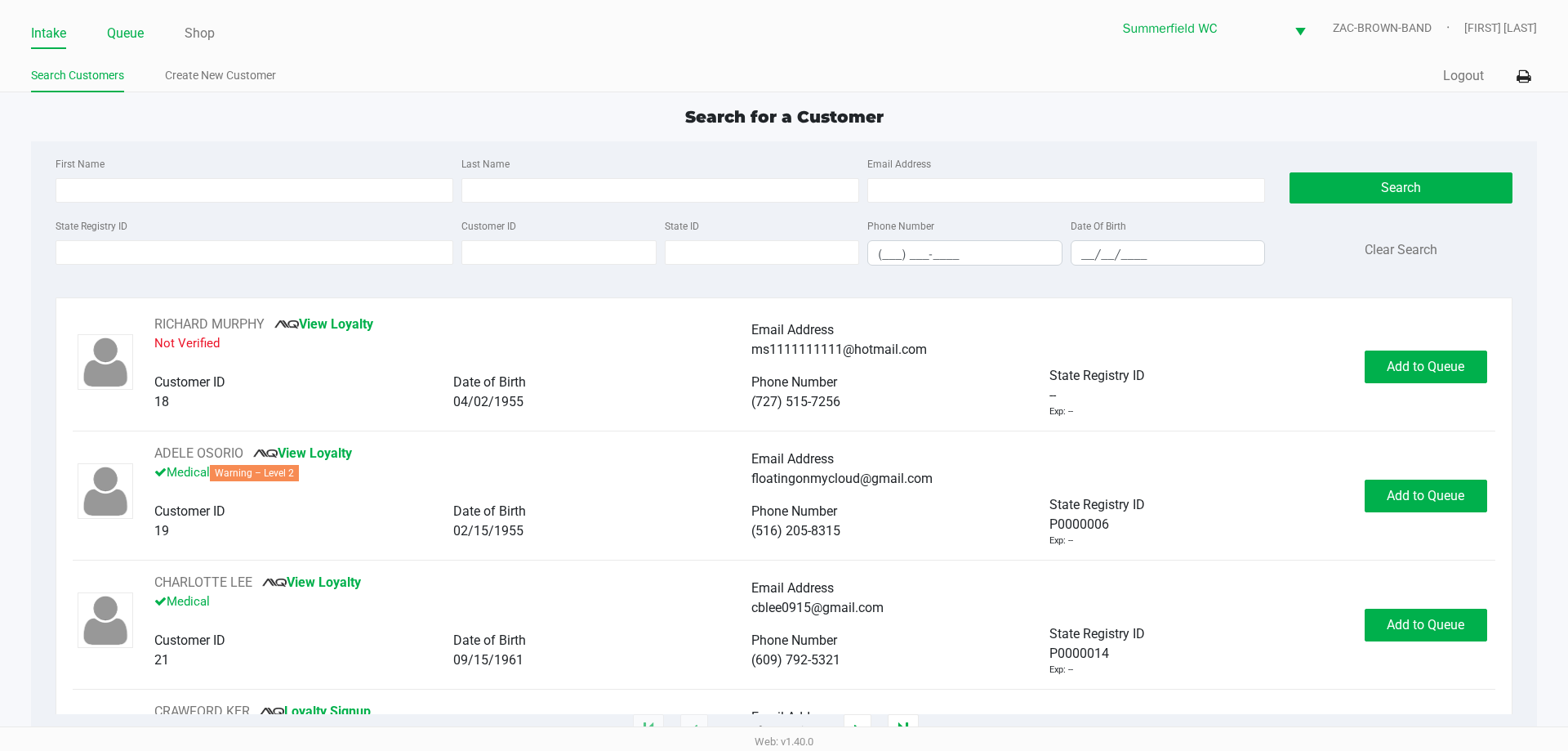 click on "Queue" 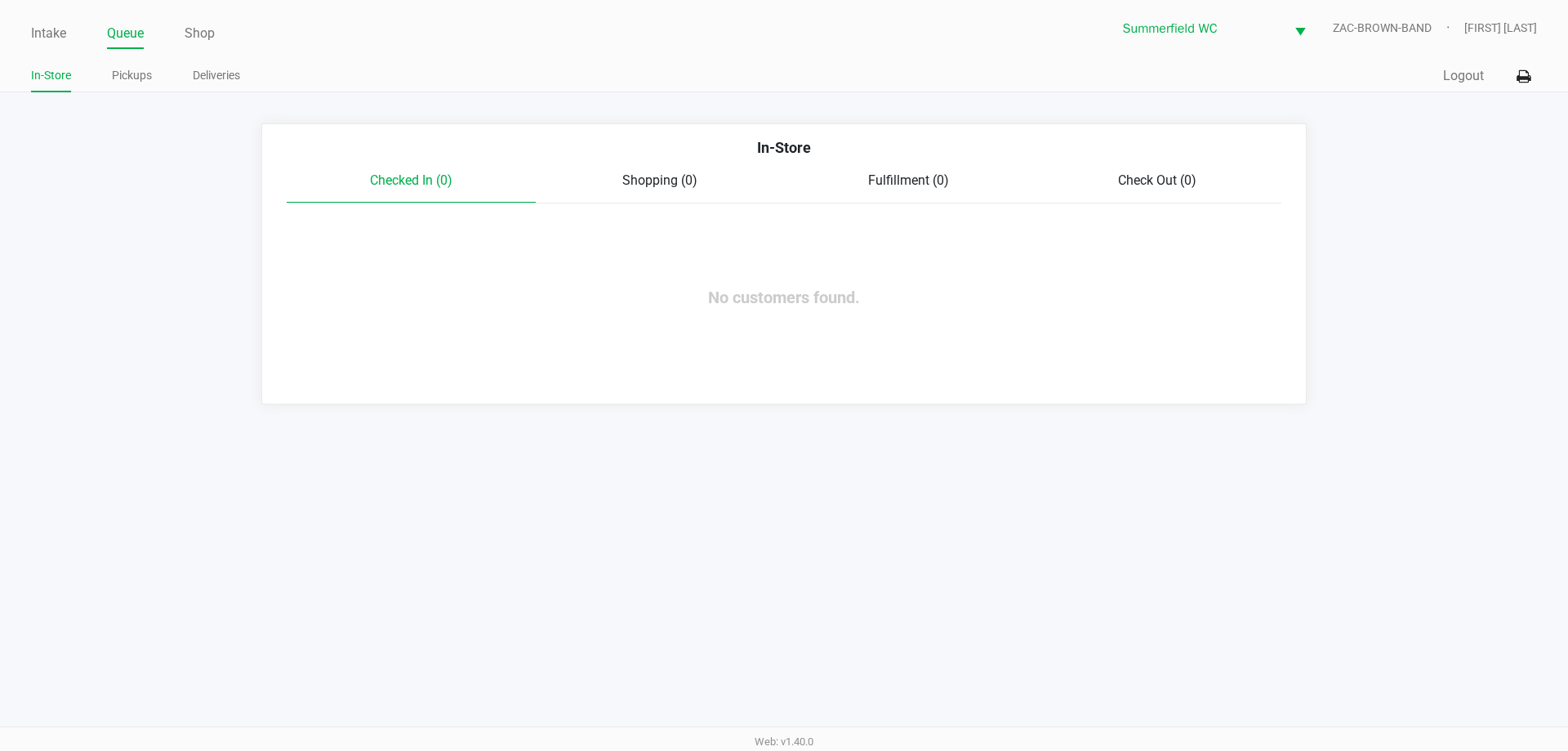 click on "Intake Queue Shop" 